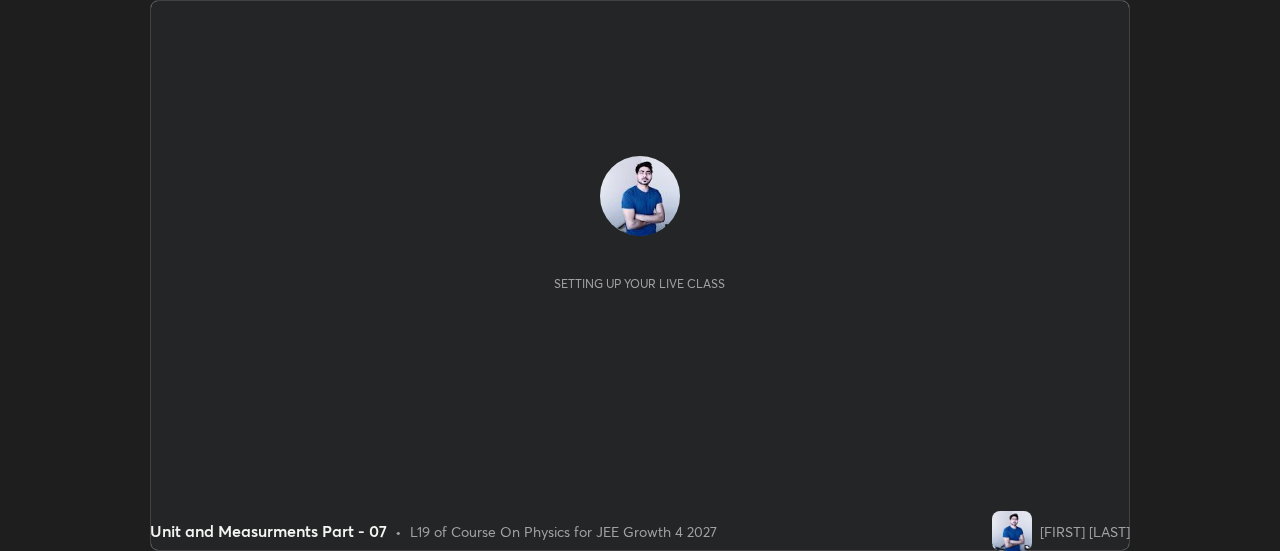 scroll, scrollTop: 0, scrollLeft: 0, axis: both 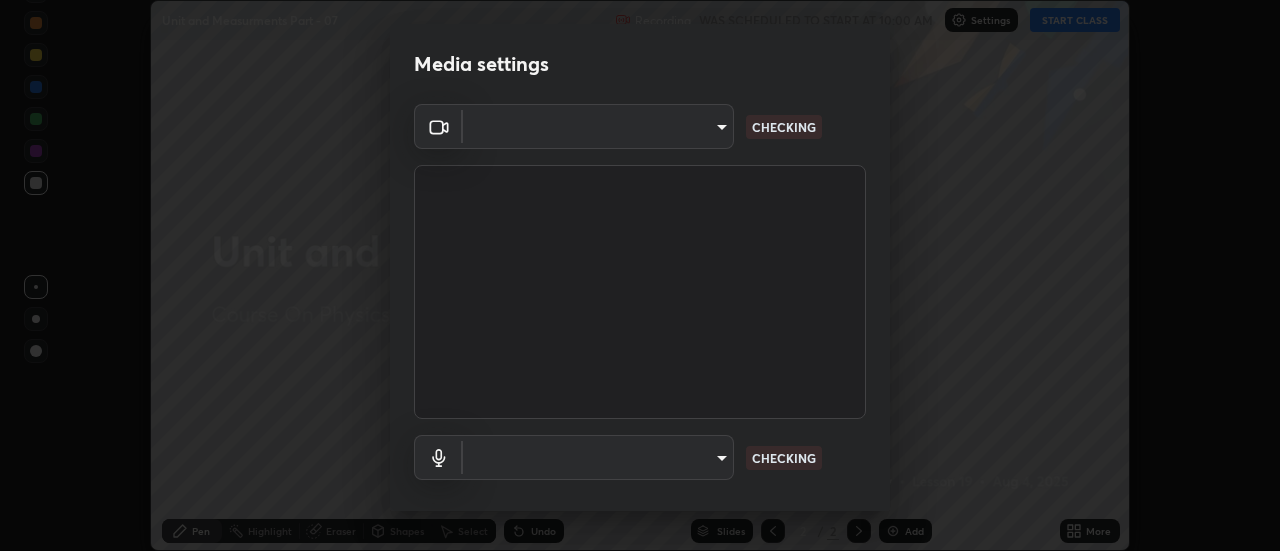 type on "0be616c92c2879d8fe19306c4b8383fc9b13f77197a30f876870ce6c7906effd" 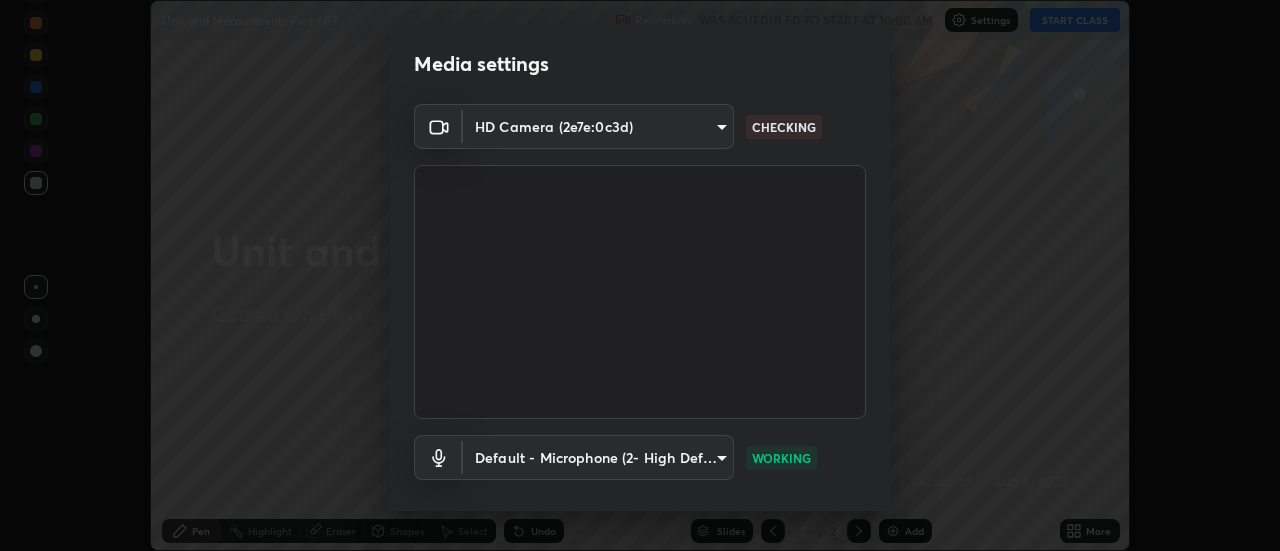 click on "Erase all Unit and Measurments Part - 07 Recording WAS SCHEDULED TO START AT  10:00 AM Settings START CLASS Setting up your live class Unit and Measurments Part - 07 • L19 of Course On Physics for JEE Growth 4 2027 [FIRST] [LAST] Pen Highlight Eraser Shapes Select Undo Slides 2 / 2 Add More No doubts shared Encourage your learners to ask a doubt for better clarity Report an issue Reason for reporting Buffering Chat not working Audio - Video sync issue Educator video quality low ​ Attach an image Report Media settings HD Camera (2e7e:0c3d) 0be616c92c2879d8fe19306c4b8383fc9b13f77197a30f876870ce6c7906effd CHECKING Default - Microphone (2- High Definition Audio Device) default WORKING 1 / 5 Next" at bounding box center (640, 275) 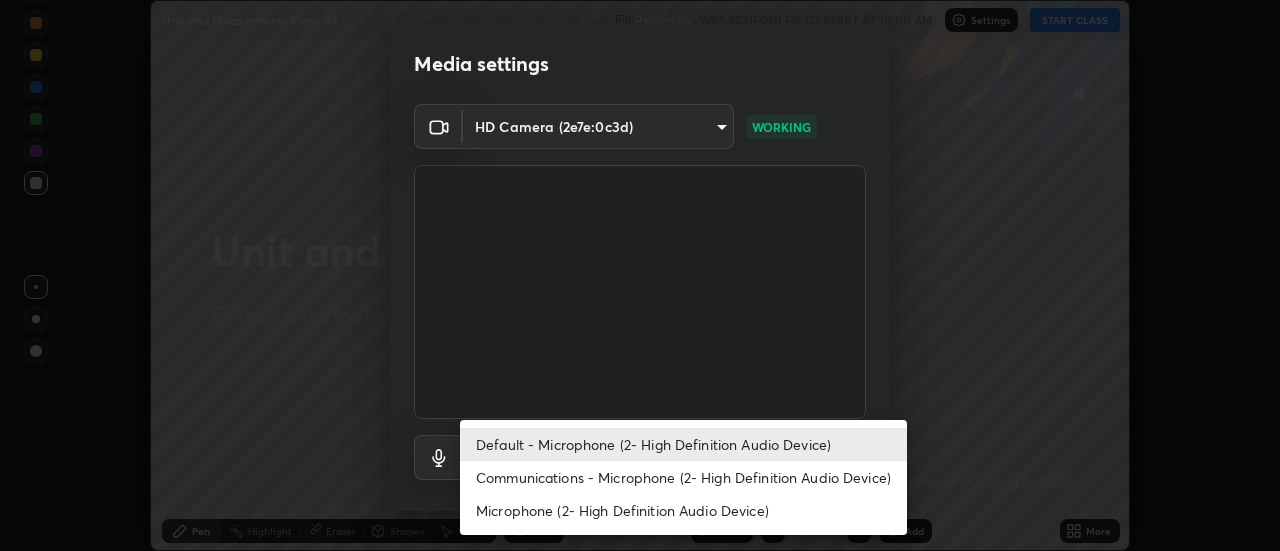 click on "Communications - Microphone (2- High Definition Audio Device)" at bounding box center (683, 477) 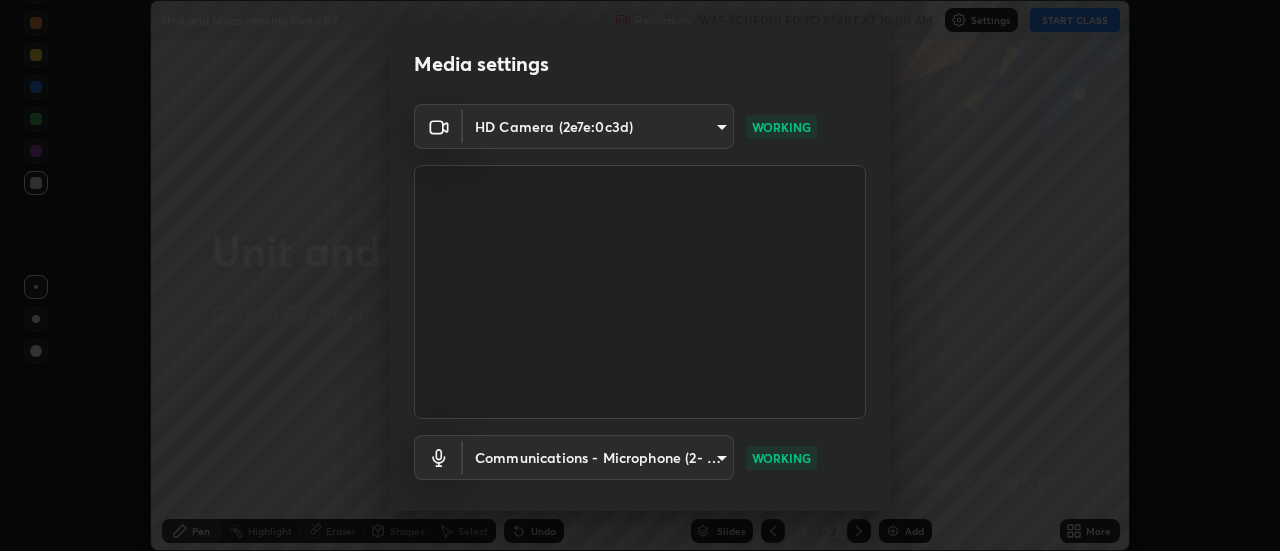 click on "Erase all Unit and Measurments Part - 07 Recording WAS SCHEDULED TO START AT  10:00 AM Settings START CLASS Setting up your live class Unit and Measurments Part - 07 • L19 of Course On Physics for JEE Growth 4 2027 [FIRST] [LAST] Pen Highlight Eraser Shapes Select Undo Slides 2 / 2 Add More No doubts shared Encourage your learners to ask a doubt for better clarity Report an issue Reason for reporting Buffering Chat not working Audio - Video sync issue Educator video quality low ​ Attach an image Report Media settings HD Camera (2e7e:0c3d) 0be616c92c2879d8fe19306c4b8383fc9b13f77197a30f876870ce6c7906effd WORKING Communications - Microphone (2- High Definition Audio Device) communications WORKING 1 / 5 Next" at bounding box center [640, 275] 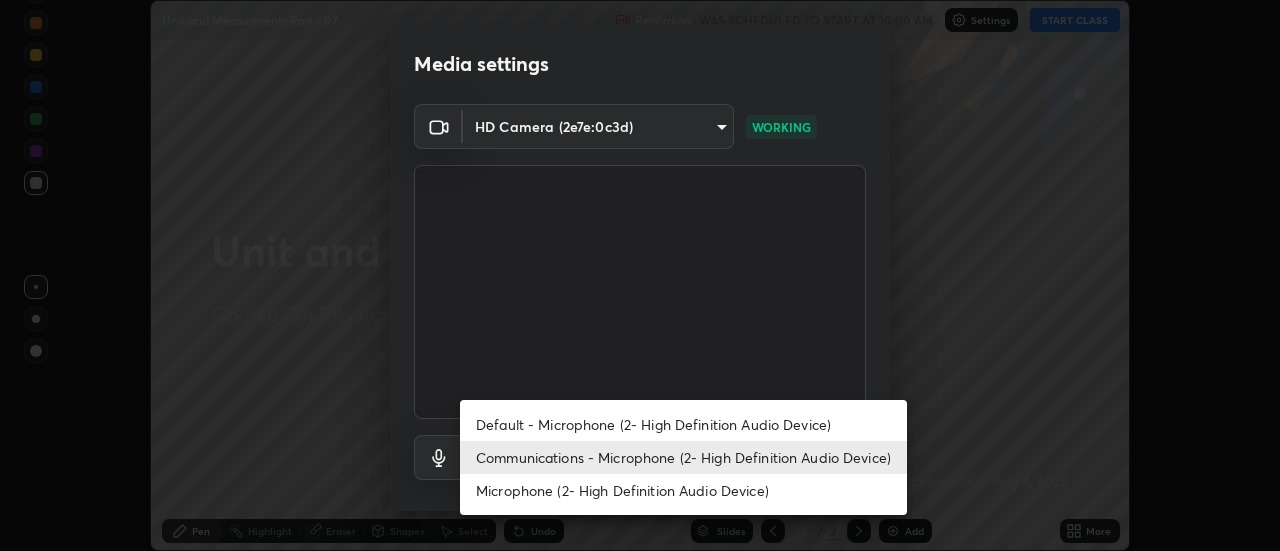 click on "Default - Microphone (2- High Definition Audio Device)" at bounding box center (683, 424) 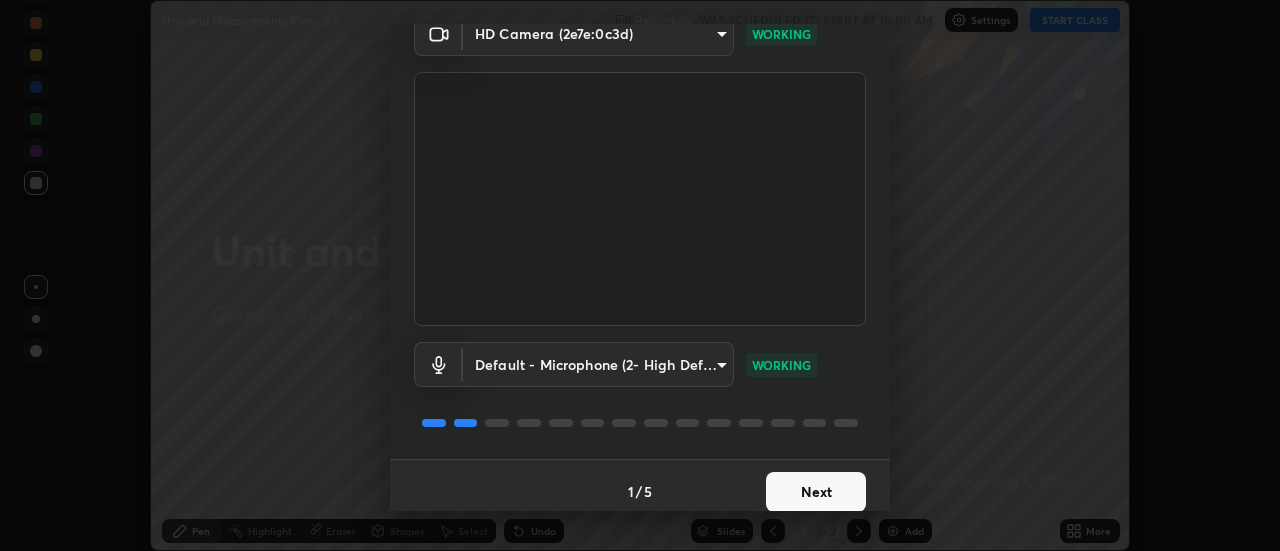 scroll, scrollTop: 105, scrollLeft: 0, axis: vertical 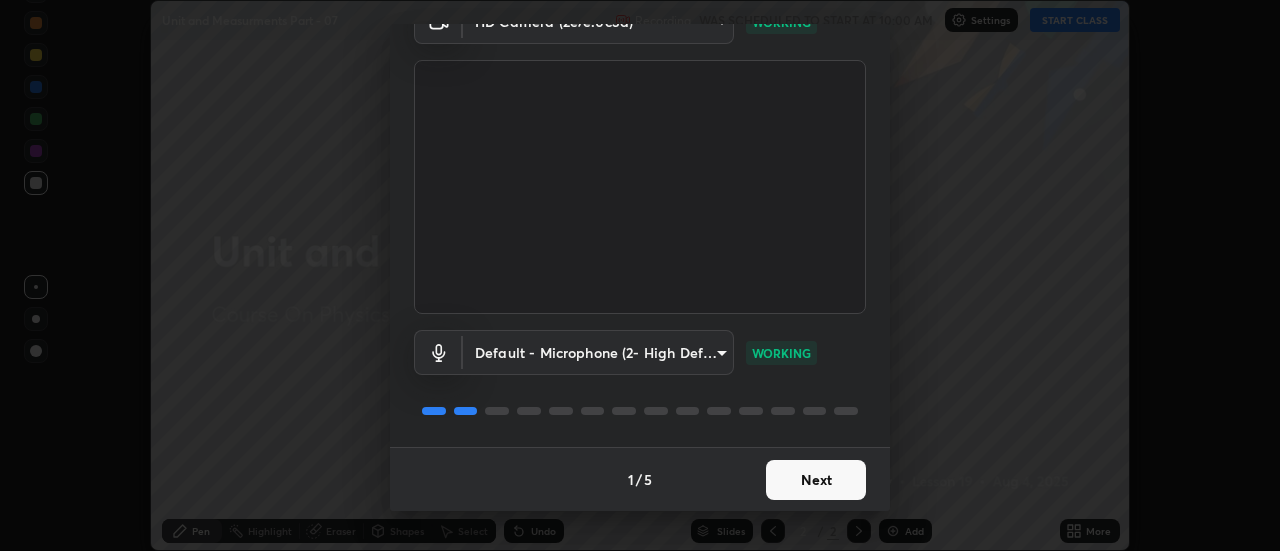 click on "Next" at bounding box center (816, 480) 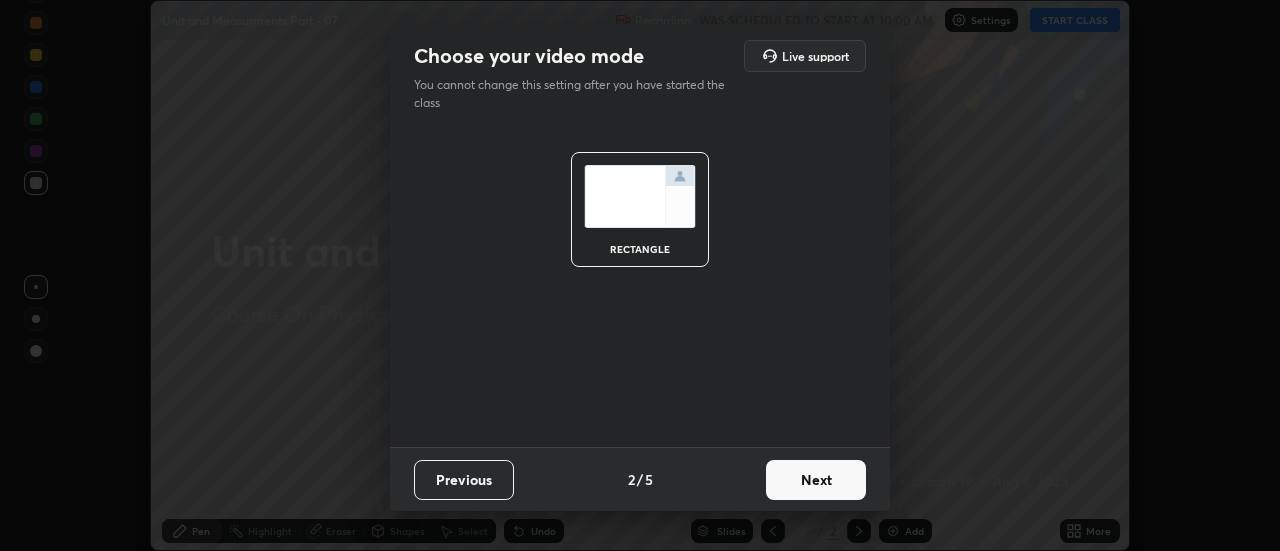 click on "Next" at bounding box center [816, 480] 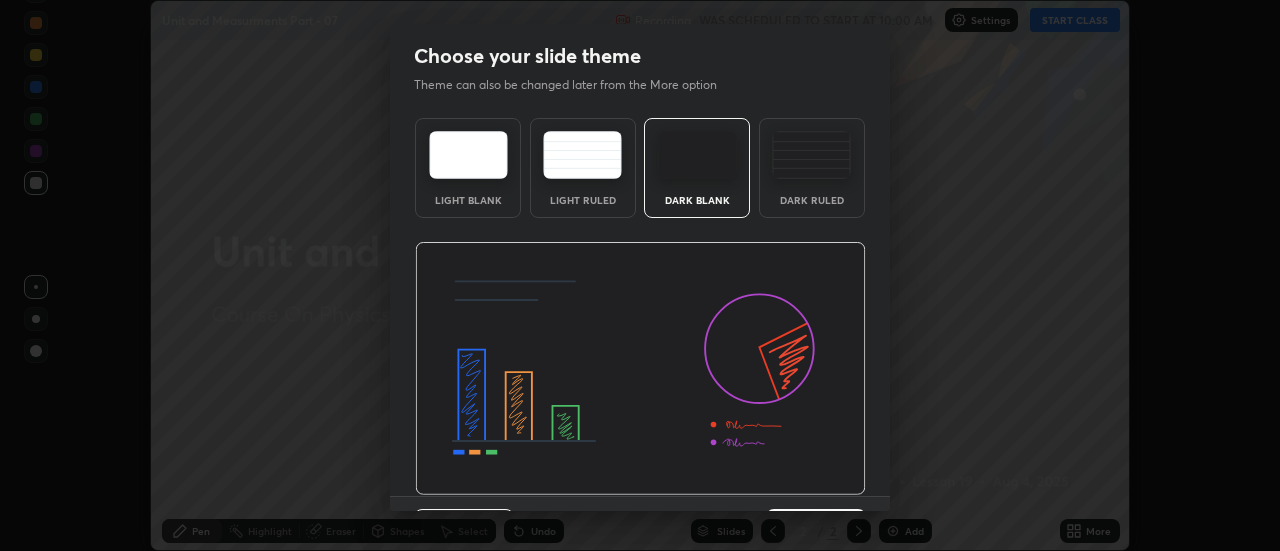 scroll, scrollTop: 49, scrollLeft: 0, axis: vertical 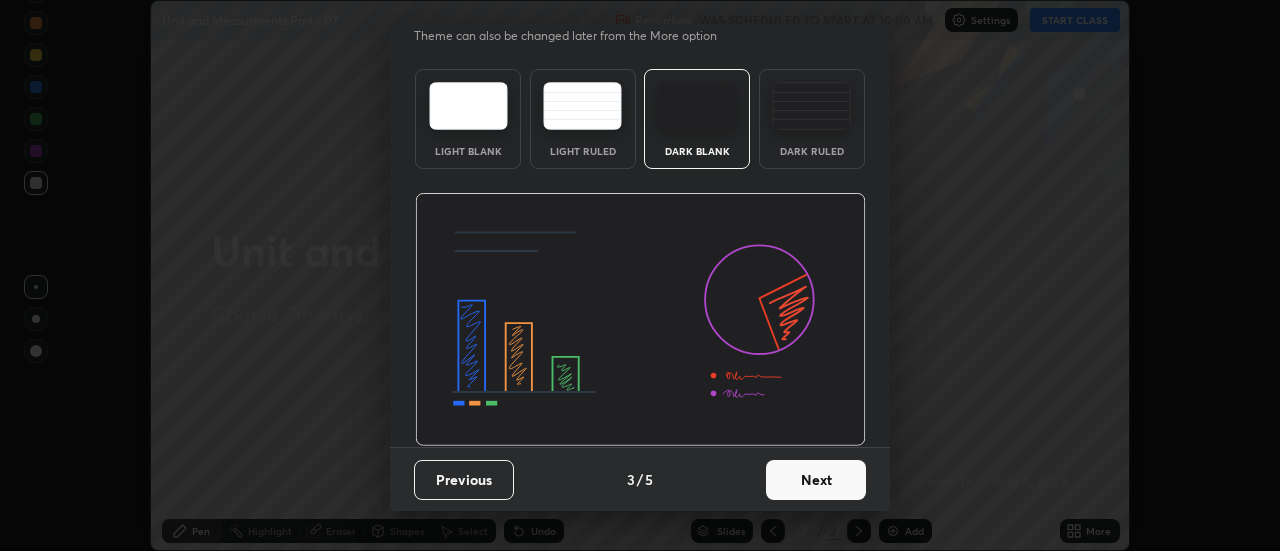 click on "Next" at bounding box center (816, 480) 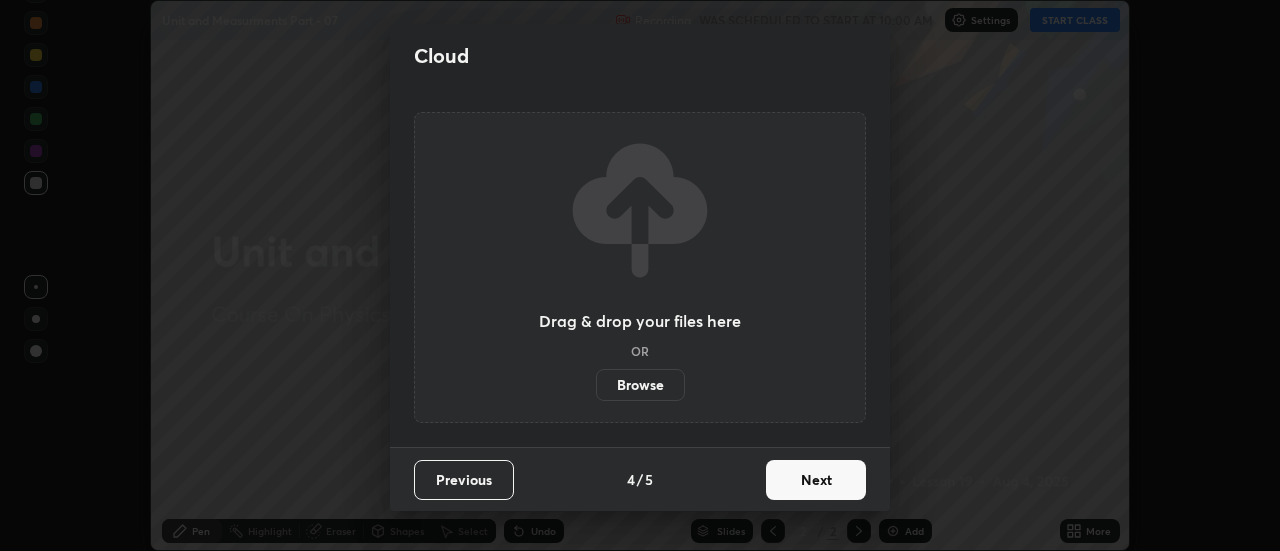scroll, scrollTop: 0, scrollLeft: 0, axis: both 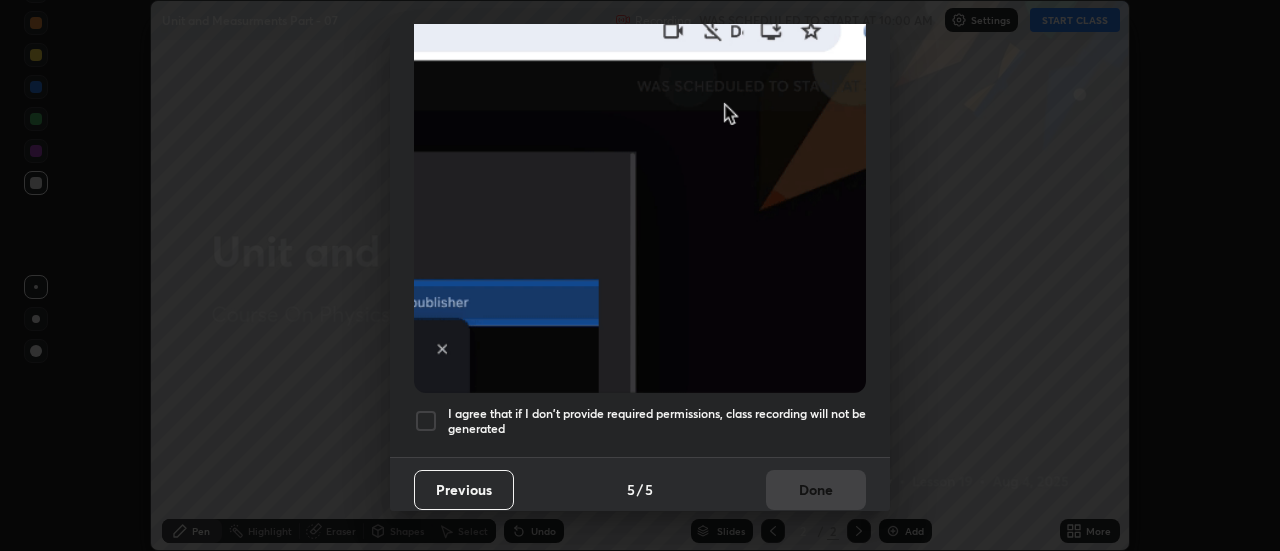 click at bounding box center [426, 421] 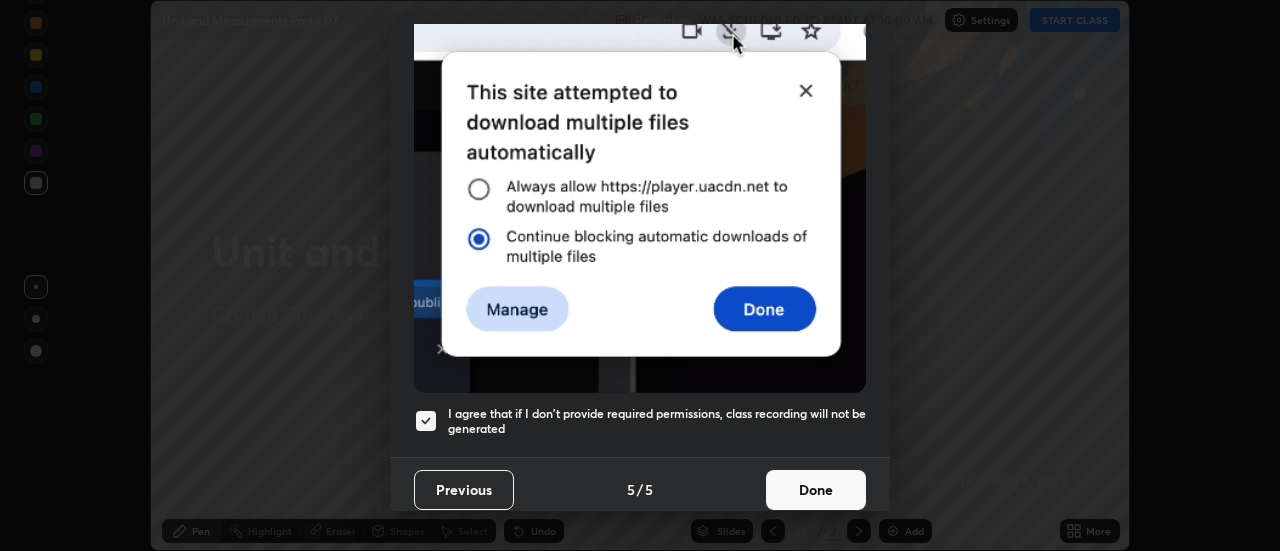 click on "Done" at bounding box center [816, 490] 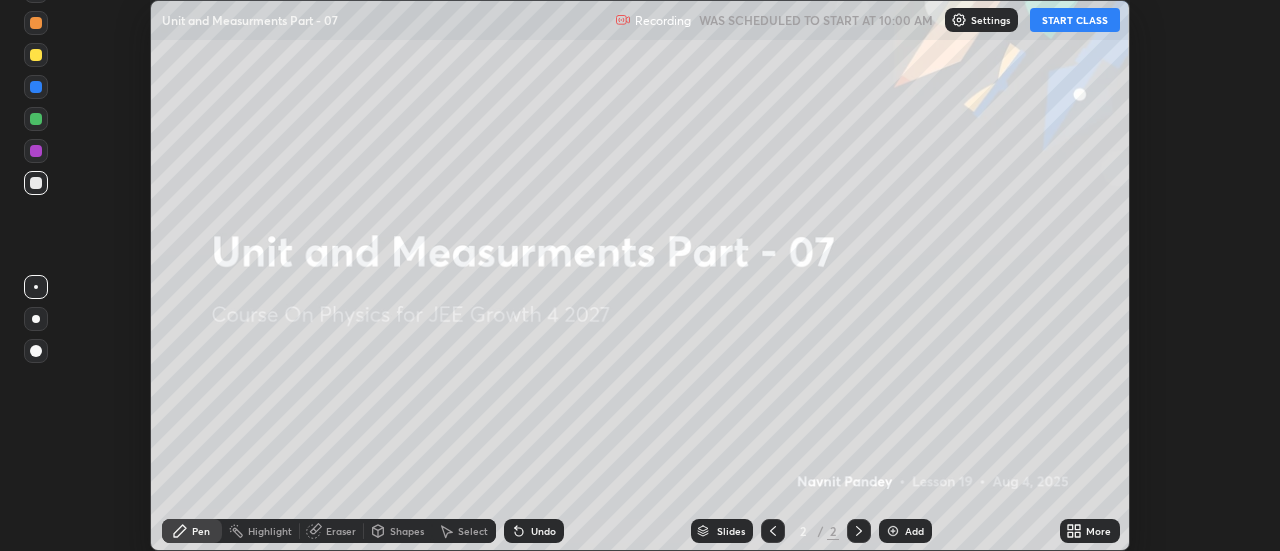 click 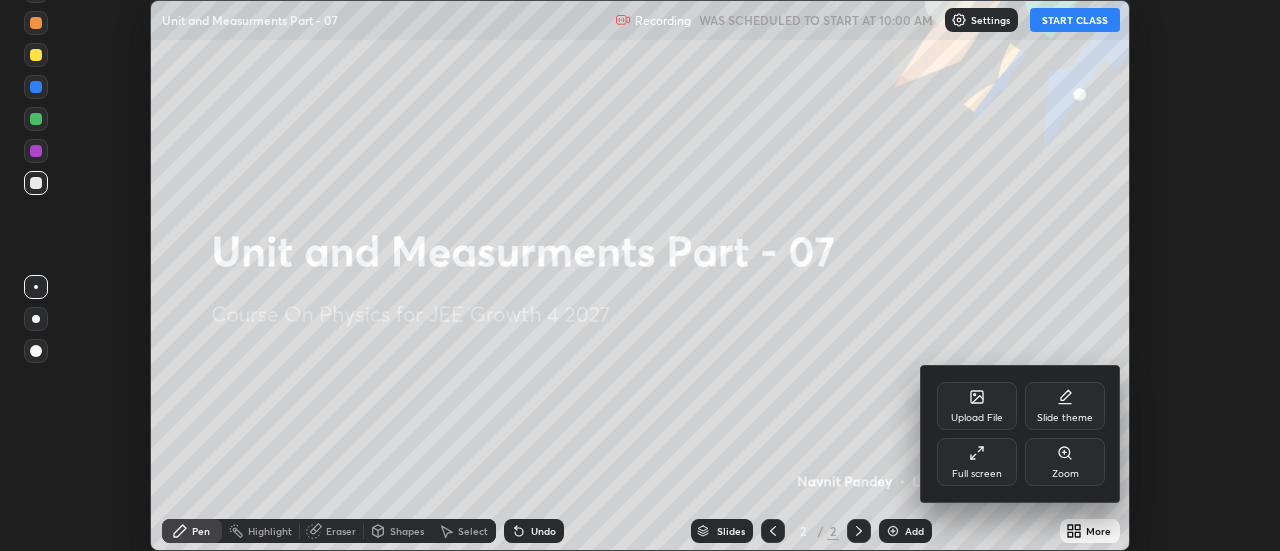 click on "Full screen" at bounding box center (977, 462) 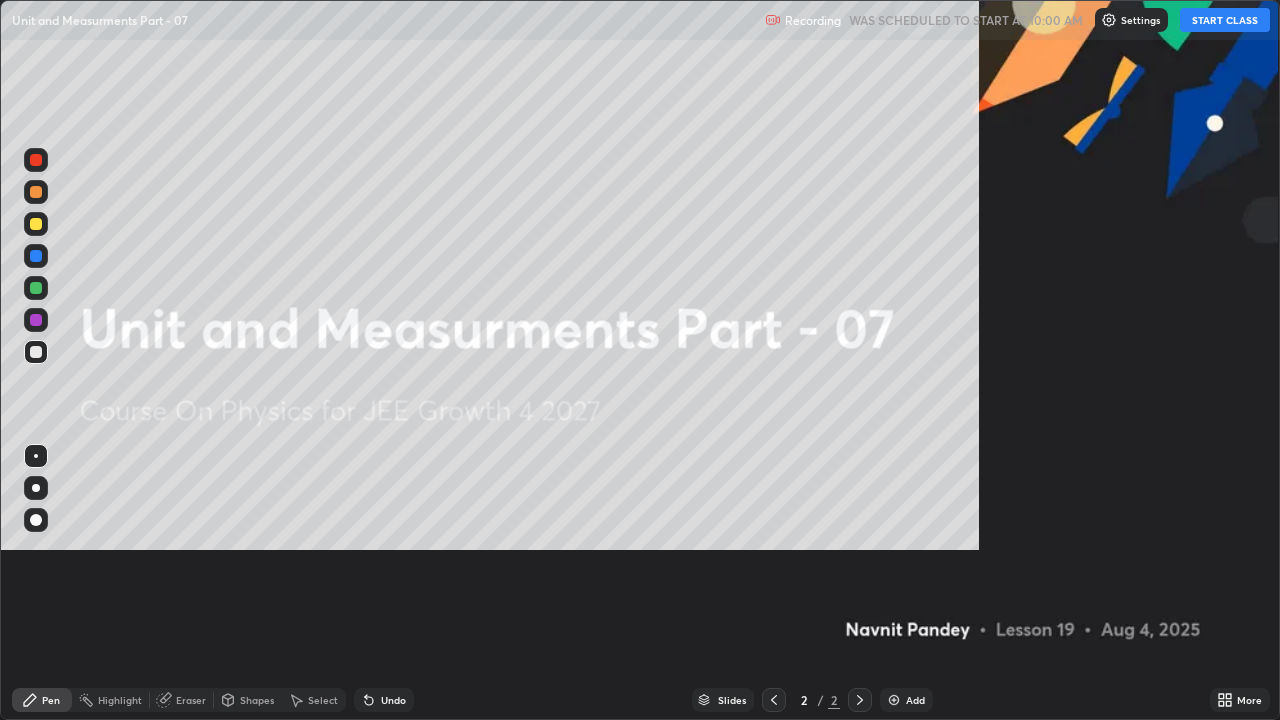 scroll, scrollTop: 99280, scrollLeft: 98720, axis: both 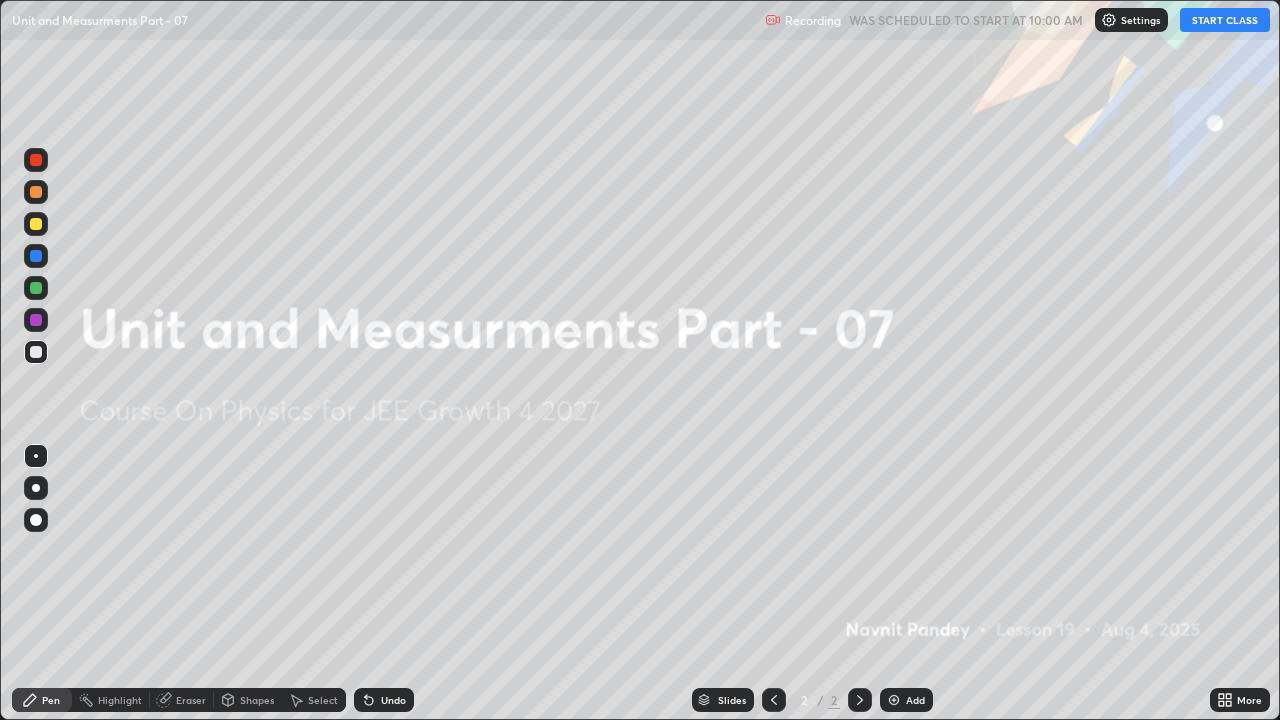 click on "START CLASS" at bounding box center (1225, 20) 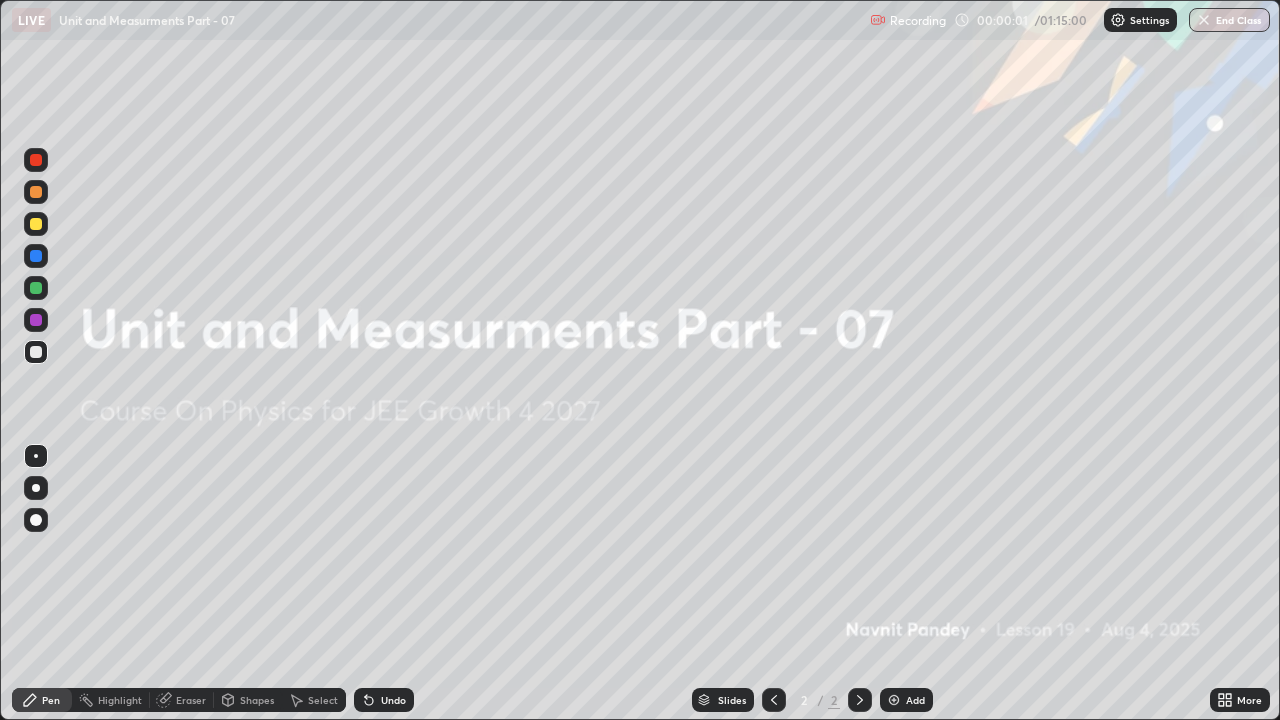 click at bounding box center [894, 700] 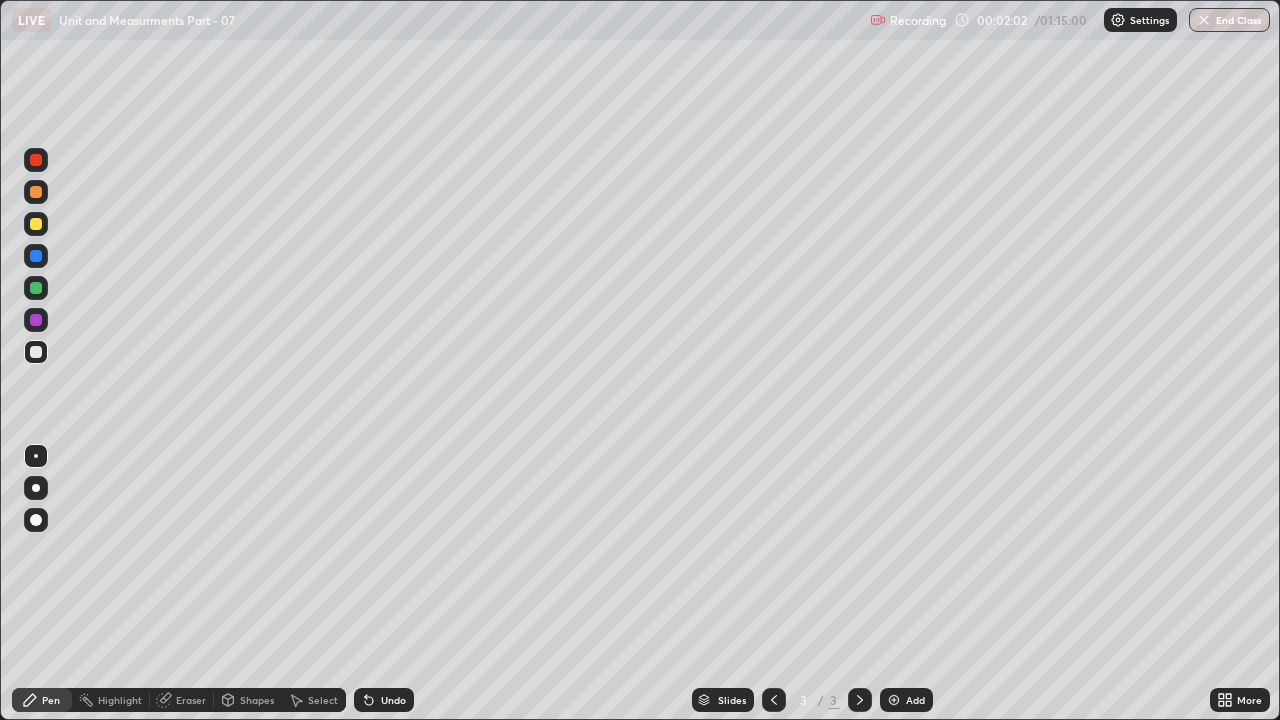 click at bounding box center (36, 456) 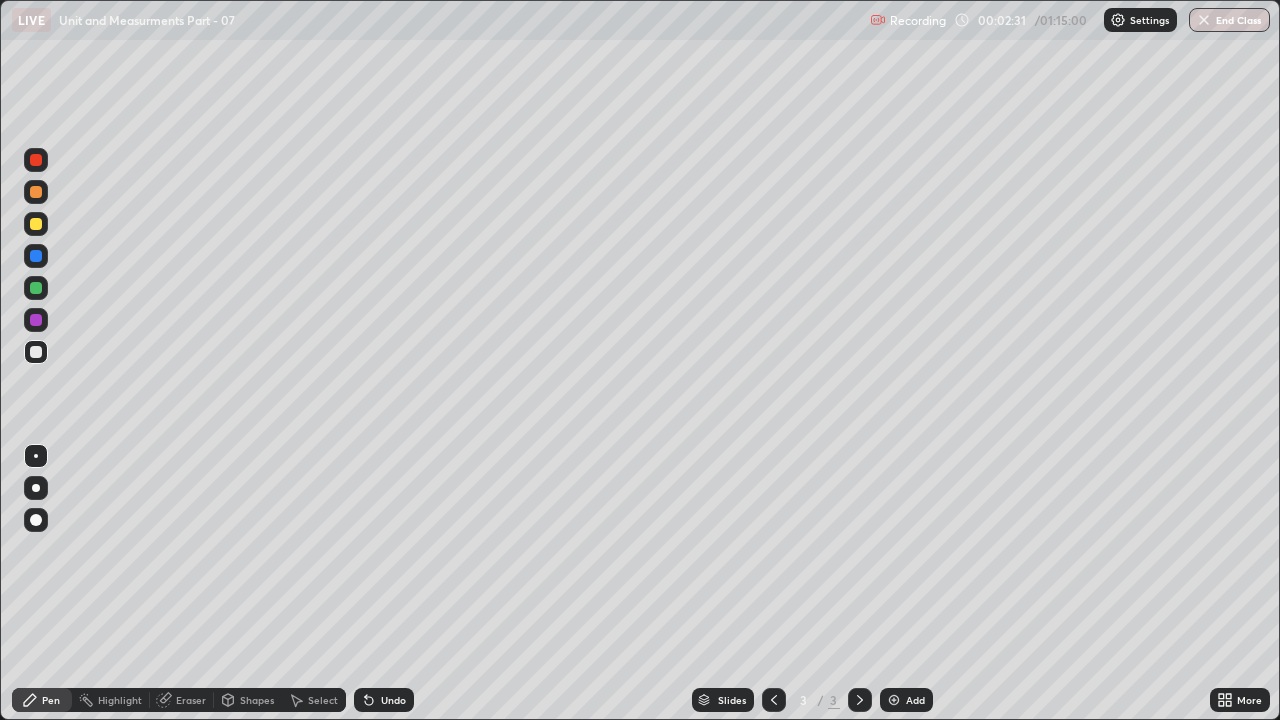 click 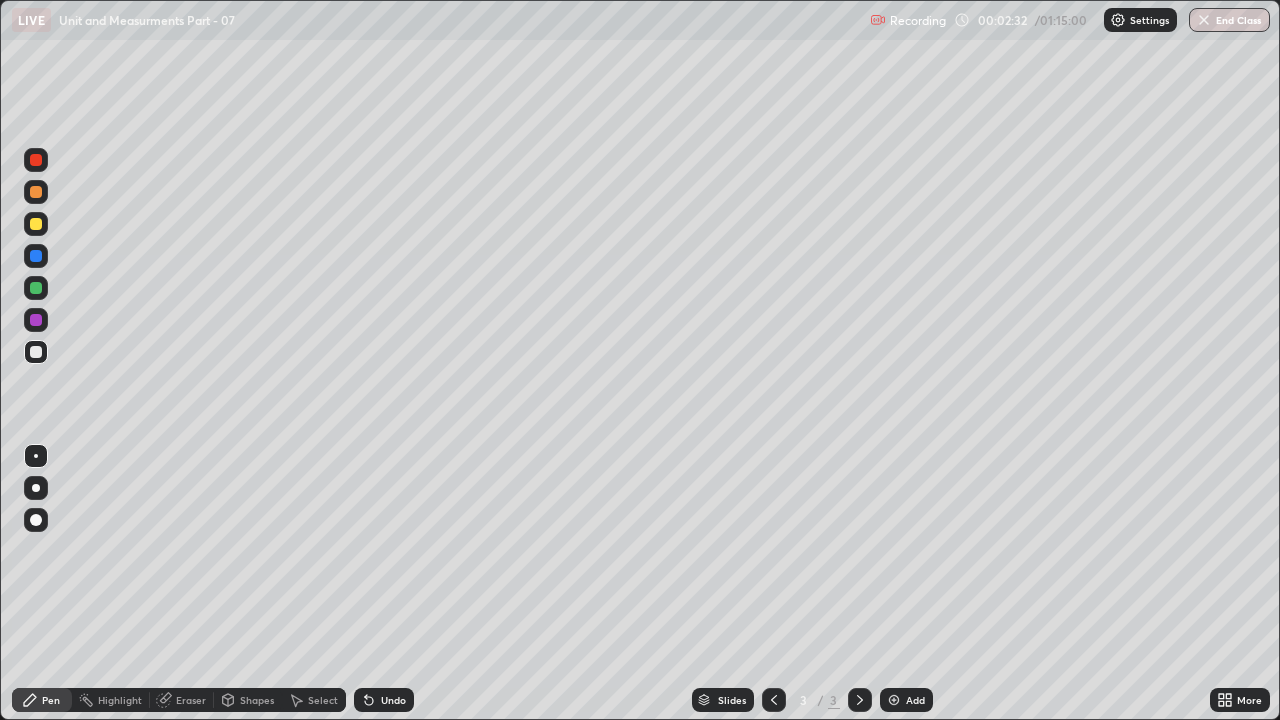 click 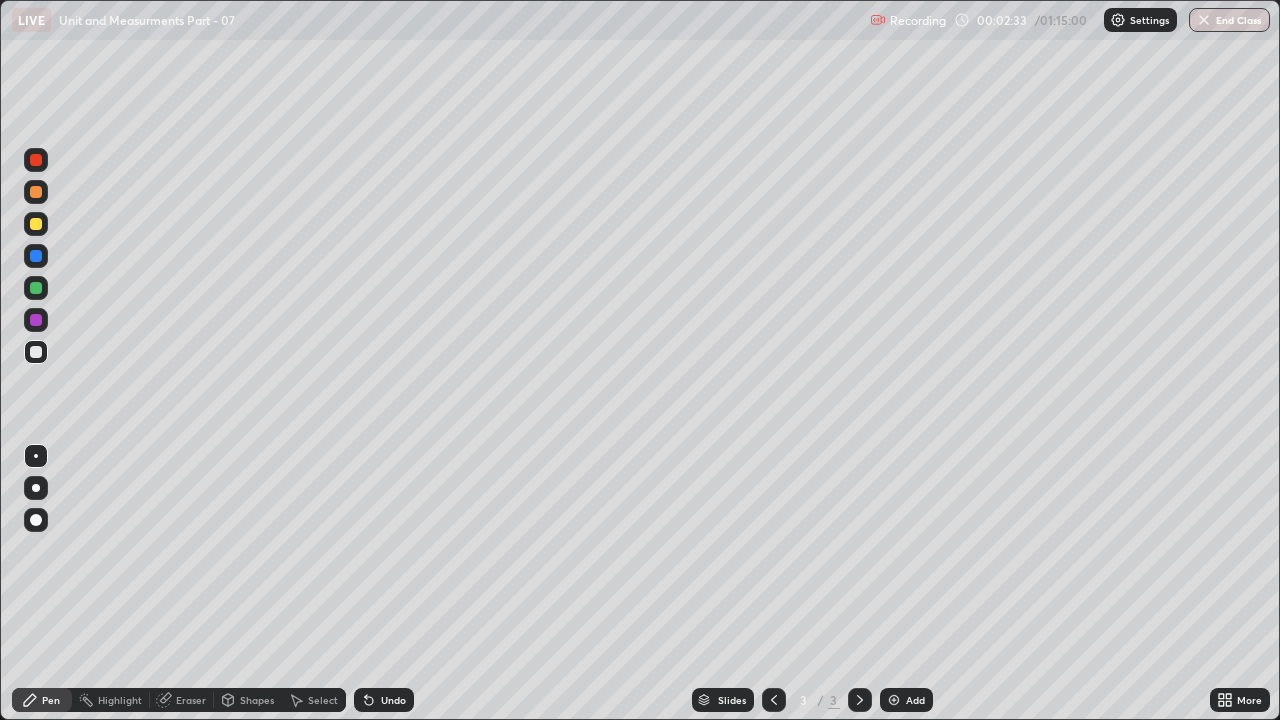 click on "Undo" at bounding box center (384, 700) 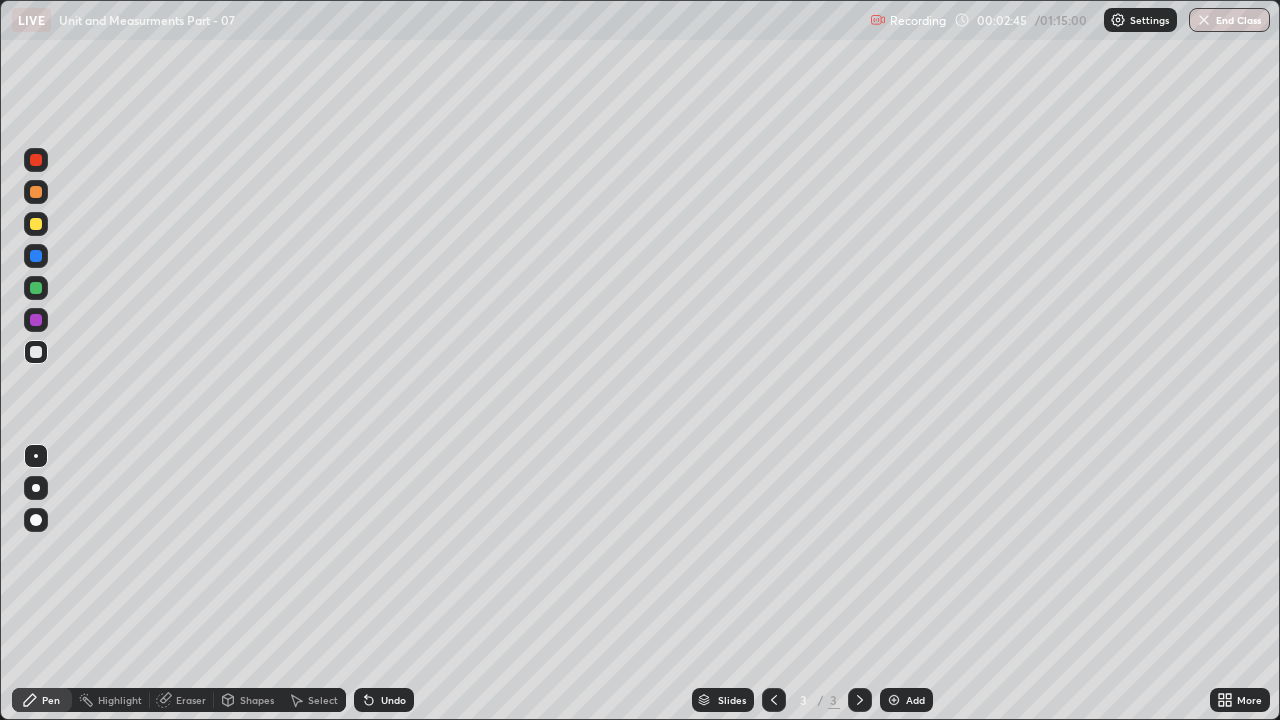 click at bounding box center [36, 288] 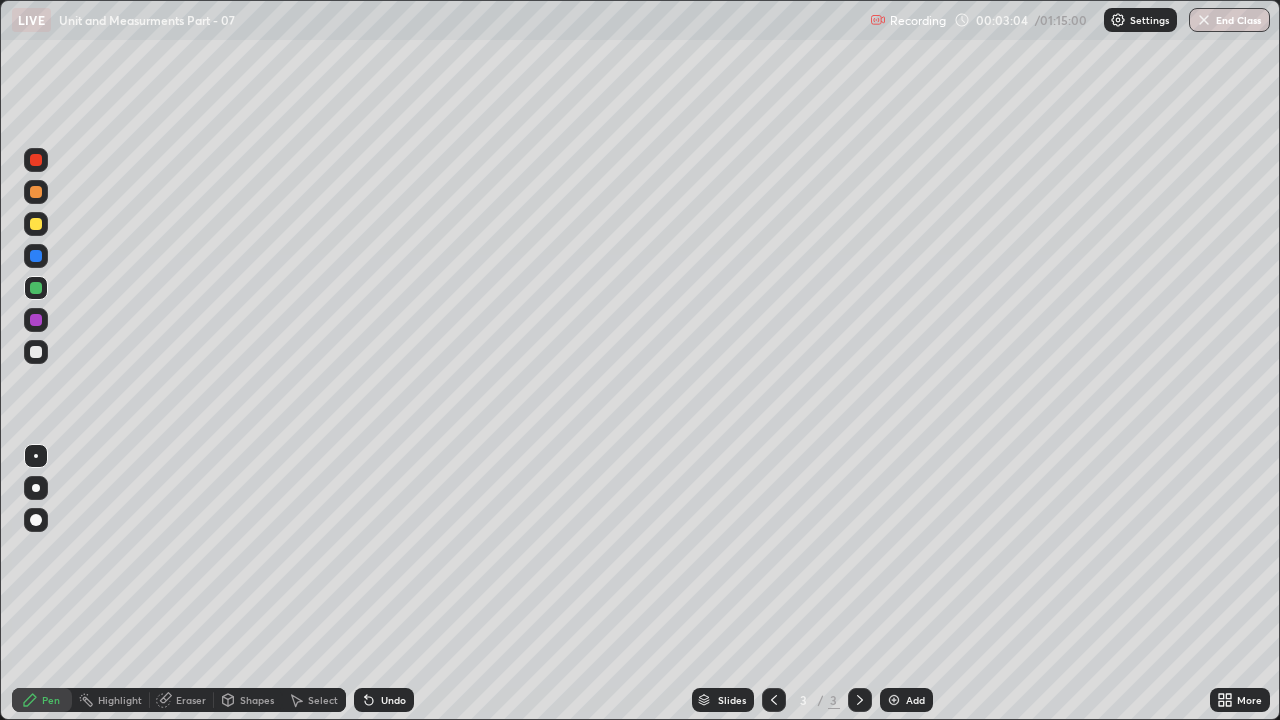 click 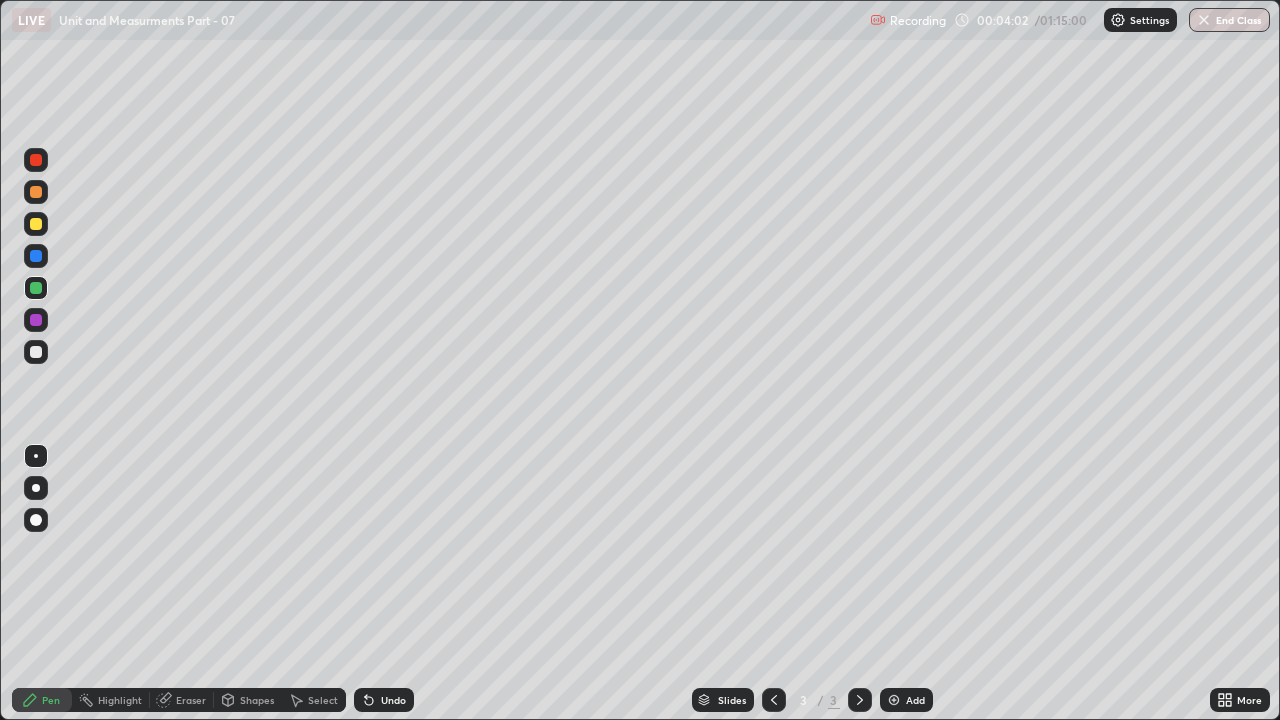 click 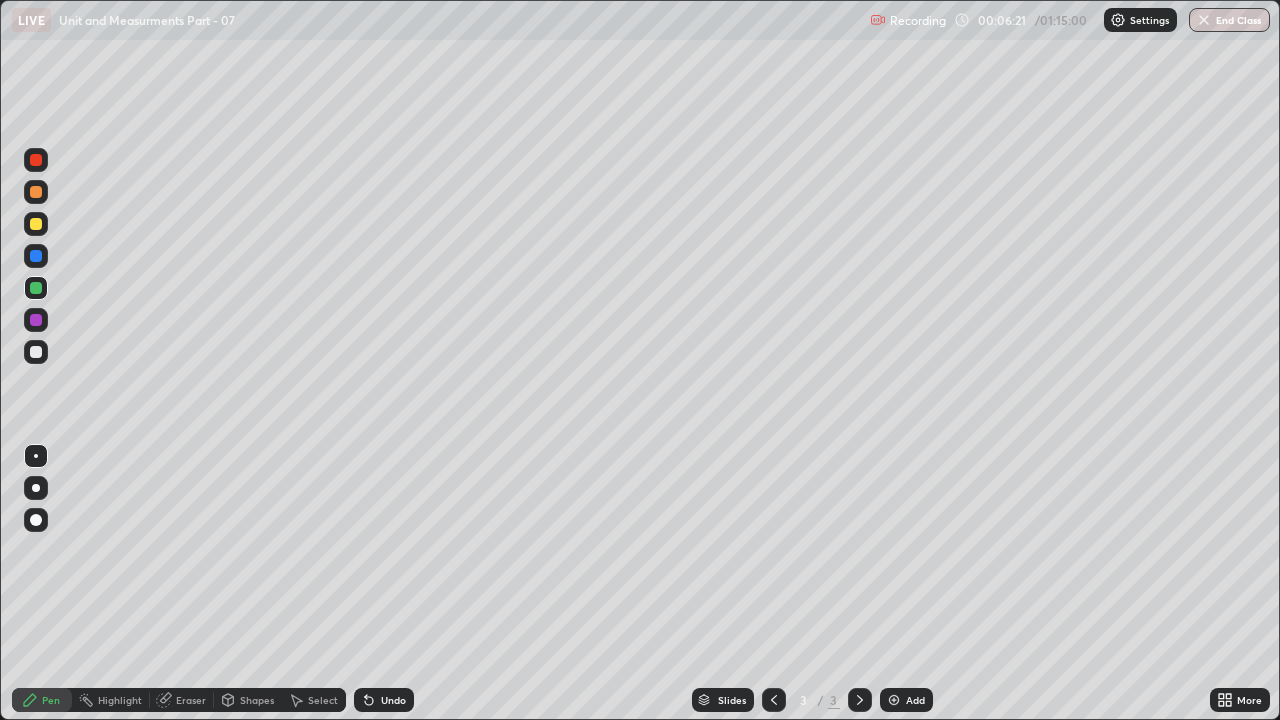 click at bounding box center (36, 256) 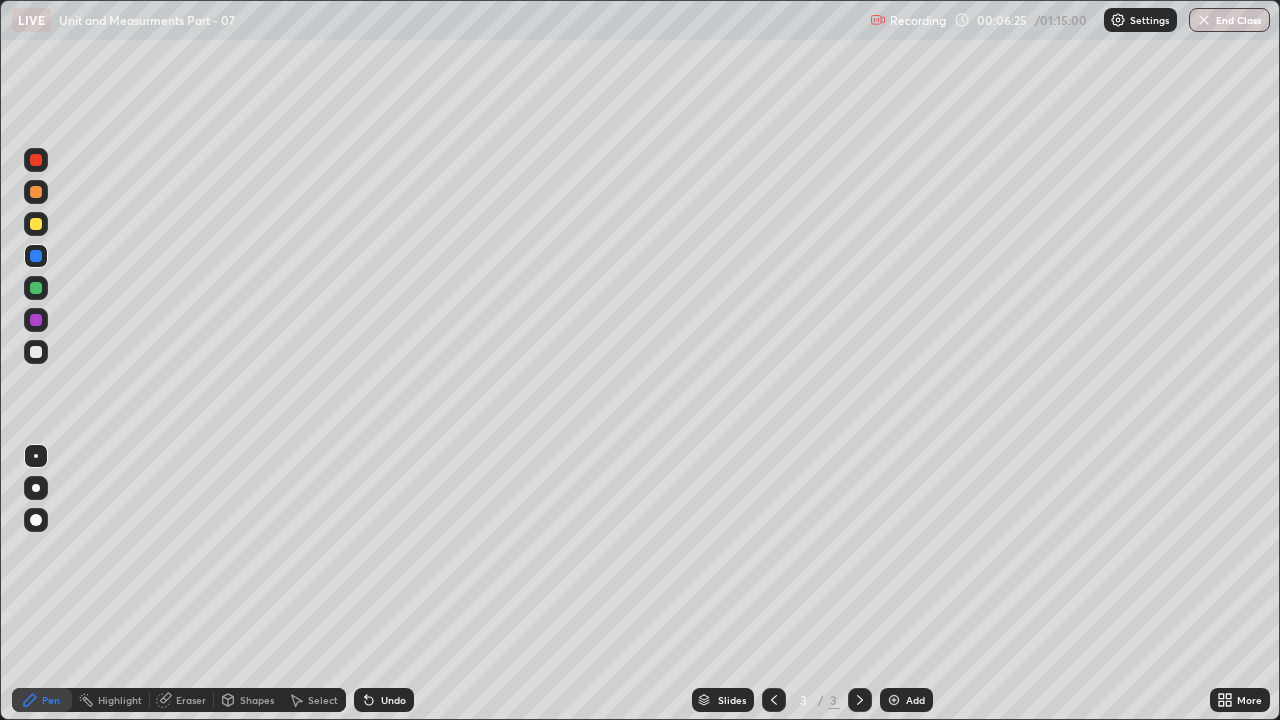 click on "Eraser" at bounding box center [191, 700] 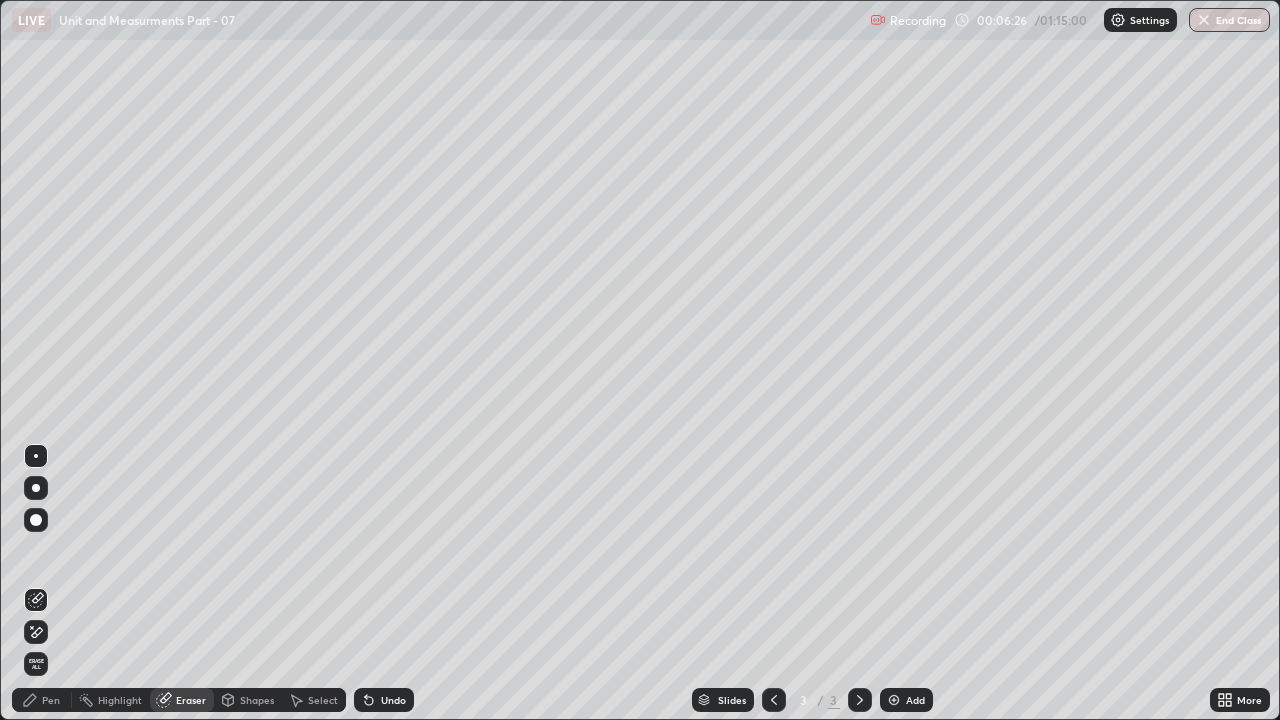 click 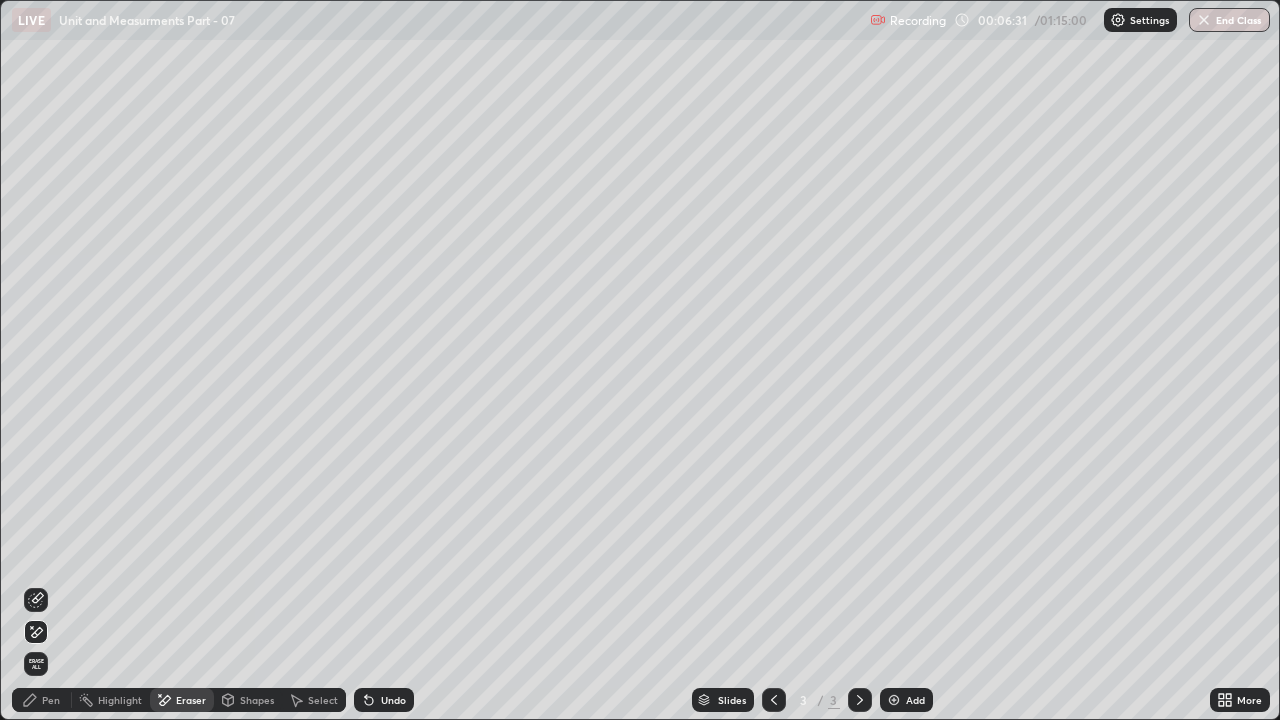 click on "Pen" at bounding box center (51, 700) 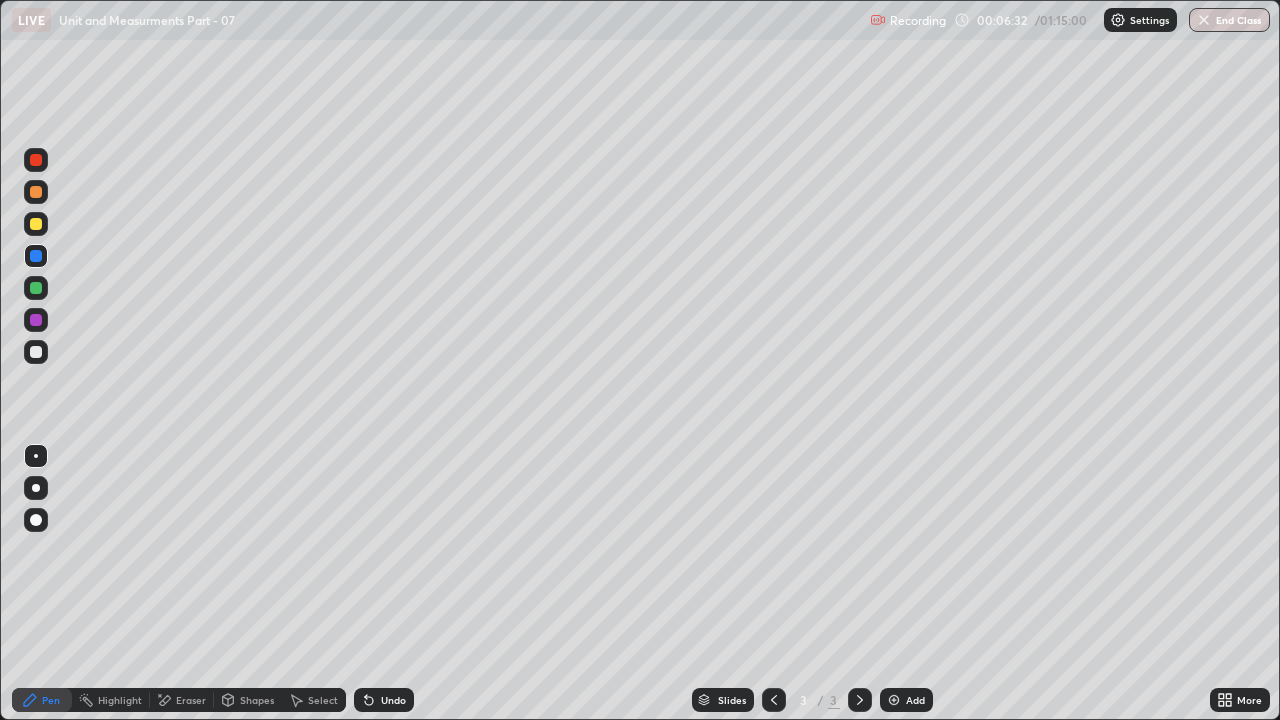 click at bounding box center (36, 288) 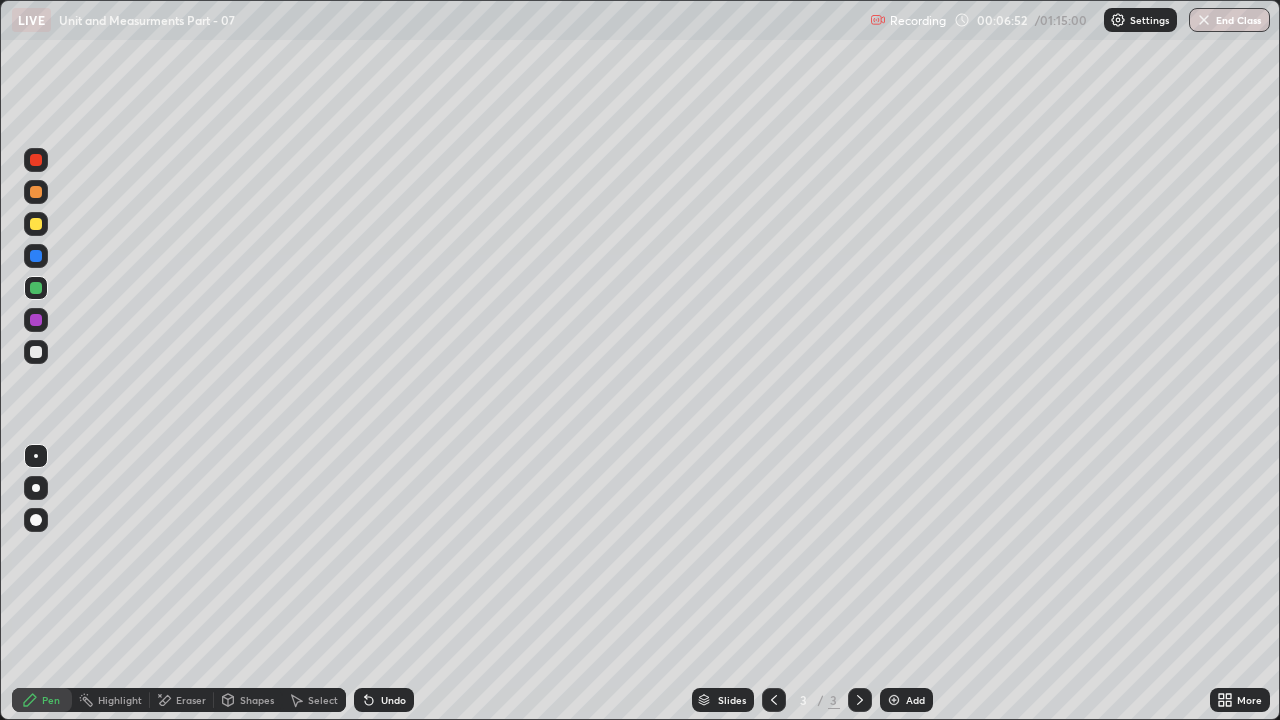 click on "Eraser" at bounding box center [191, 700] 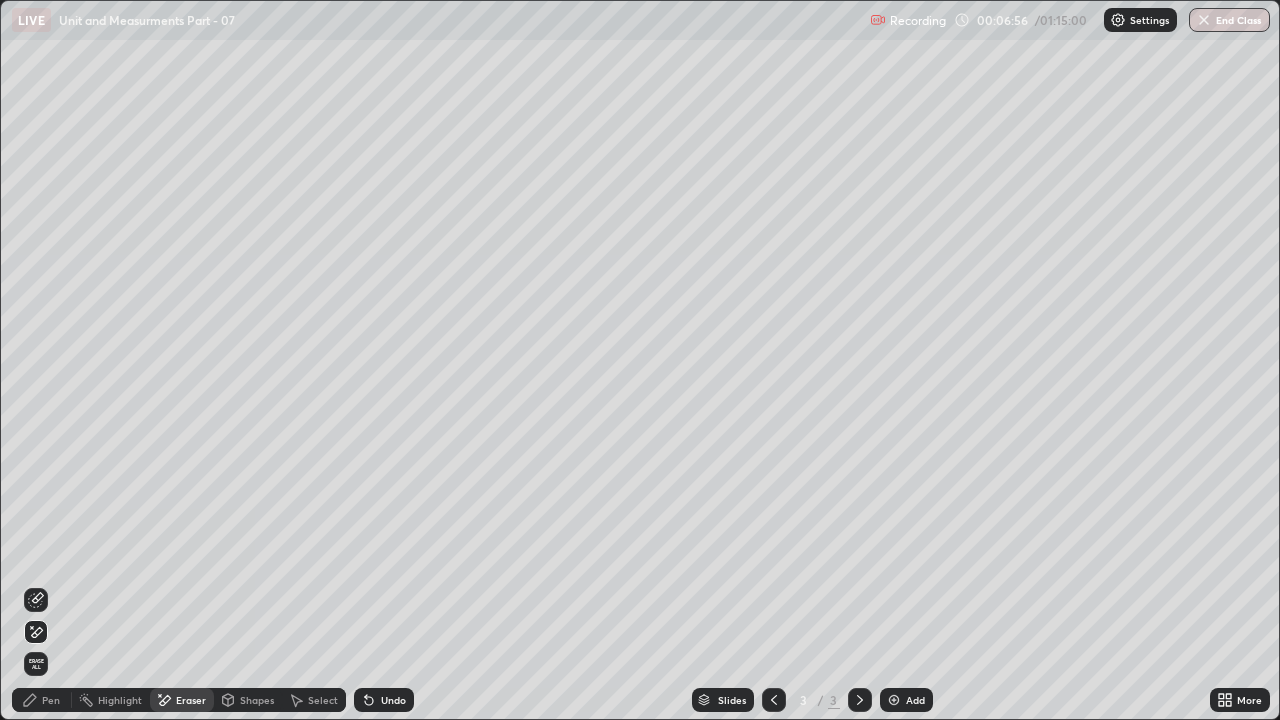 click on "Pen" at bounding box center (42, 700) 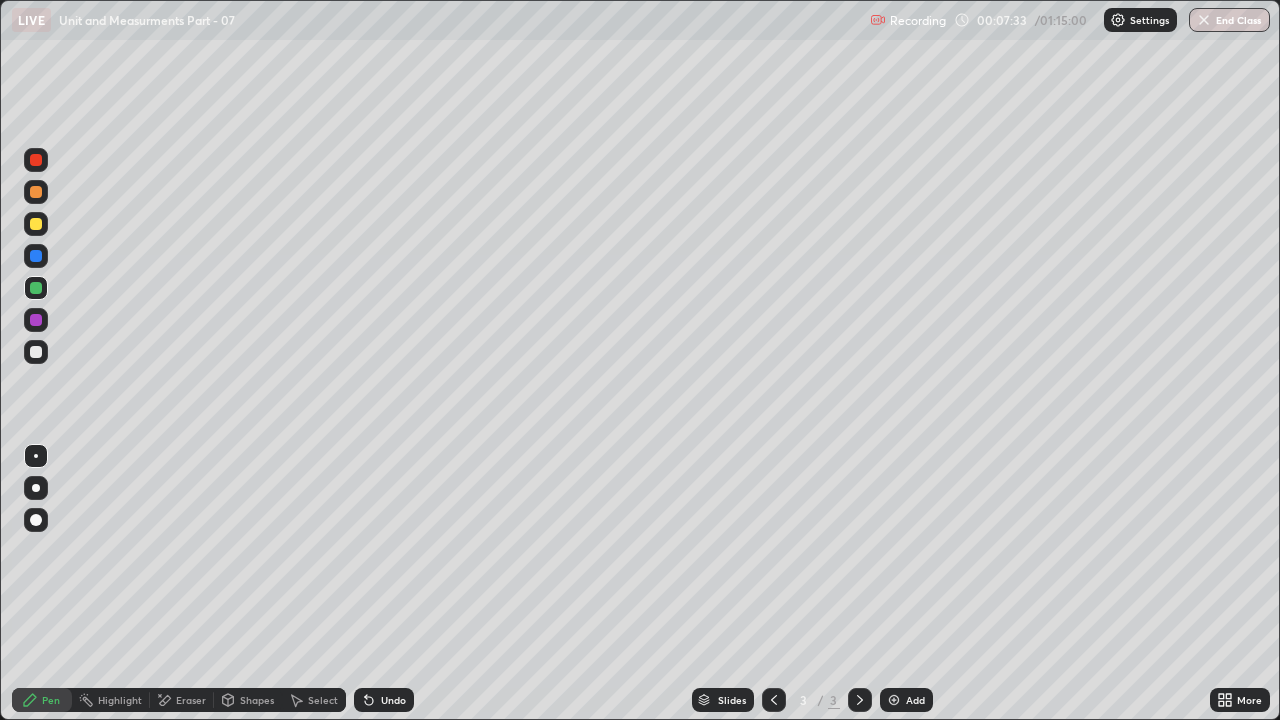 click on "Add" at bounding box center (915, 700) 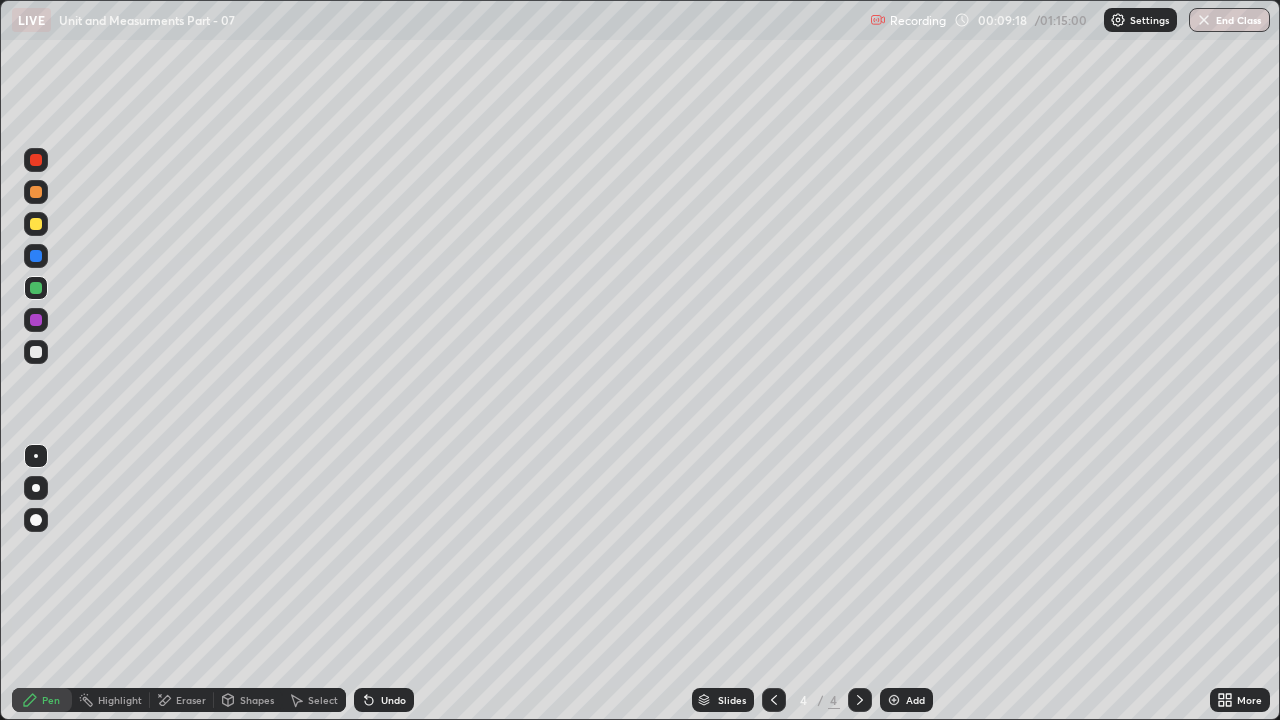 click at bounding box center [36, 320] 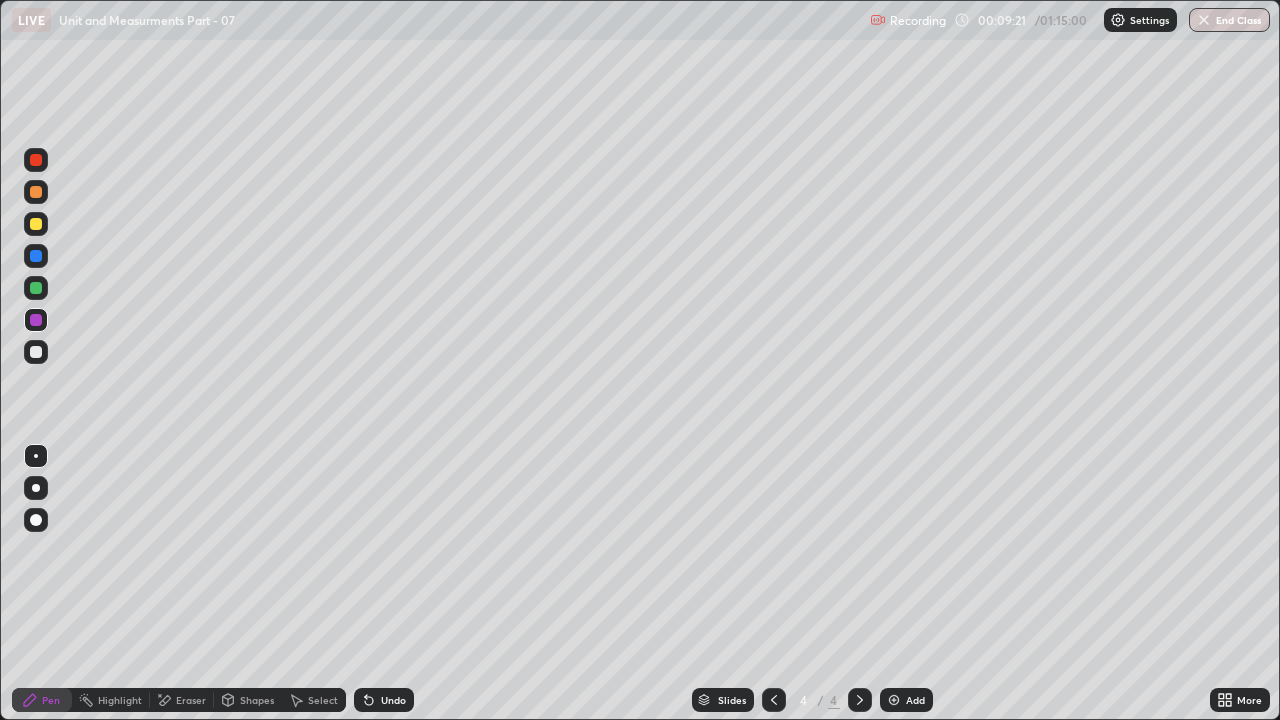 click on "Undo" at bounding box center (393, 700) 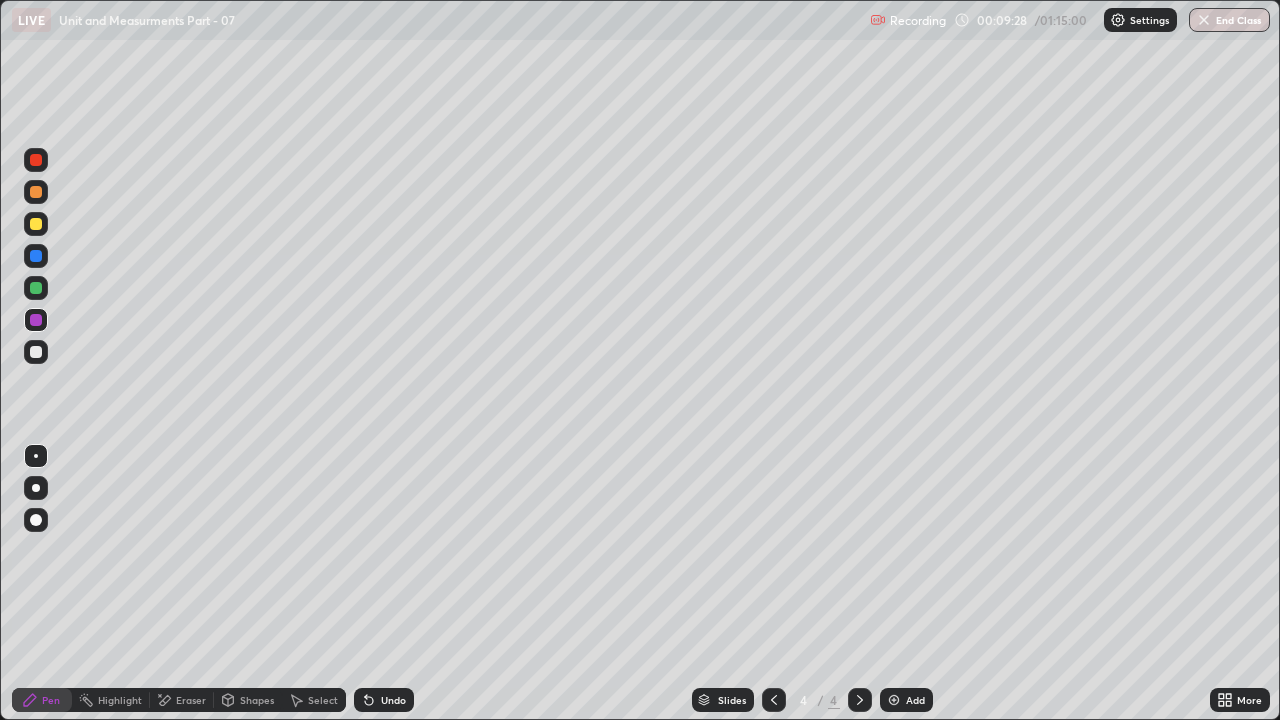 click at bounding box center [36, 224] 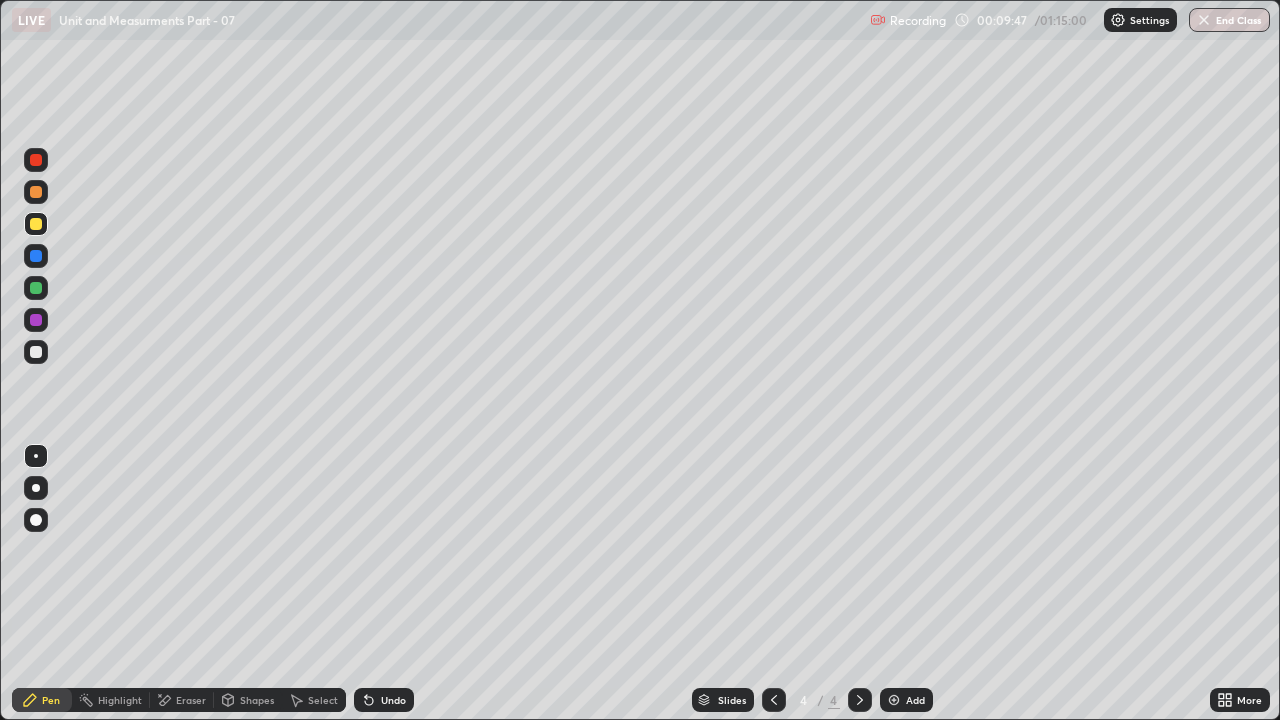 click at bounding box center [36, 256] 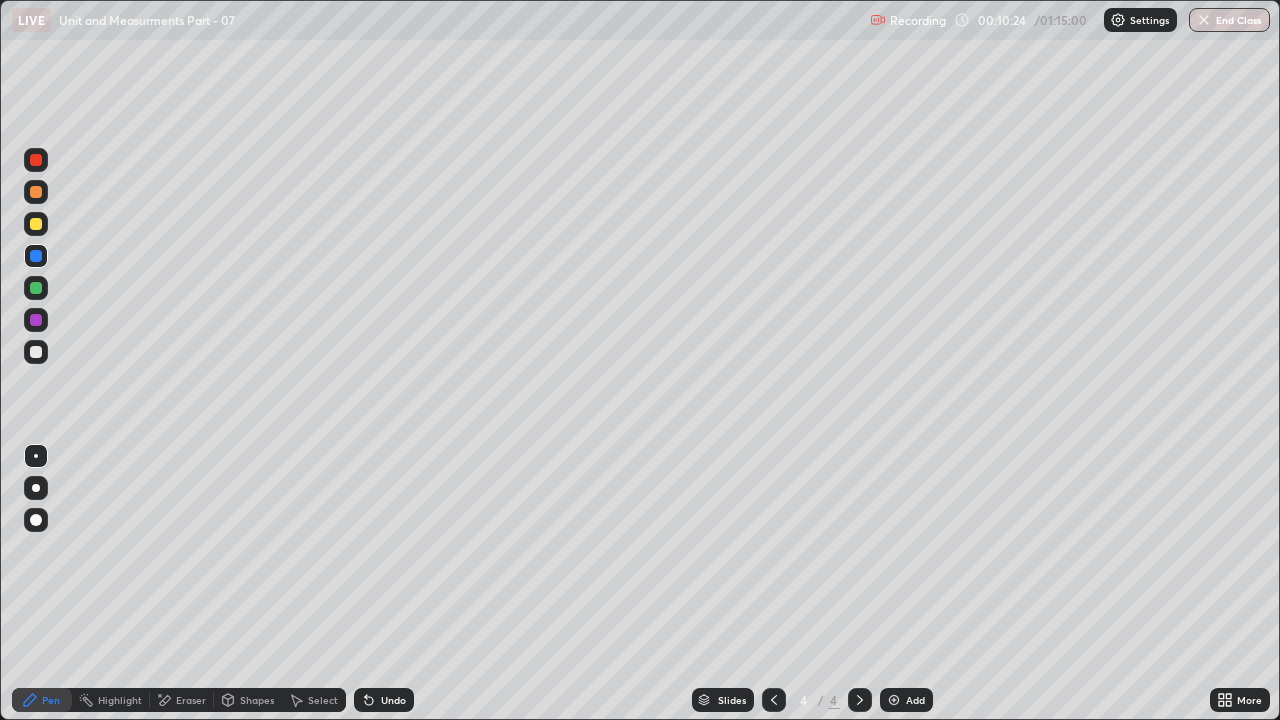 click on "Add" at bounding box center [906, 700] 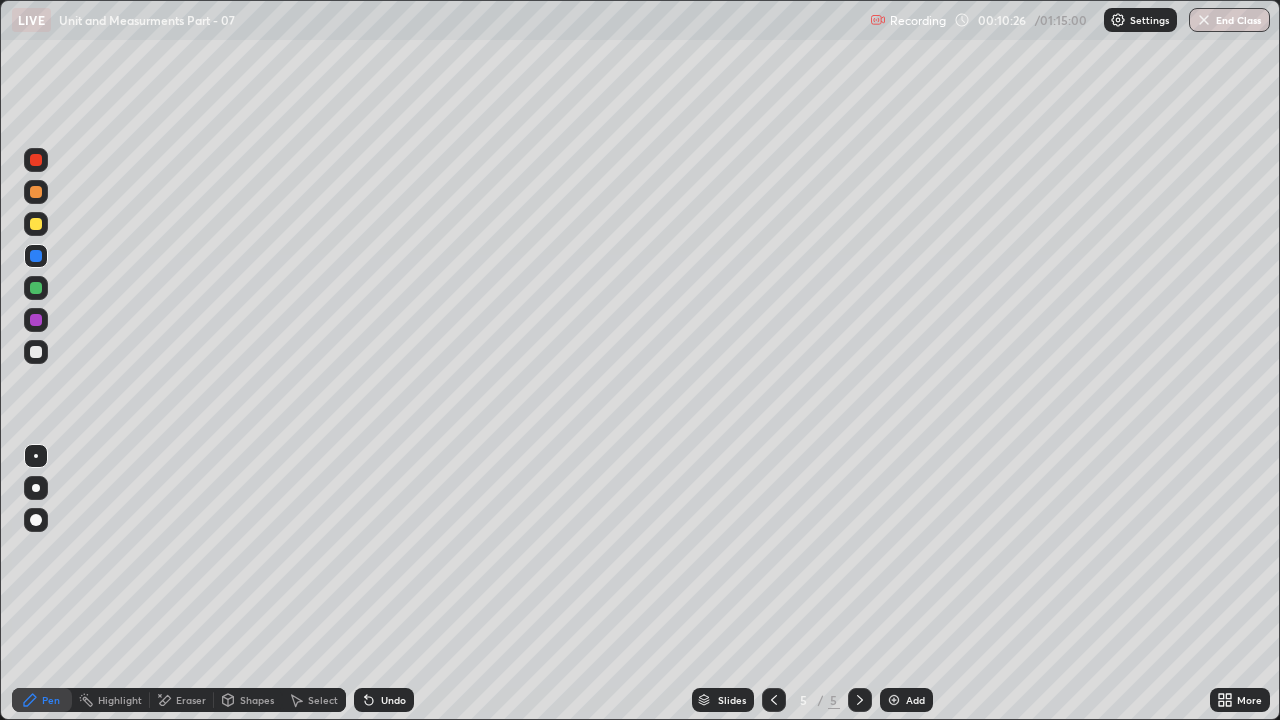 click at bounding box center (36, 320) 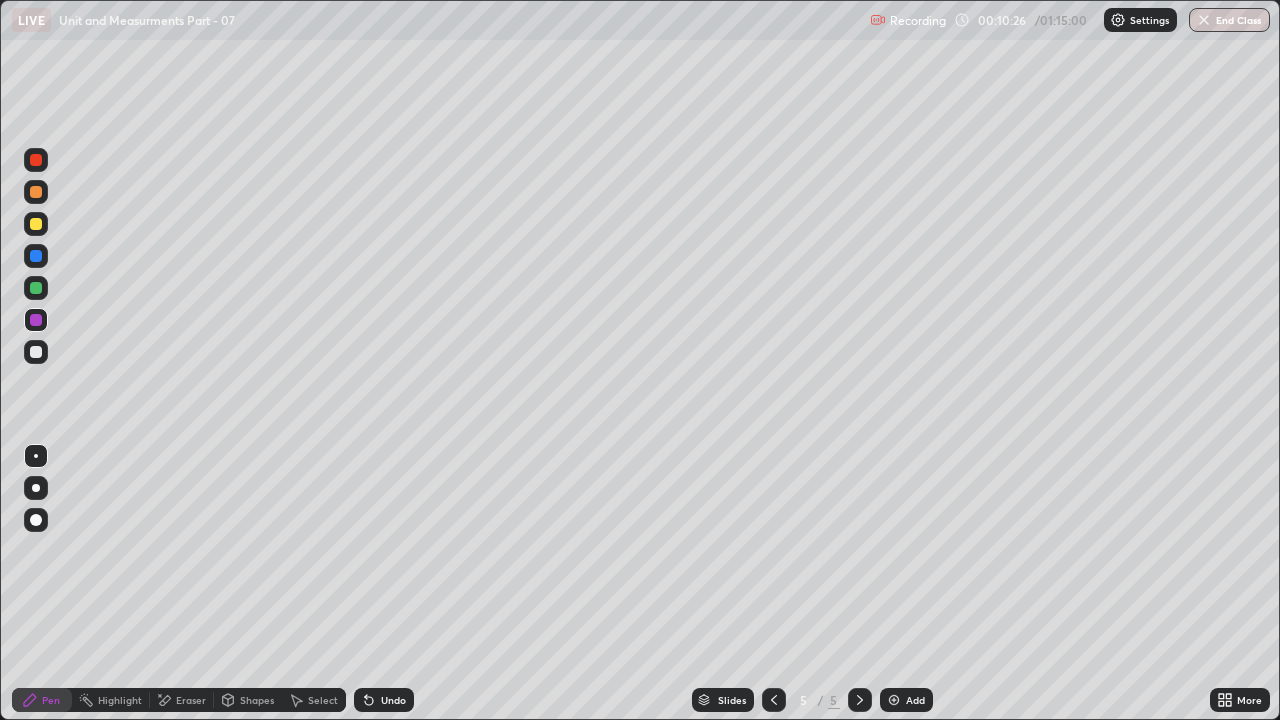 click at bounding box center (36, 352) 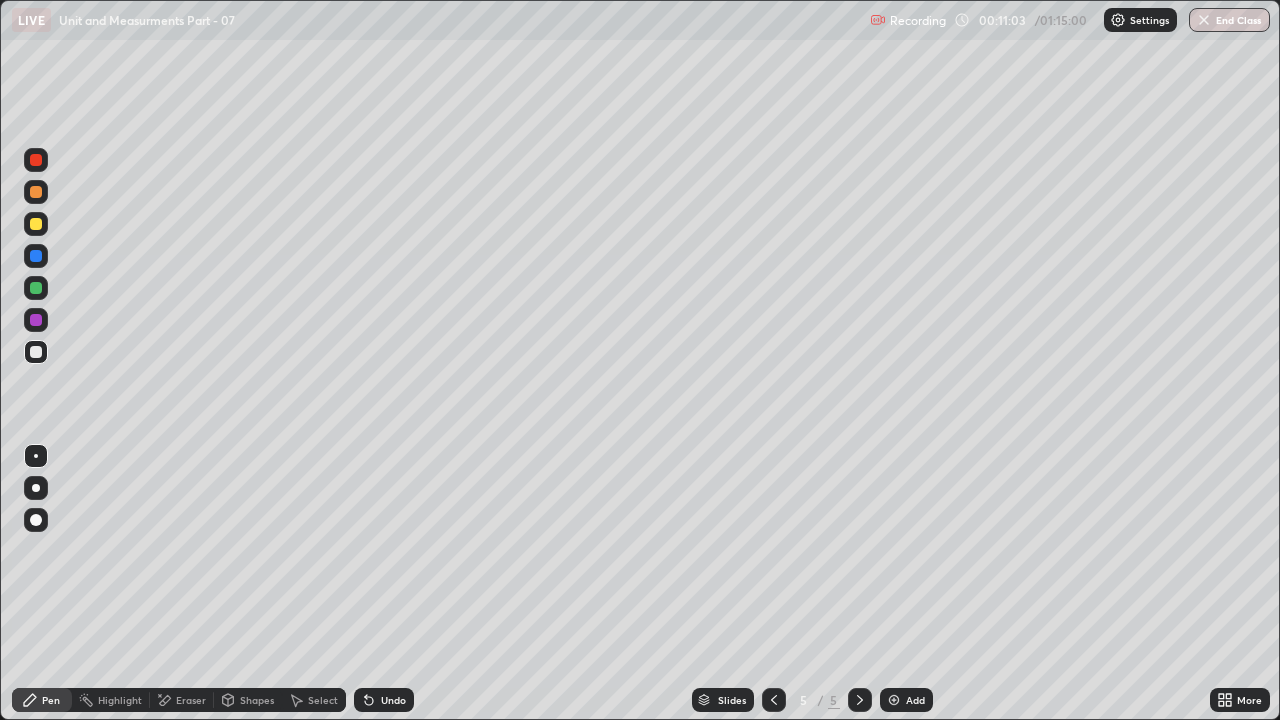 click on "Undo" at bounding box center (384, 700) 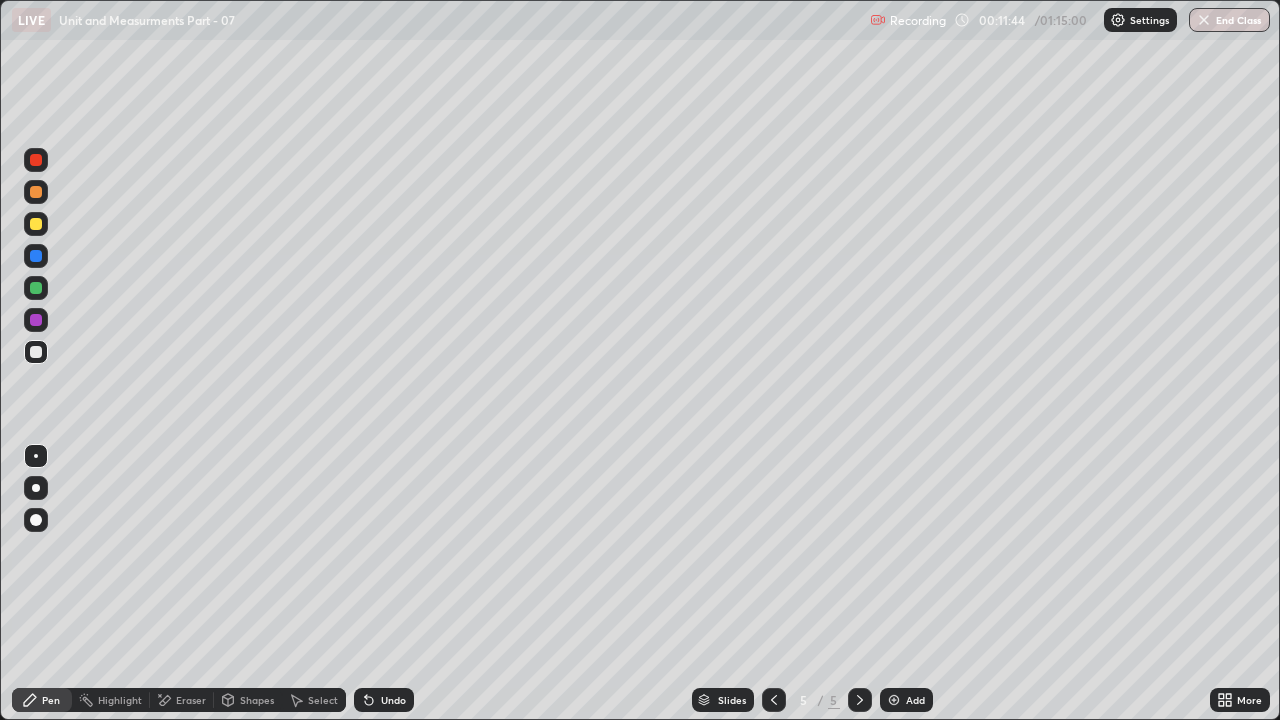 click at bounding box center [36, 288] 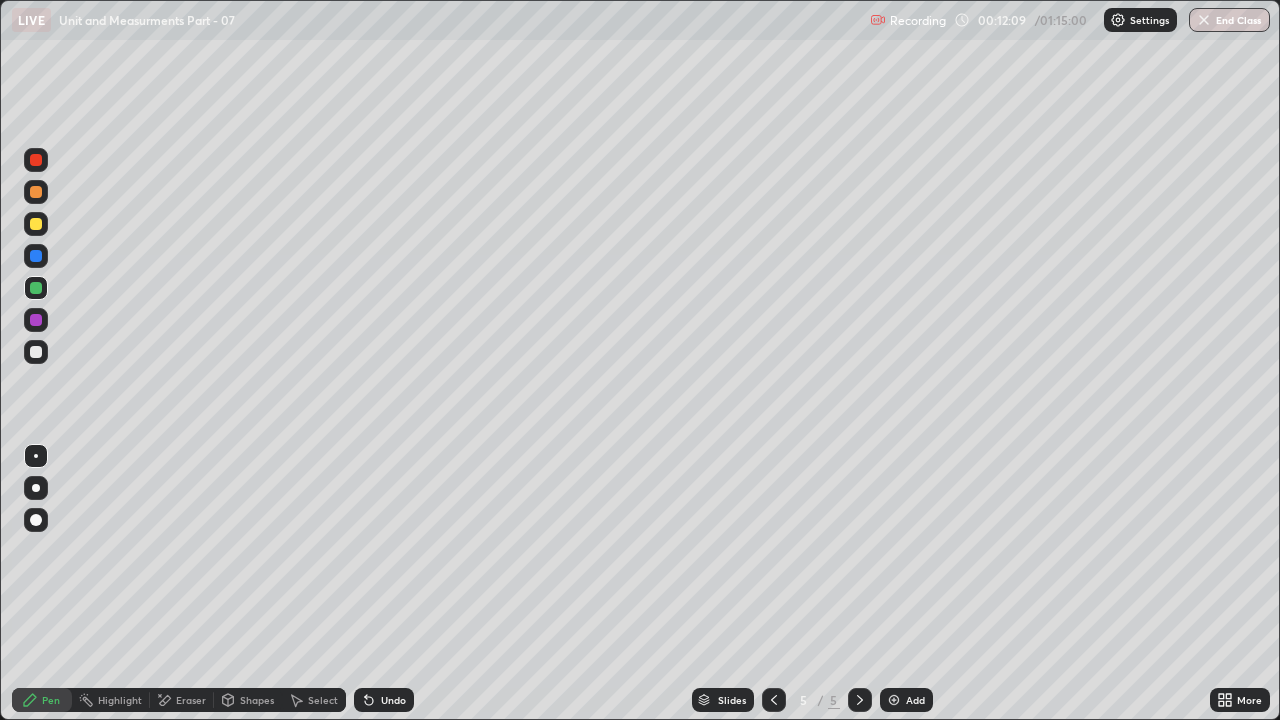 click on "Eraser" at bounding box center [191, 700] 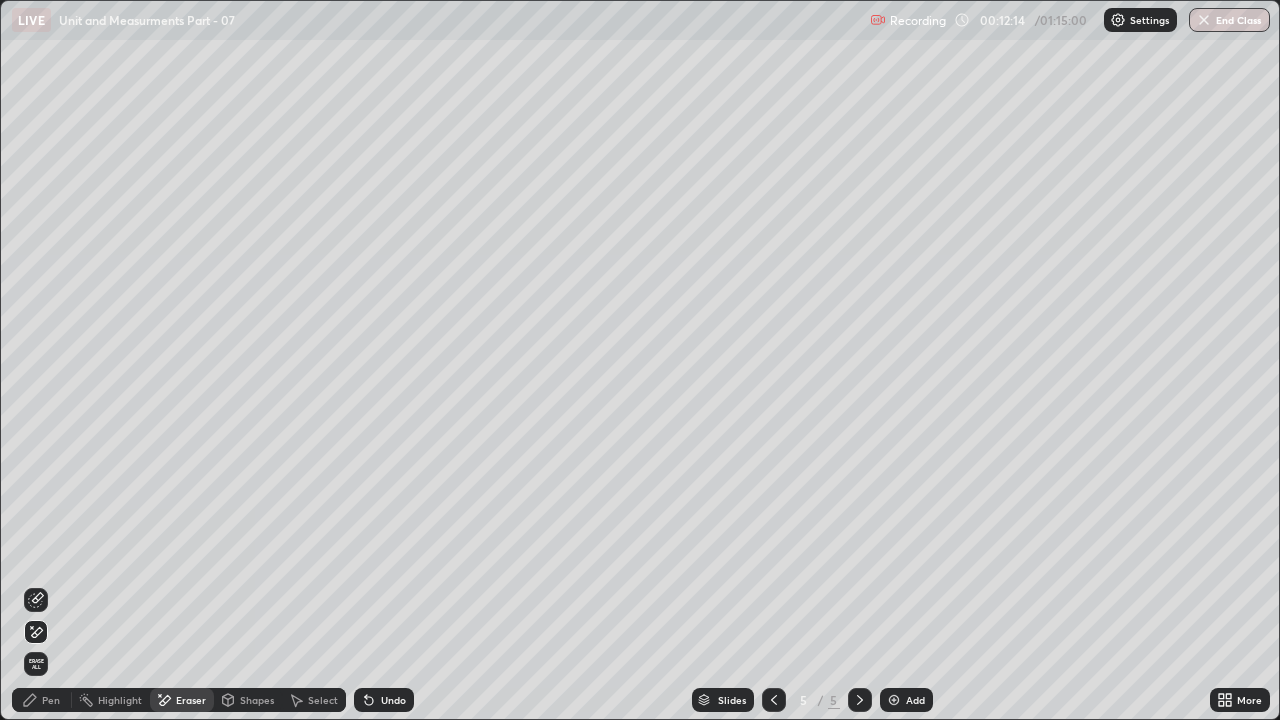 click on "Pen" at bounding box center [51, 700] 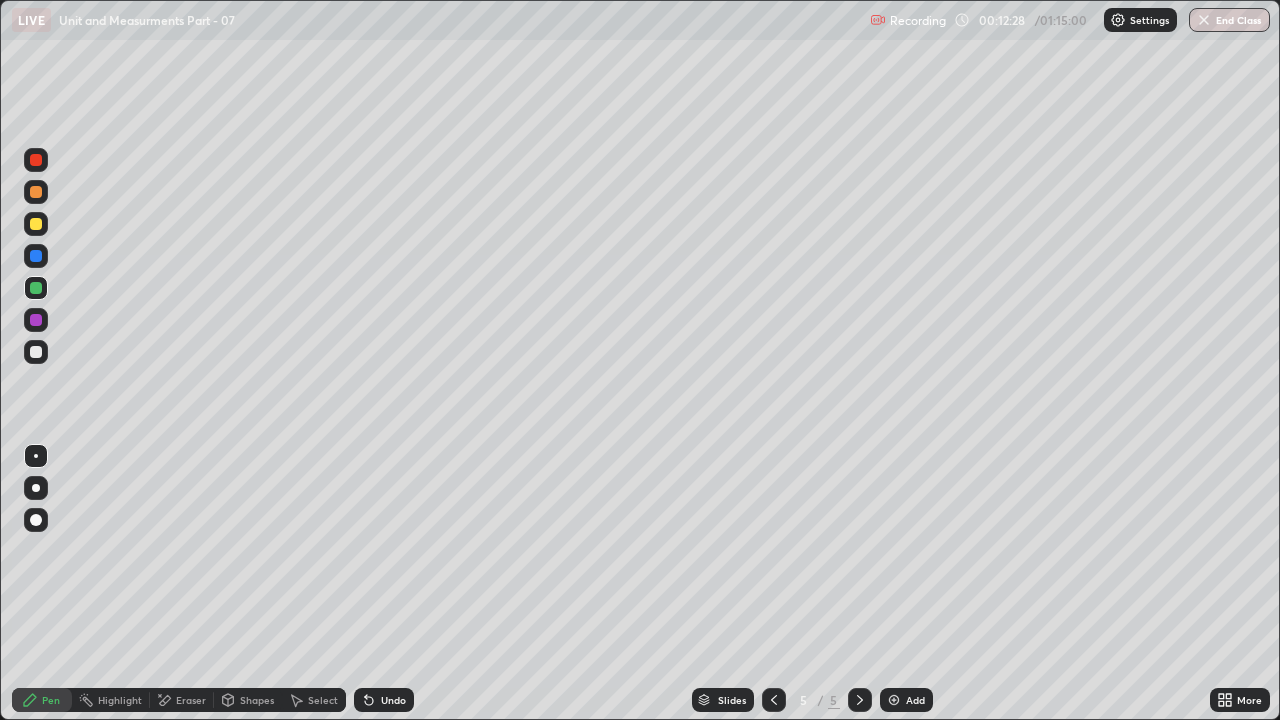 click on "Eraser" at bounding box center [191, 700] 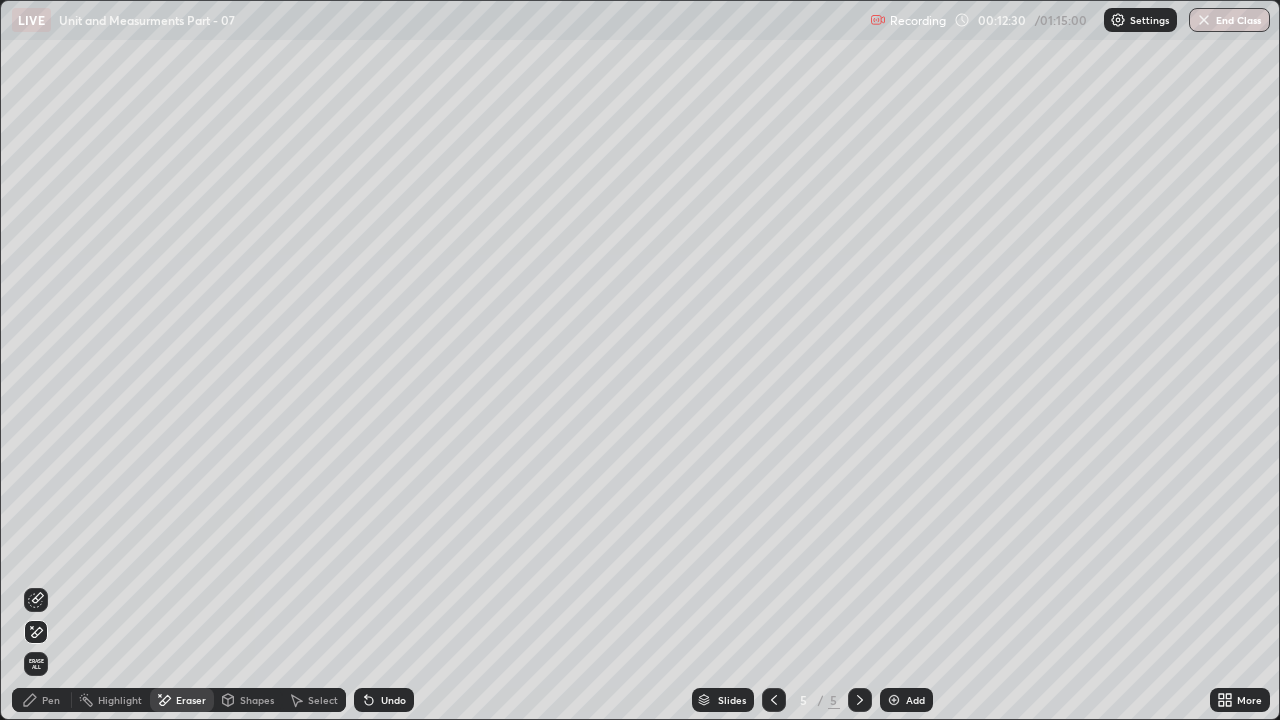 click on "Pen" at bounding box center (51, 700) 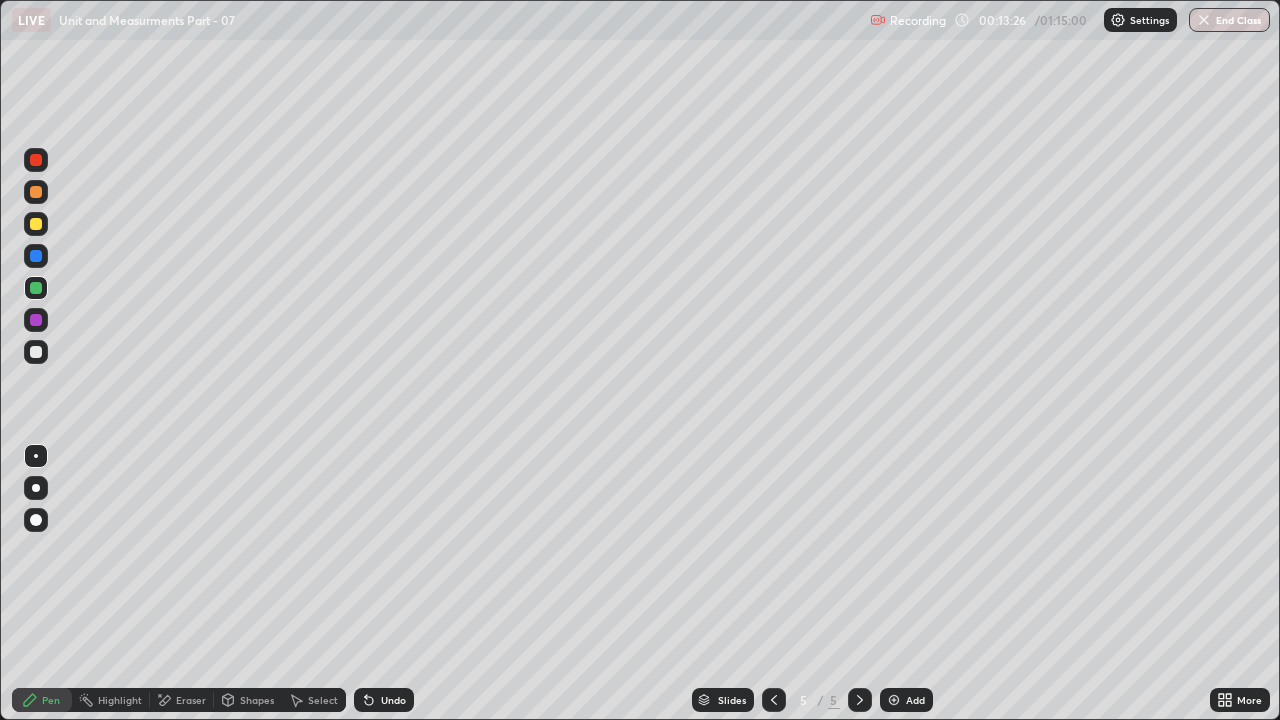 click at bounding box center [36, 288] 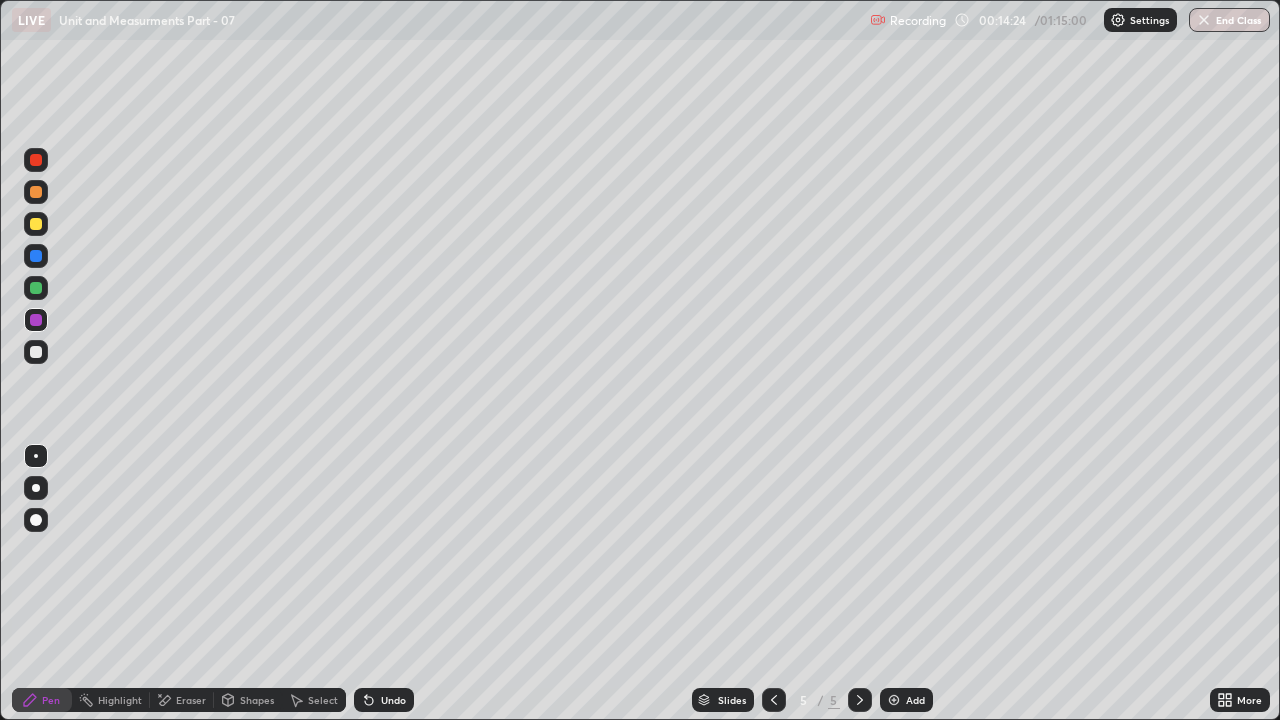 click at bounding box center (894, 700) 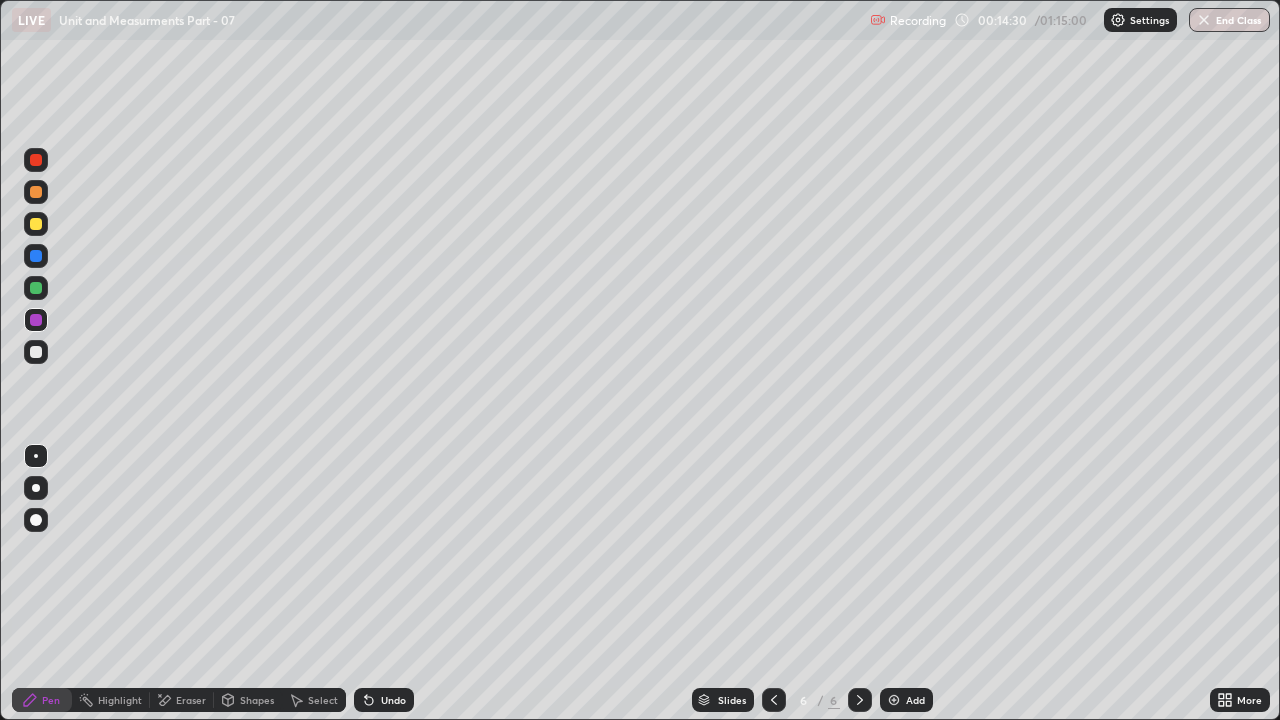 click 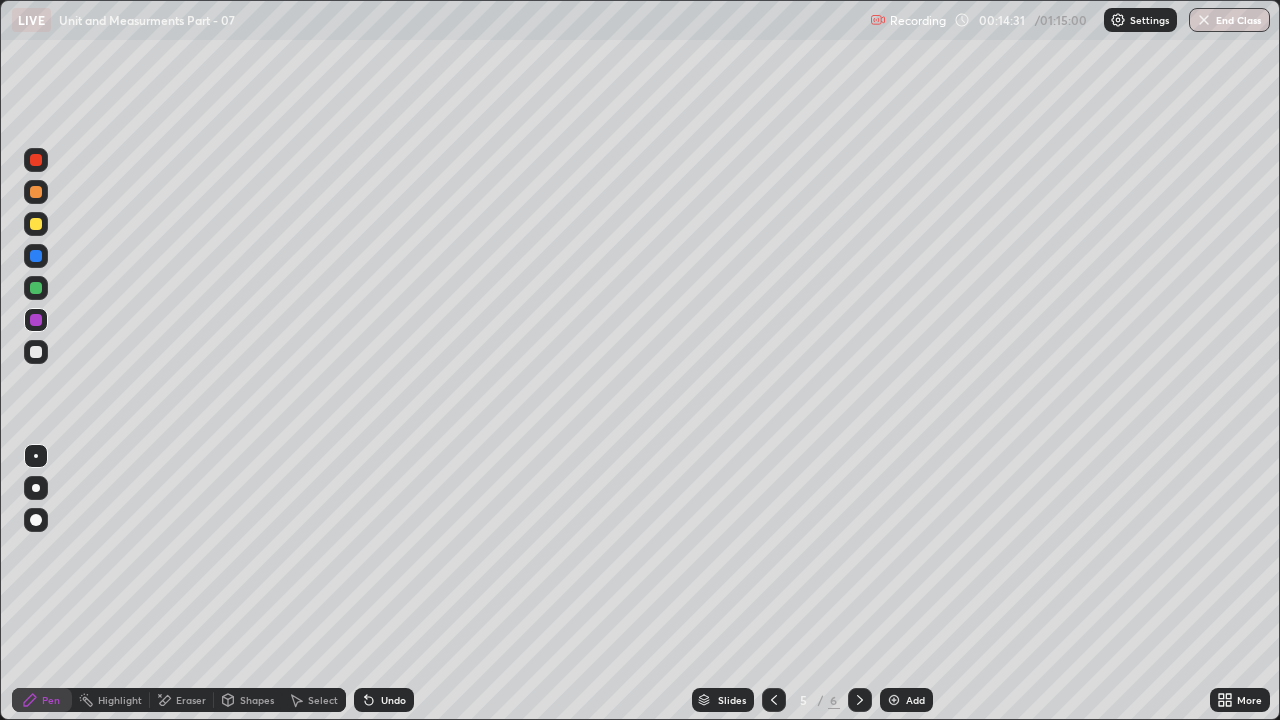 click 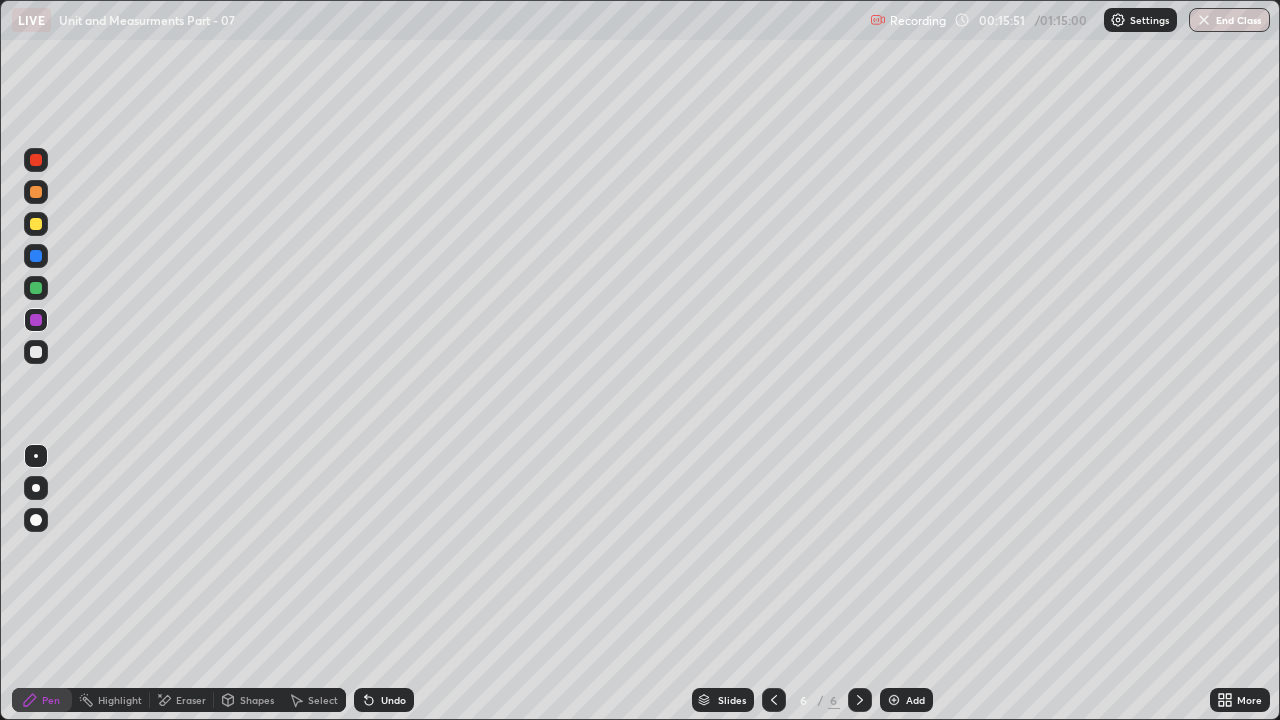 click at bounding box center [36, 288] 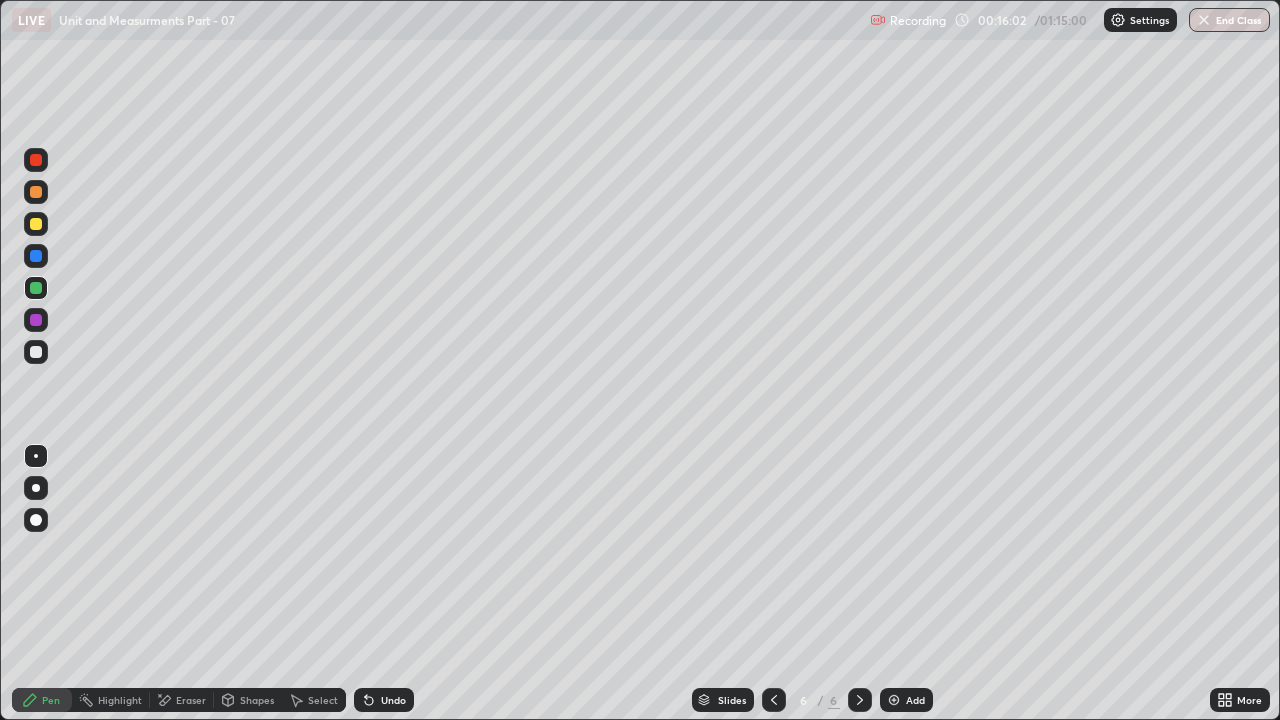 click on "Undo" at bounding box center [393, 700] 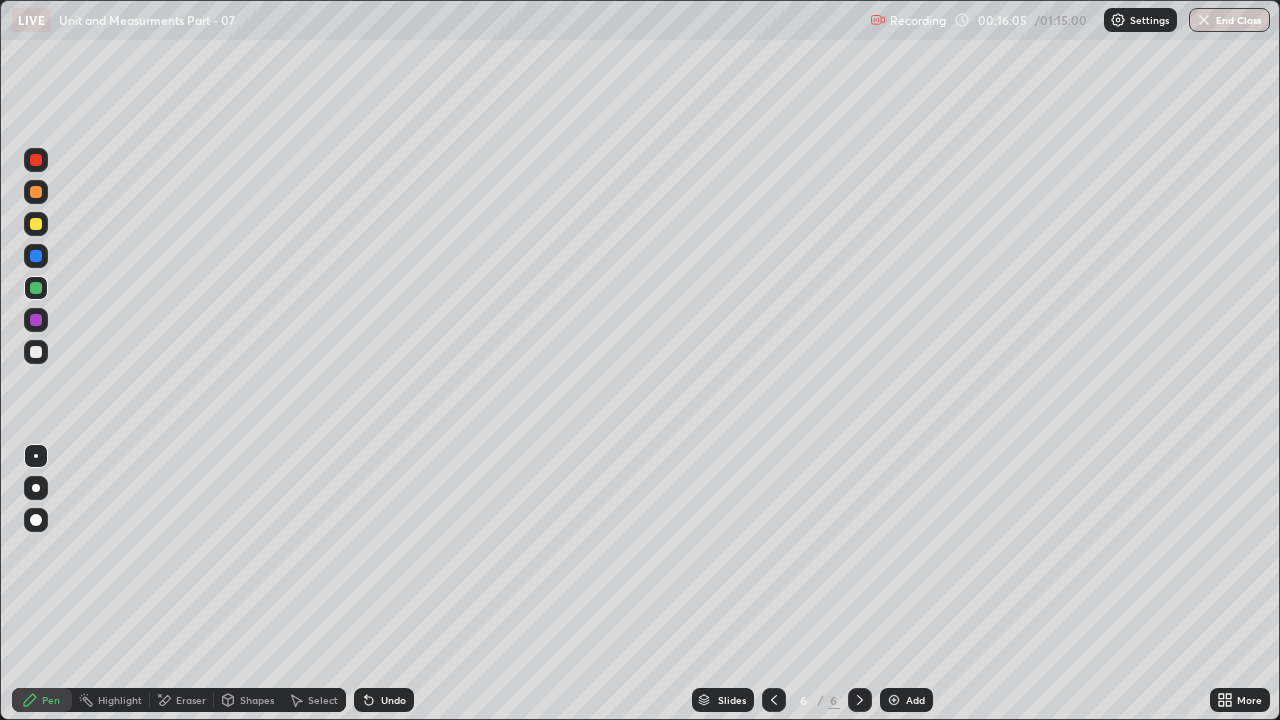 click 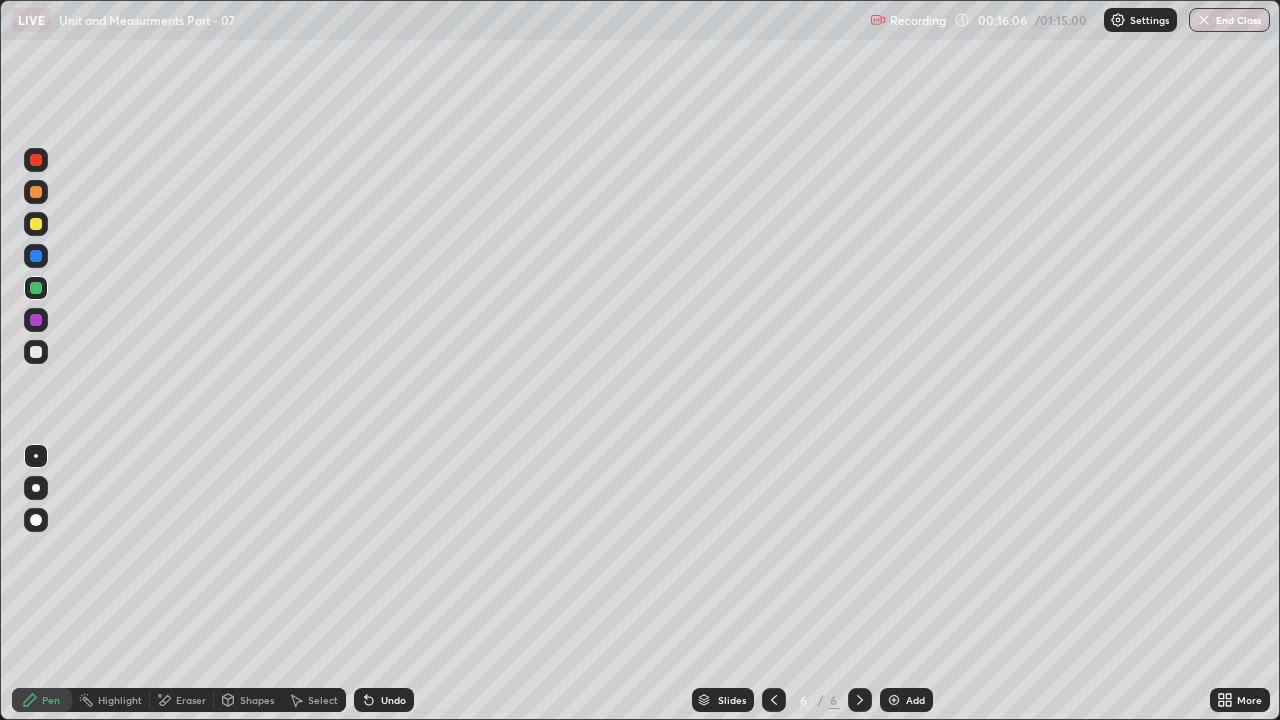 click on "Undo" at bounding box center [384, 700] 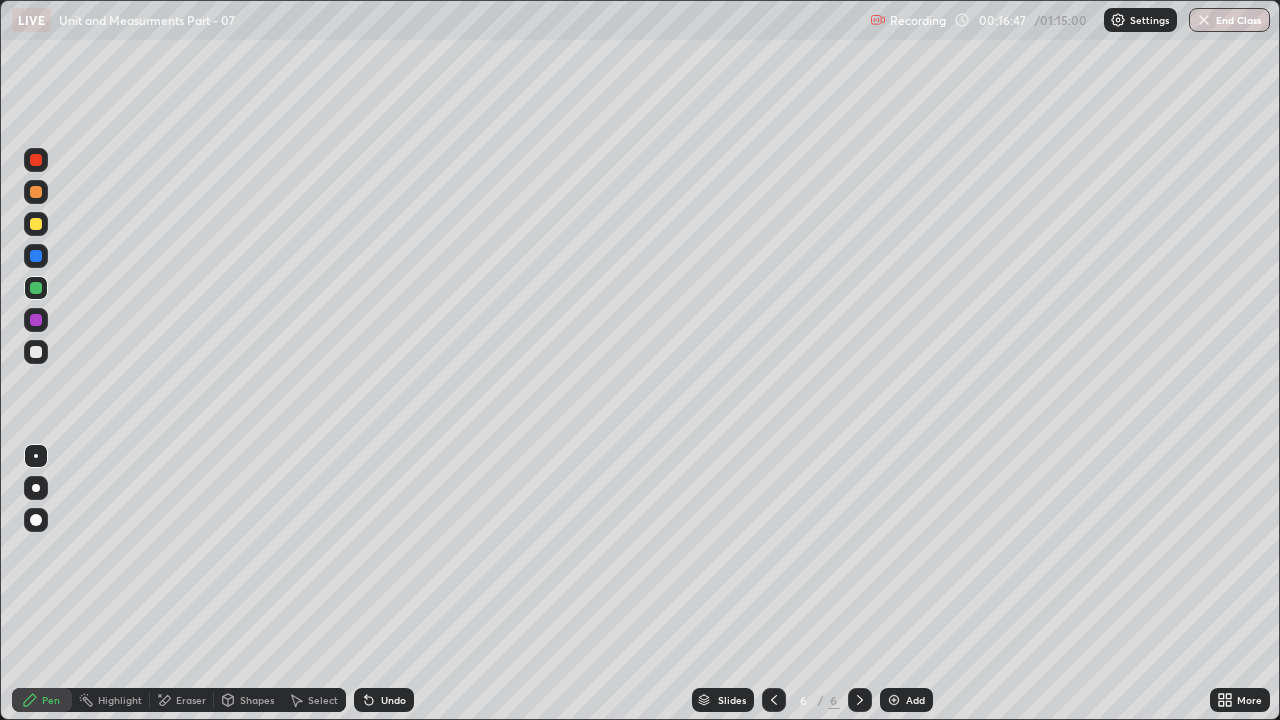 click at bounding box center [36, 224] 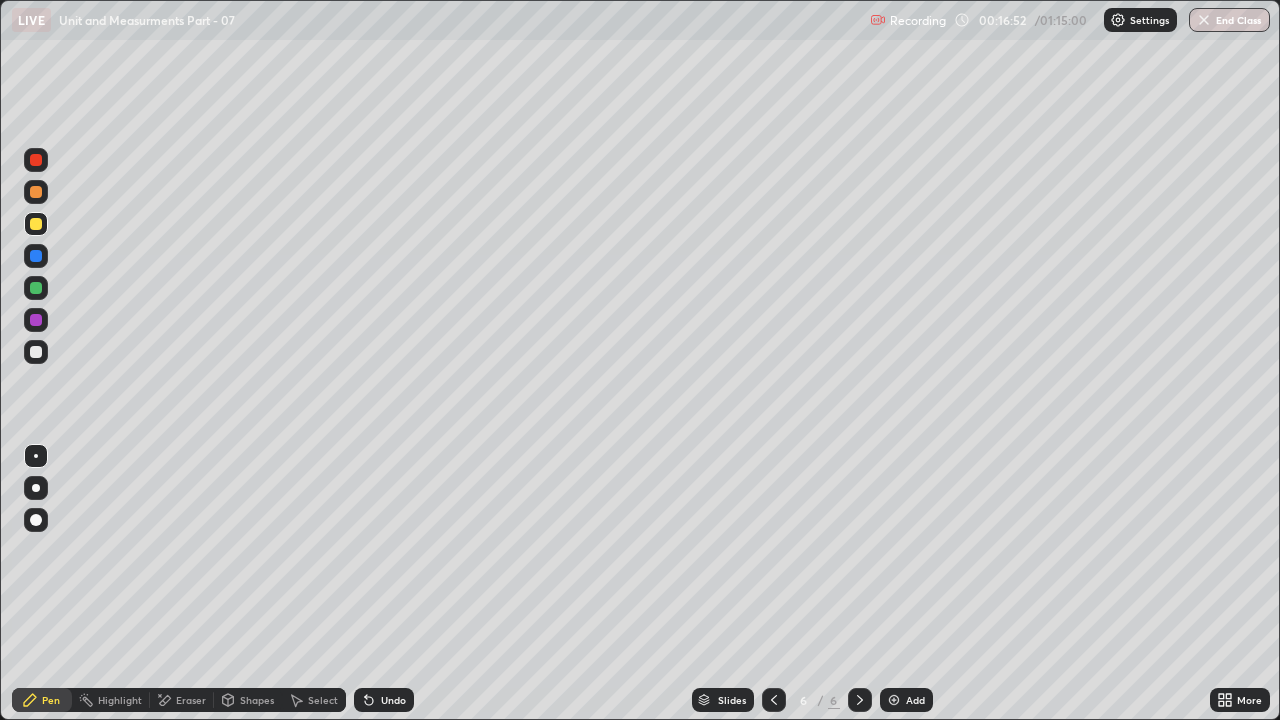click on "Undo" at bounding box center (384, 700) 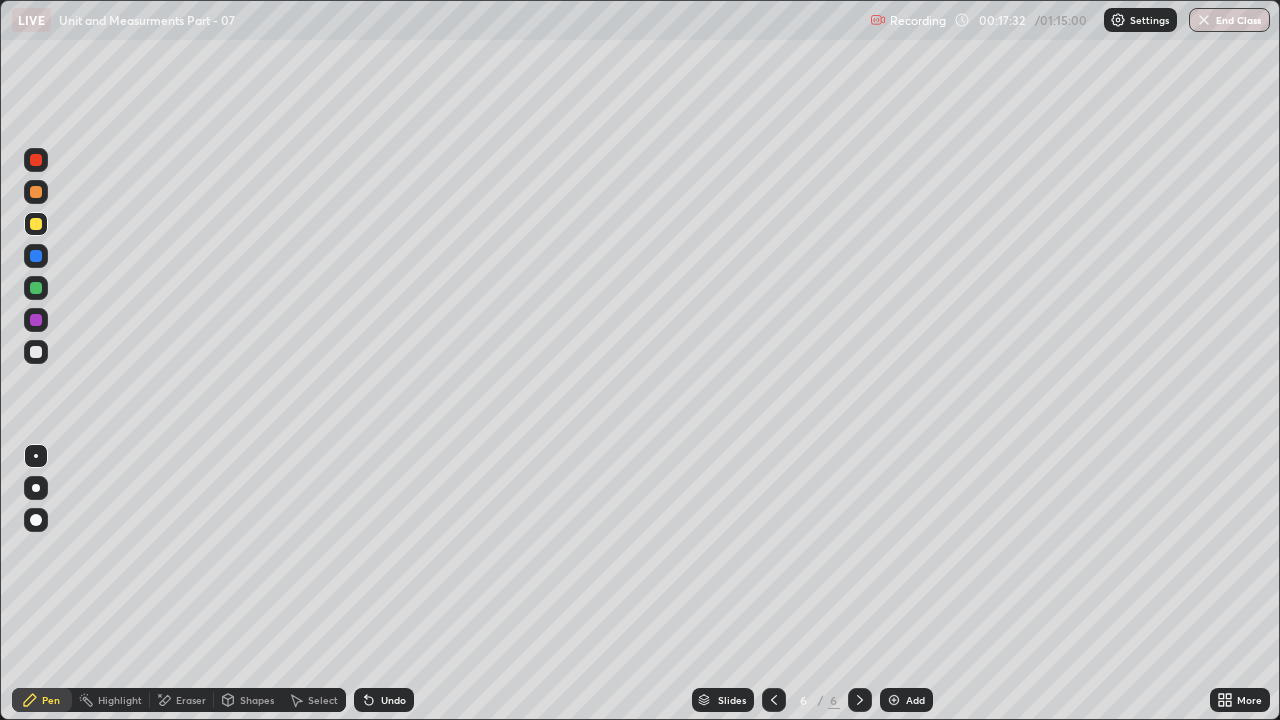 click at bounding box center (894, 700) 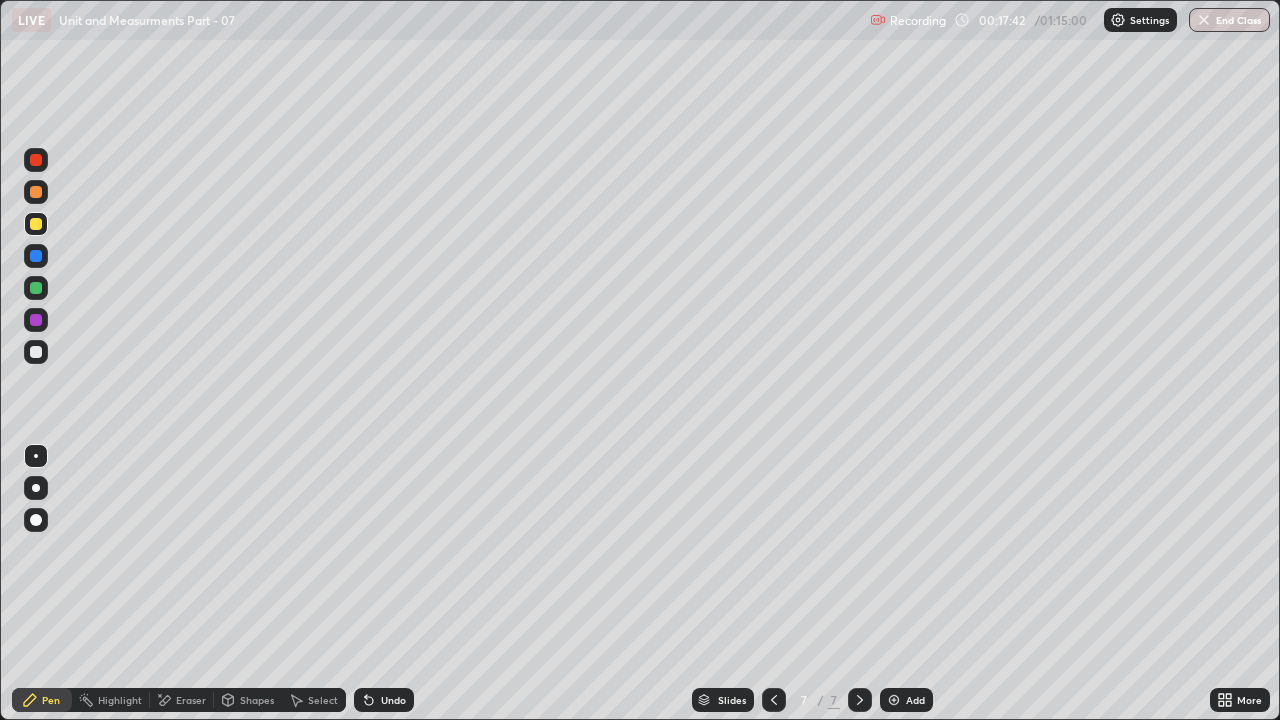 click at bounding box center [36, 352] 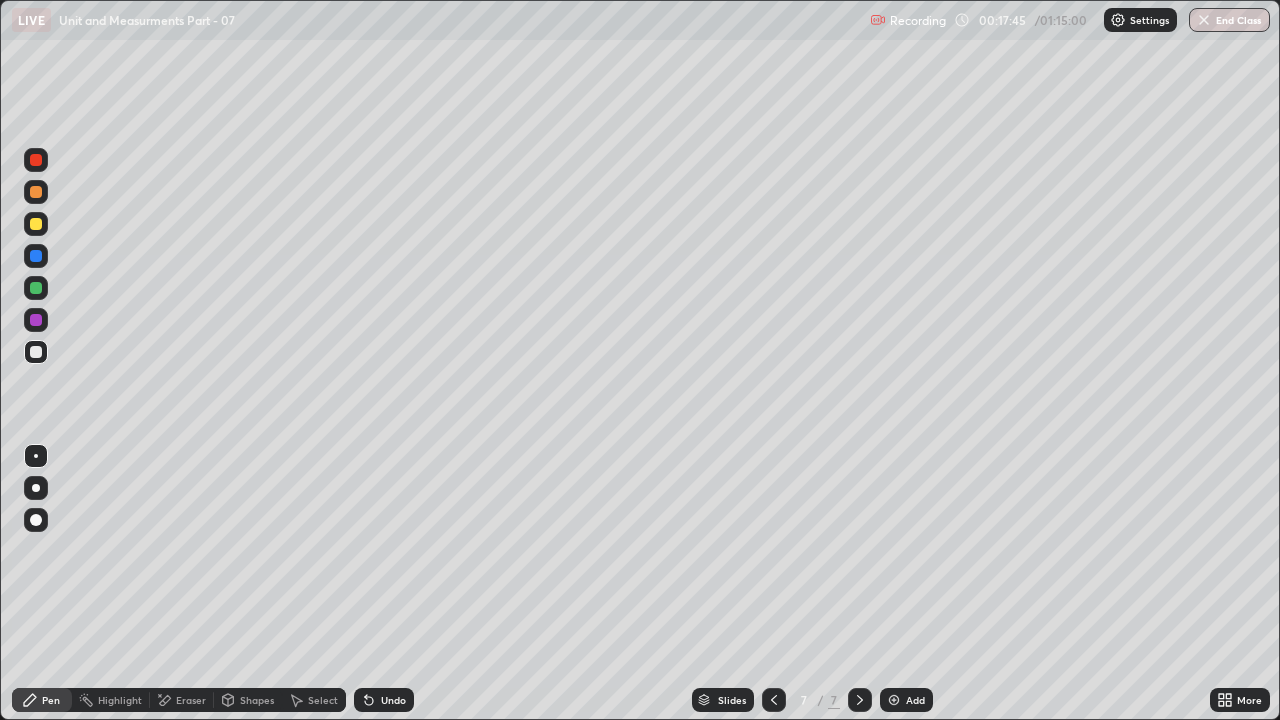 click at bounding box center (36, 256) 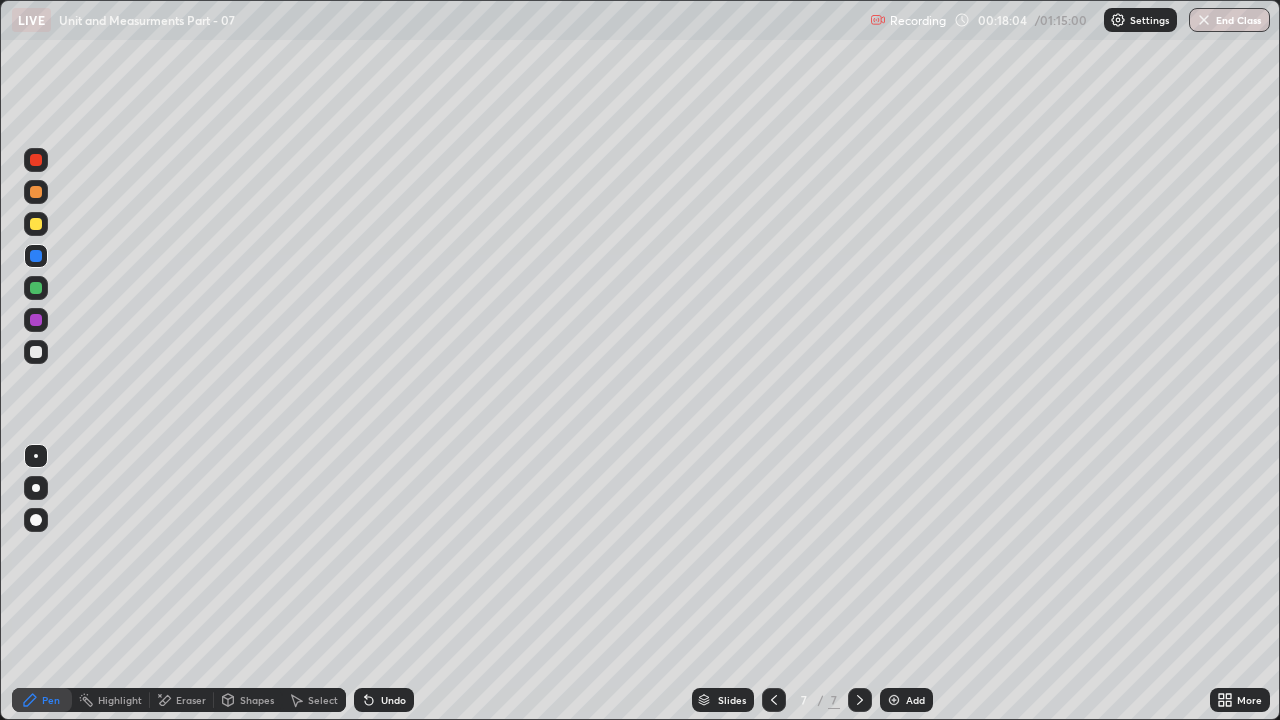 click on "Undo" at bounding box center [393, 700] 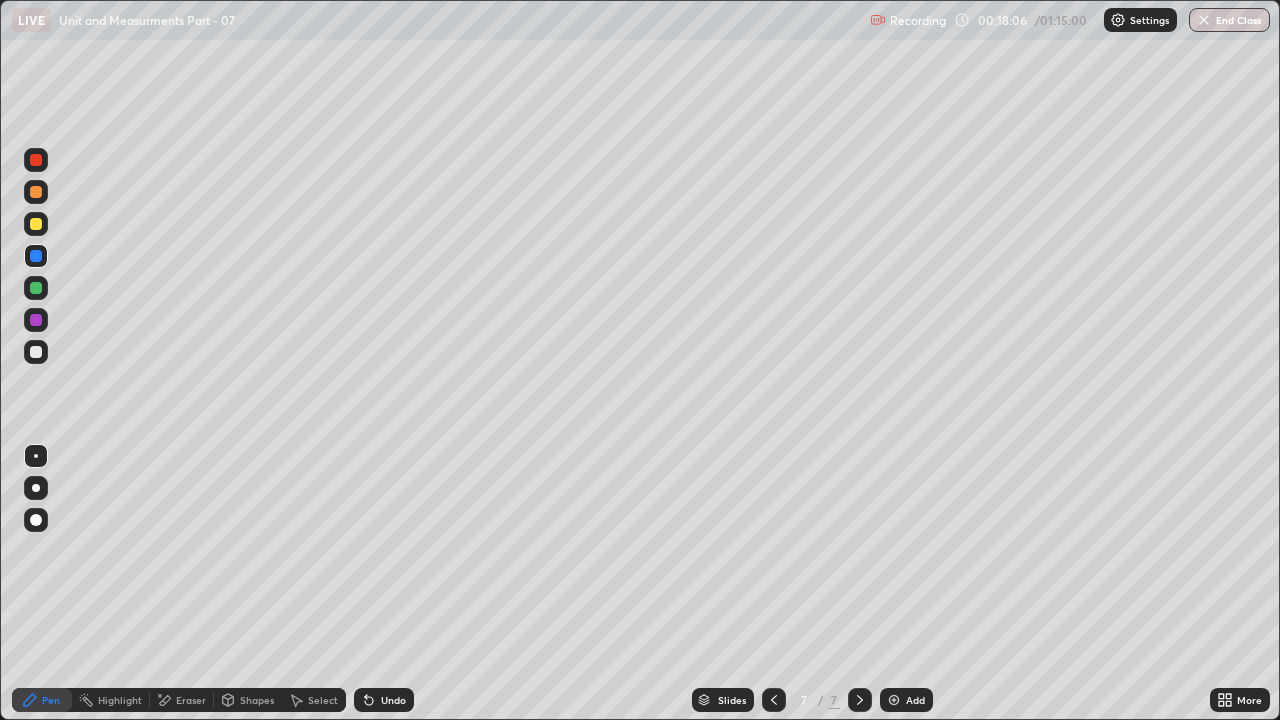 click 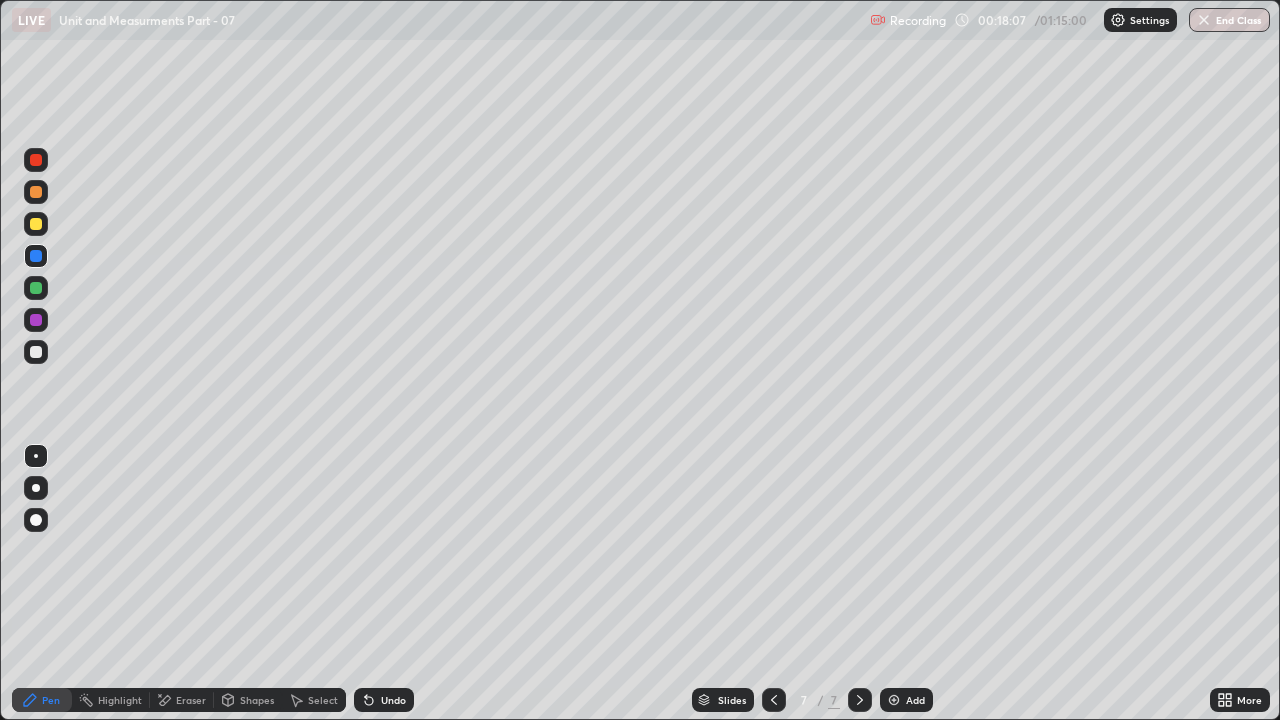 click 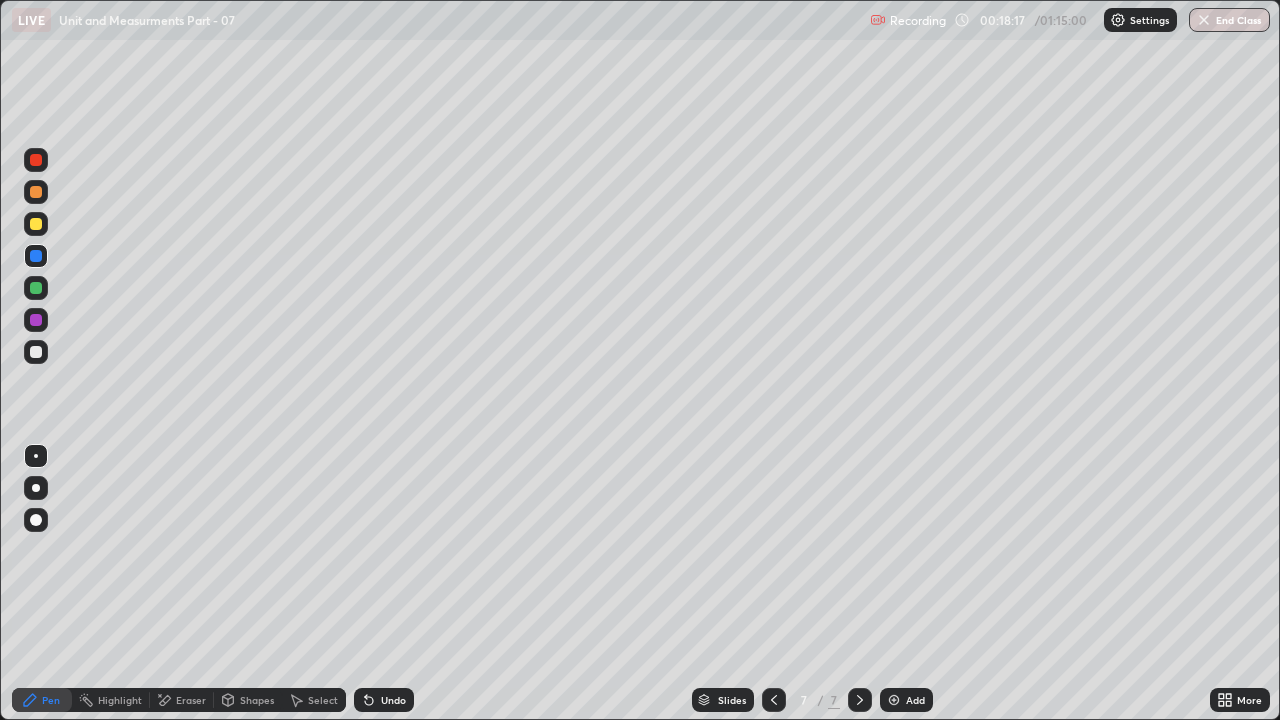 click at bounding box center (36, 224) 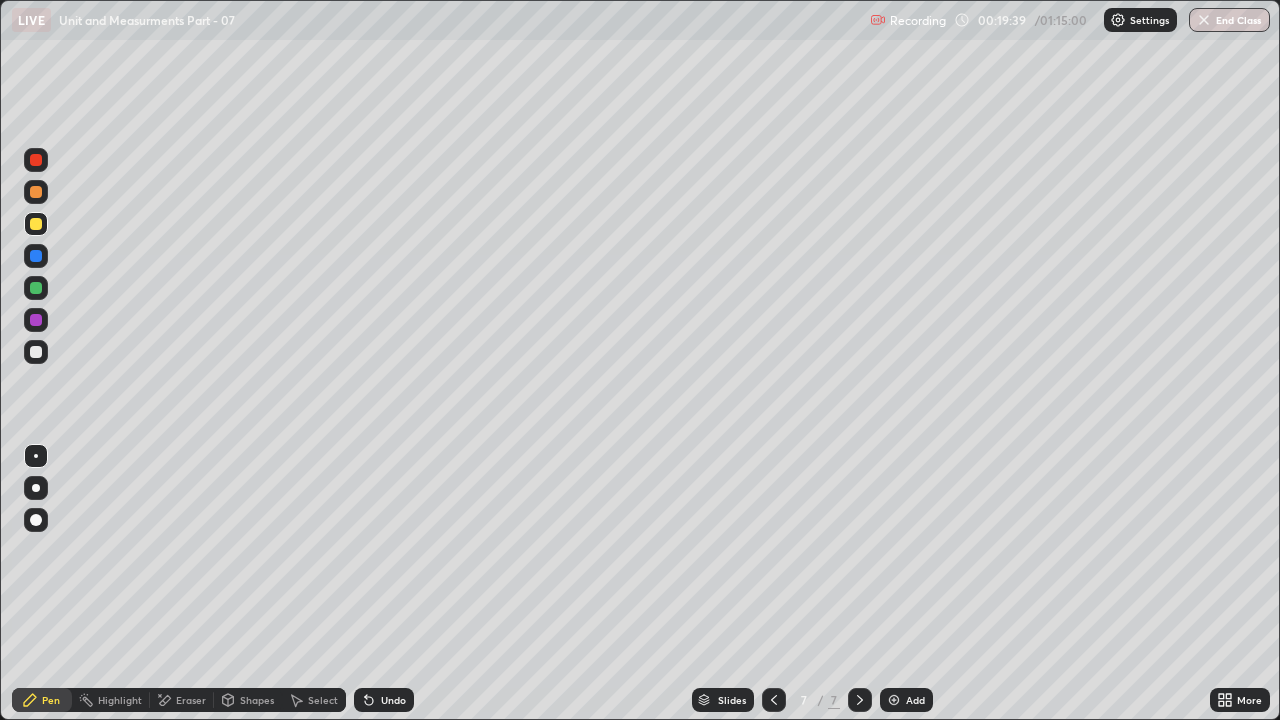 click on "Eraser" at bounding box center (191, 700) 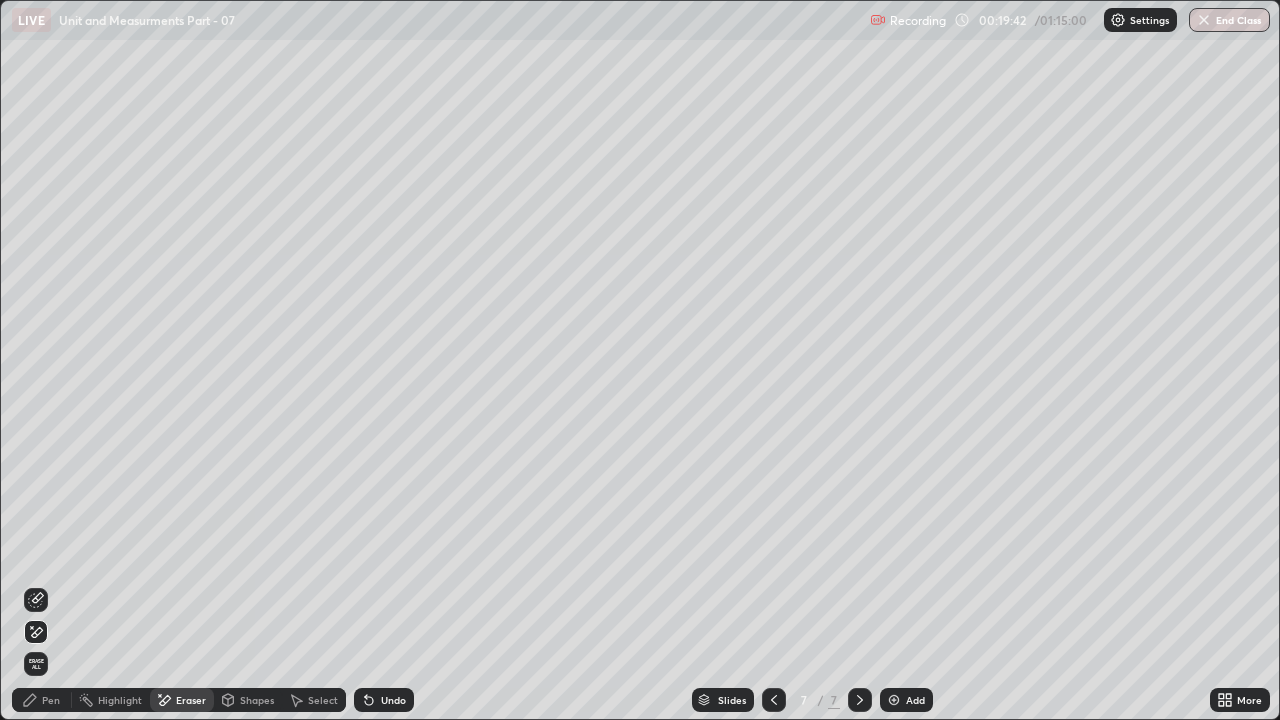 click on "Pen" at bounding box center [51, 700] 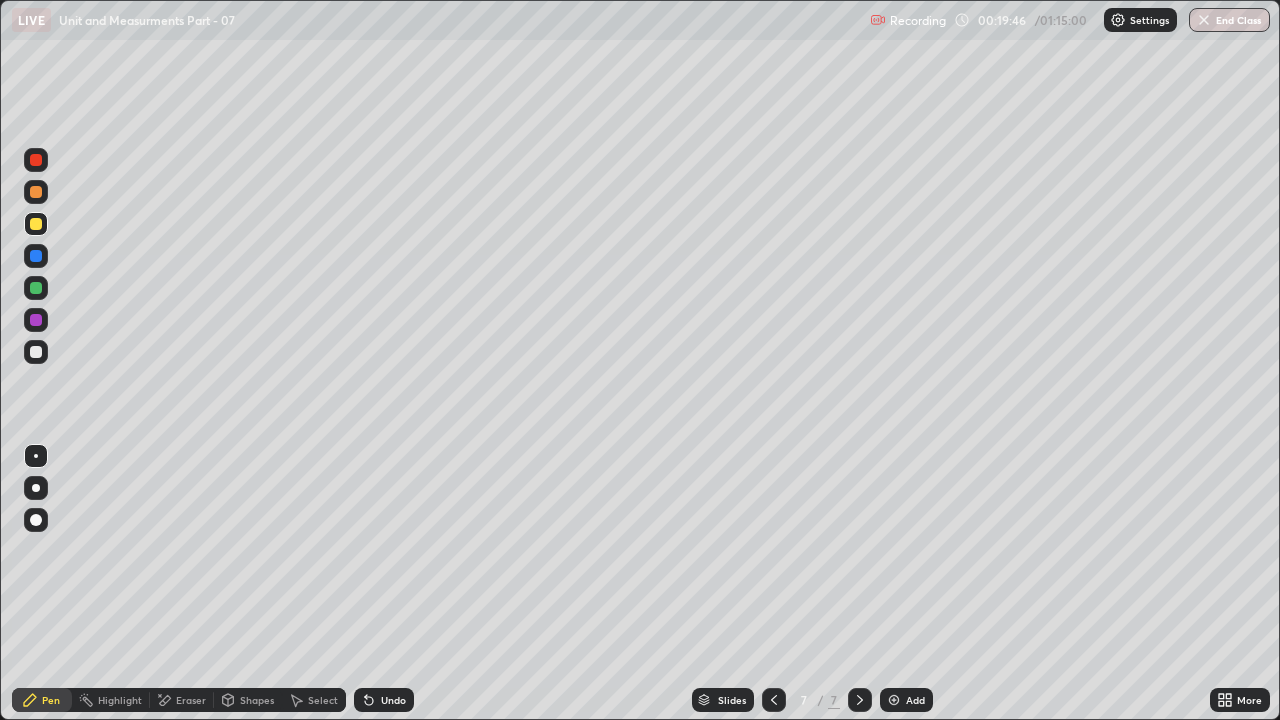 click at bounding box center (36, 288) 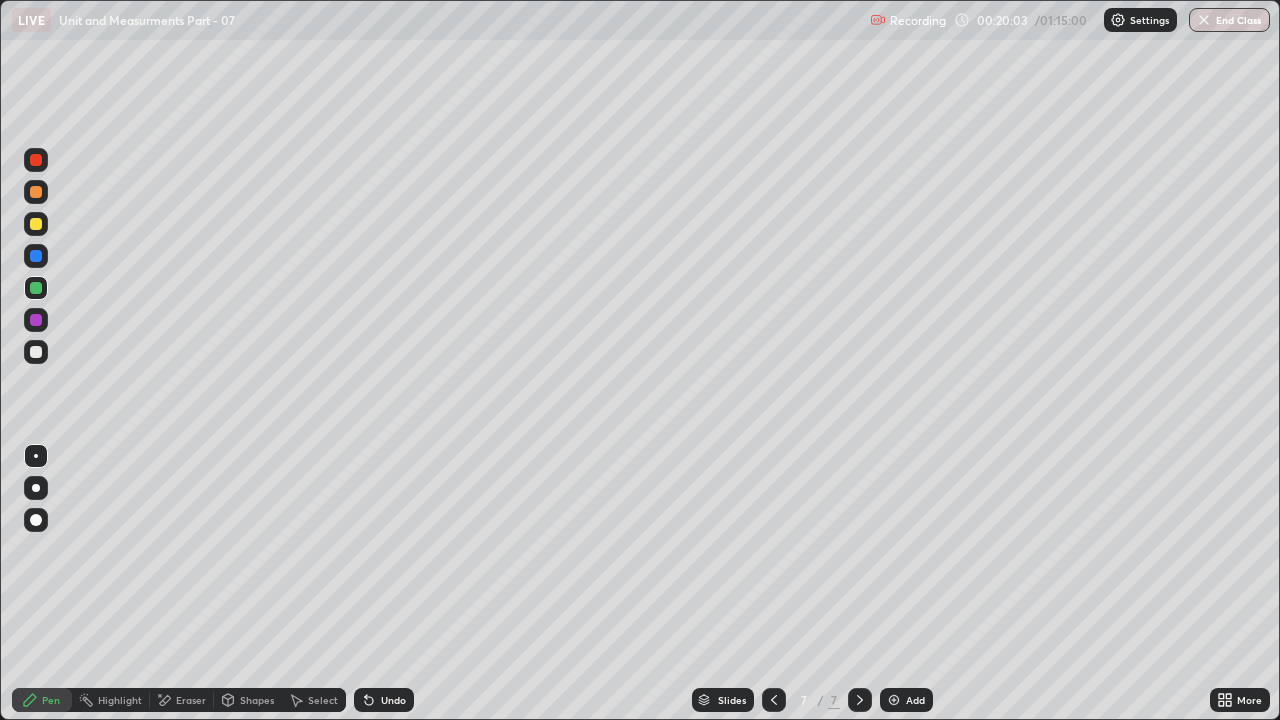 click on "Undo" at bounding box center (384, 700) 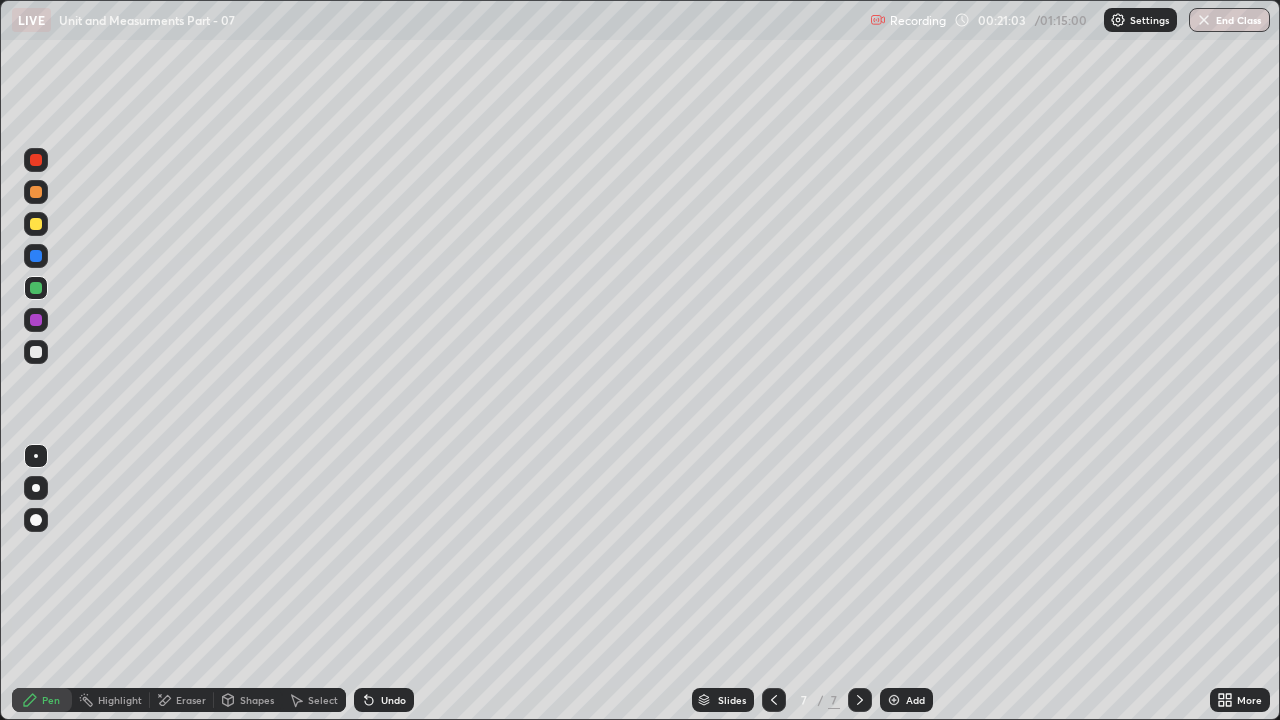 click on "Undo" at bounding box center [384, 700] 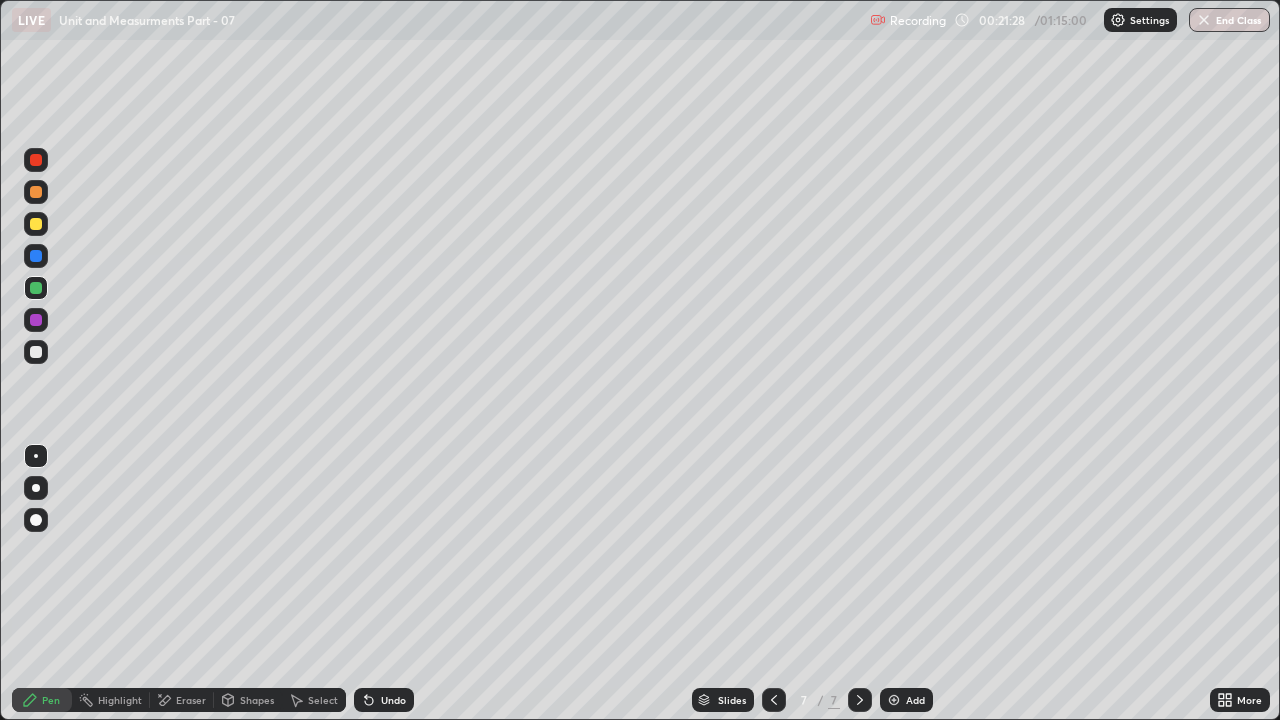 click 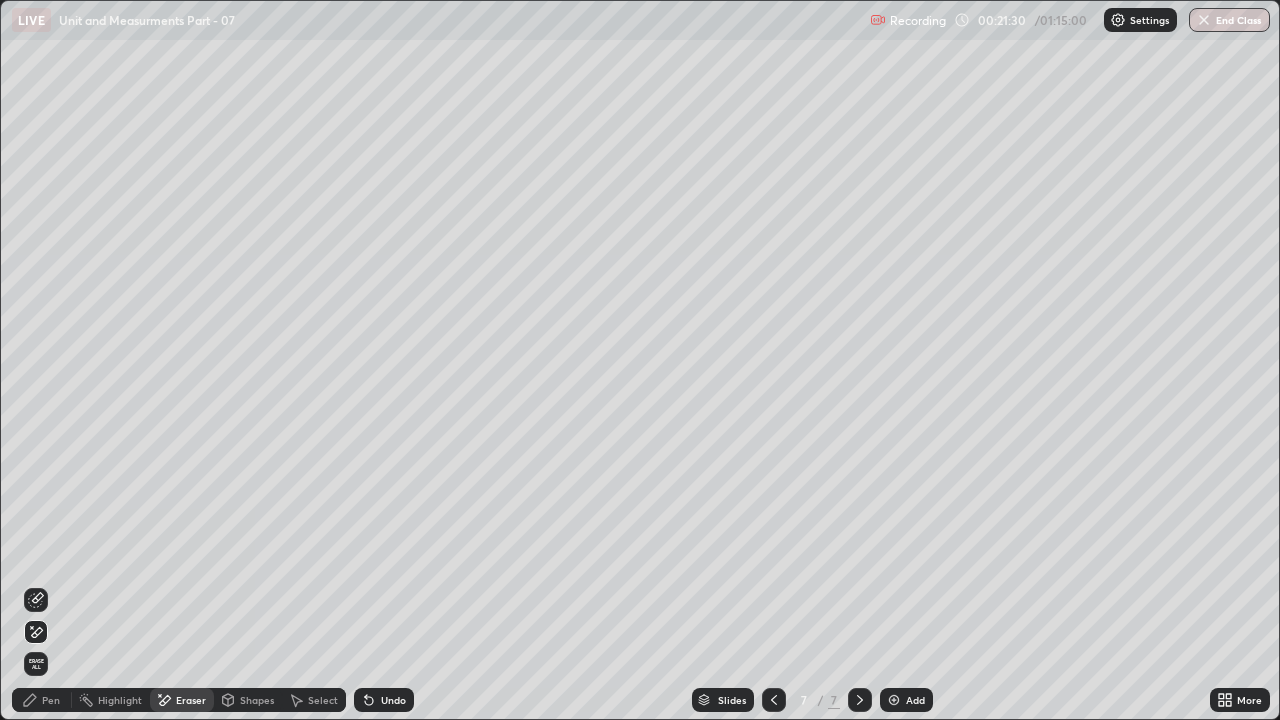 click on "Pen" at bounding box center [51, 700] 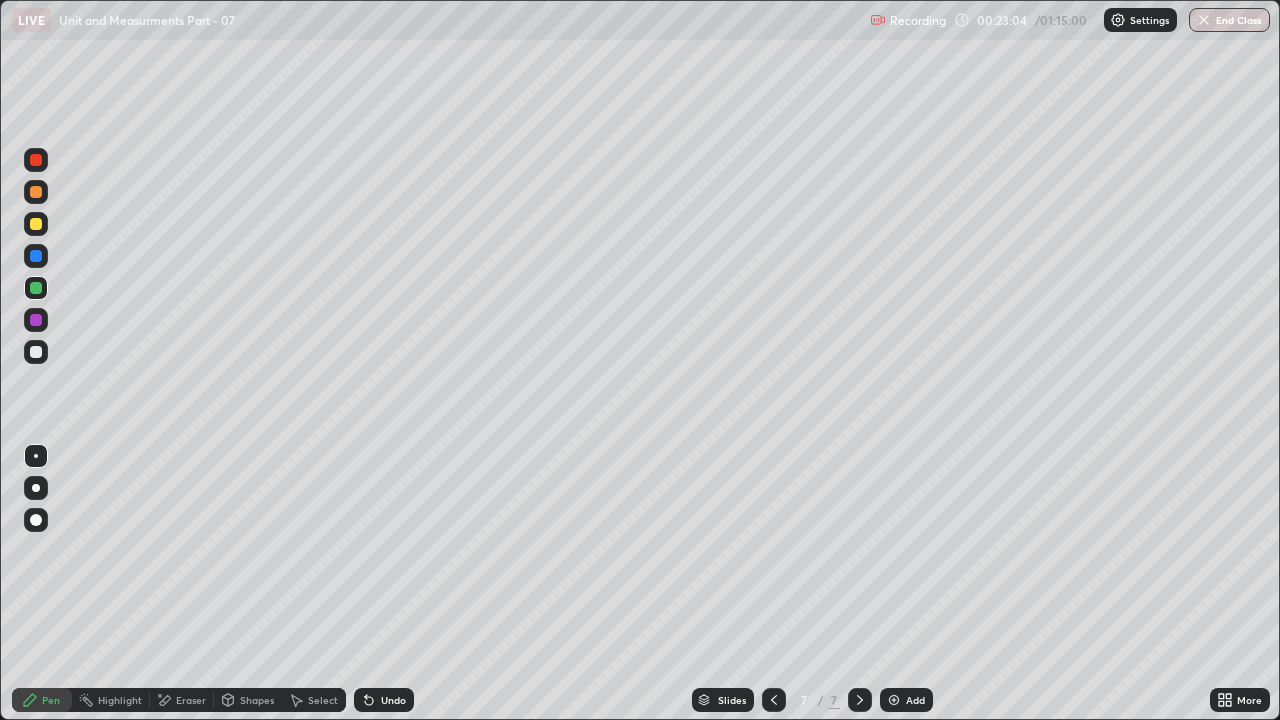 click on "Undo" at bounding box center [393, 700] 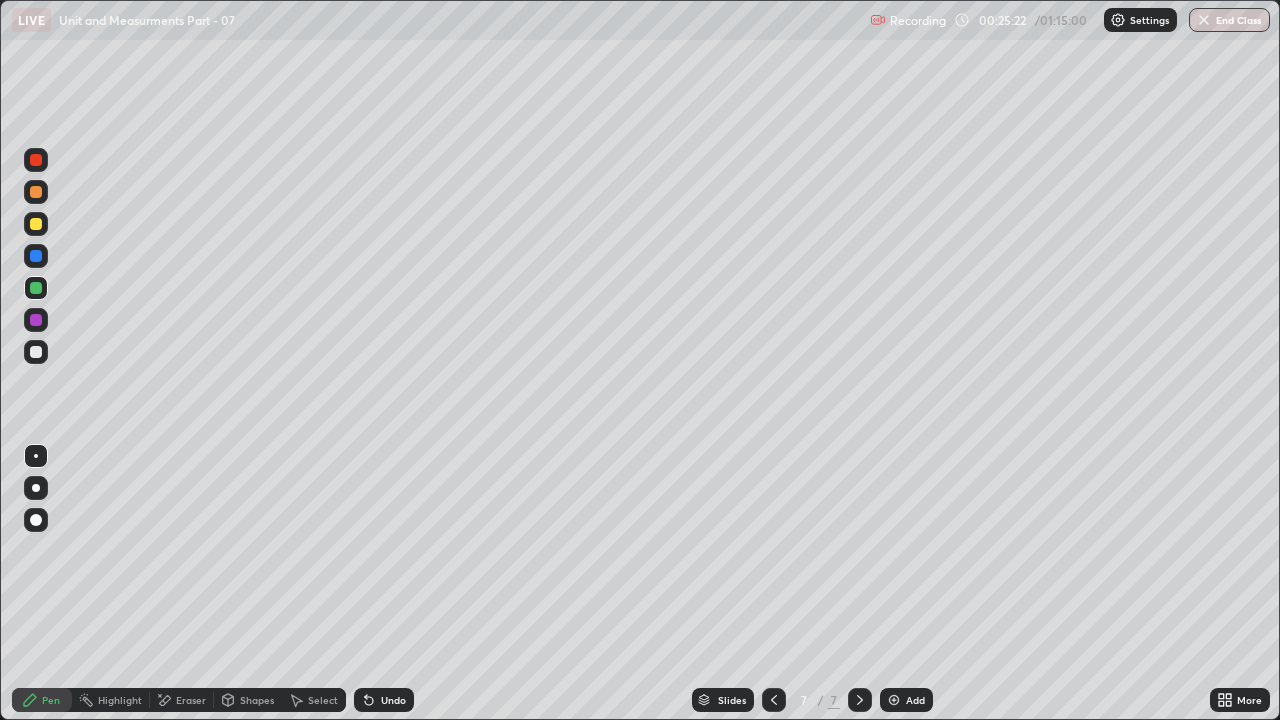 click at bounding box center (894, 700) 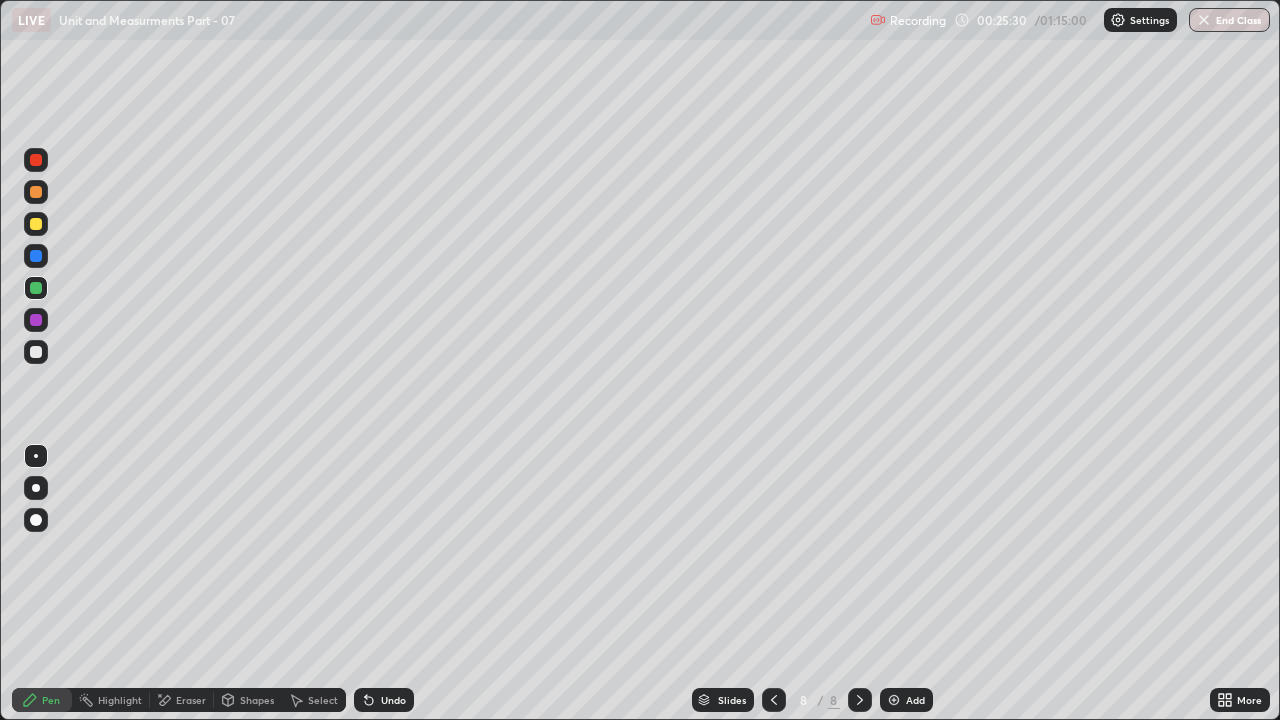 click on "Undo" at bounding box center [393, 700] 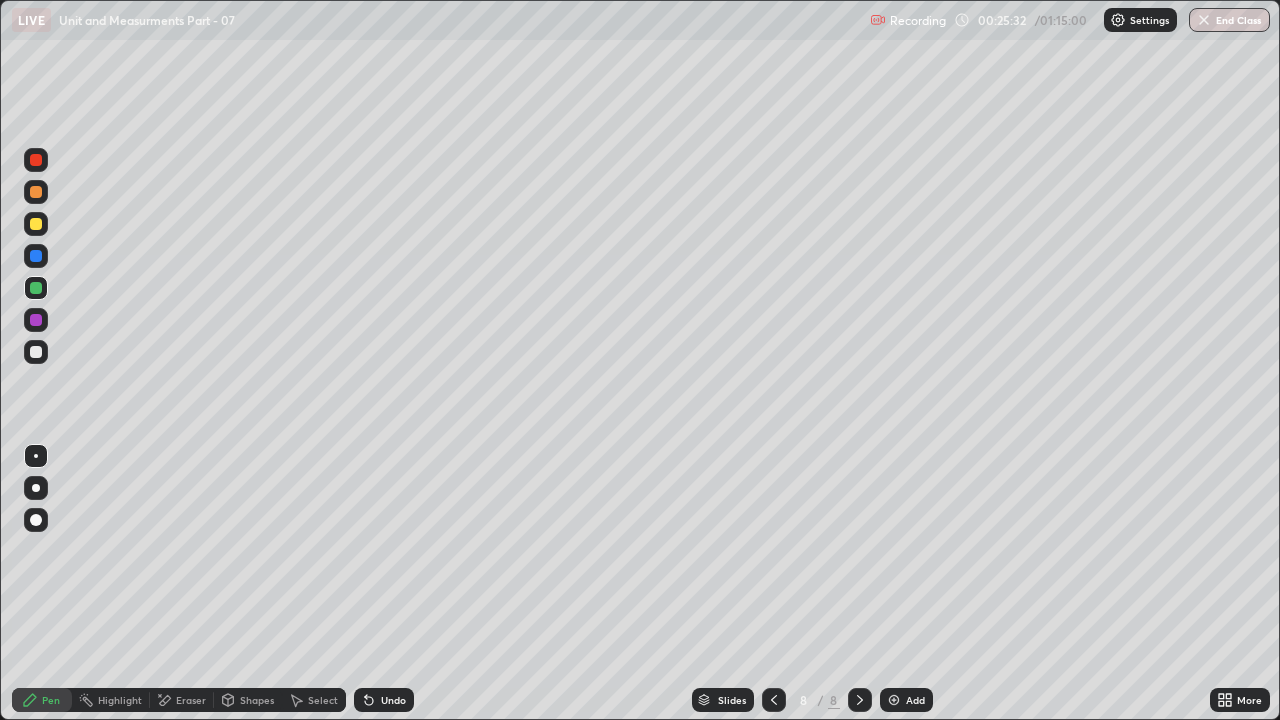 click at bounding box center [774, 700] 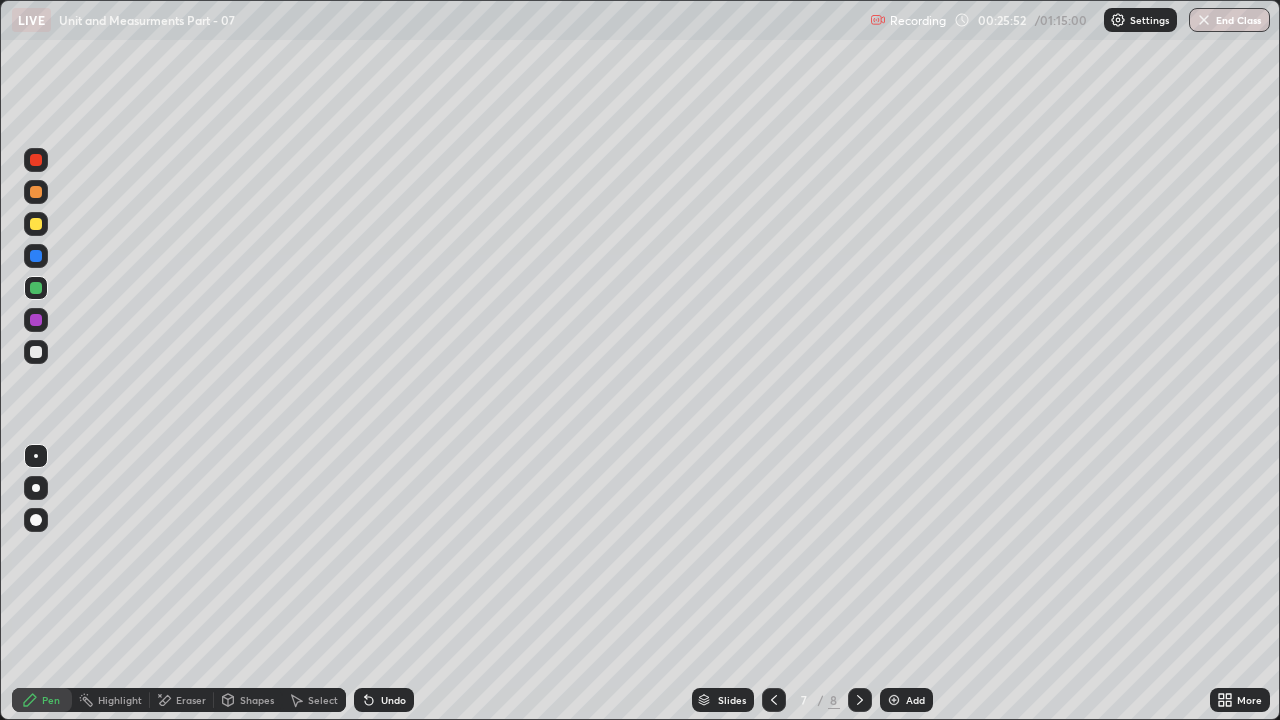 click 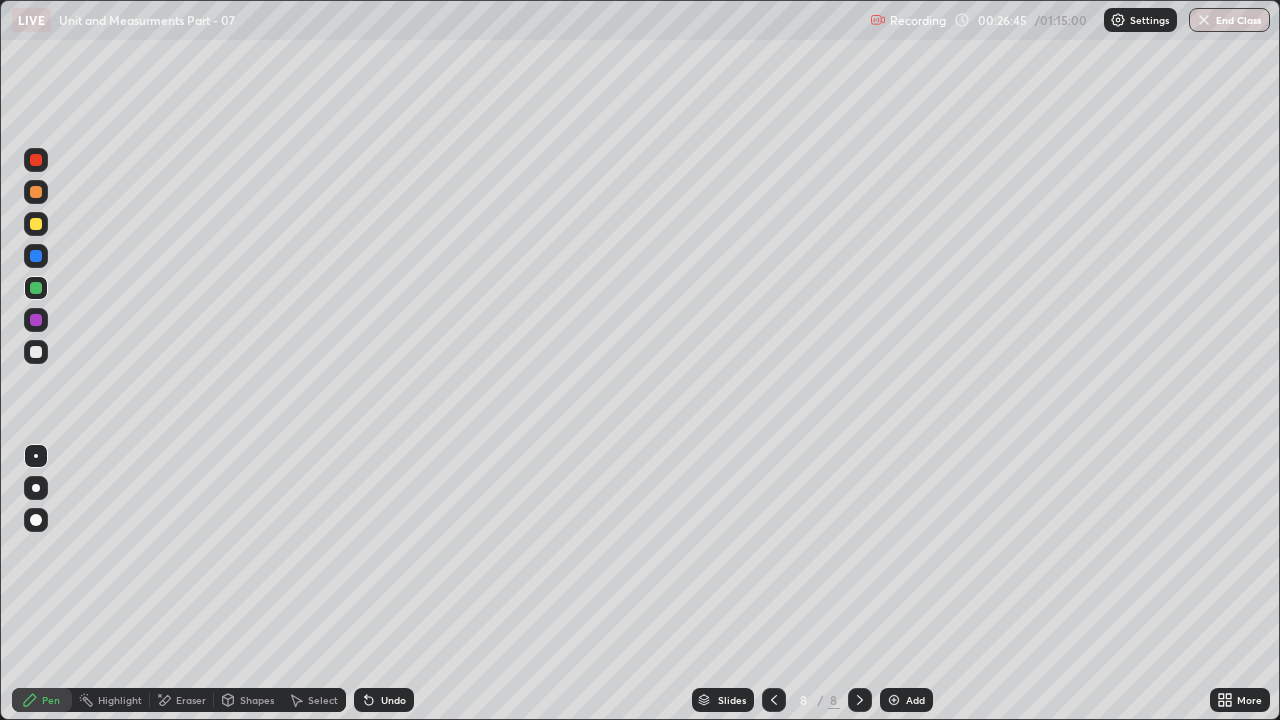 click 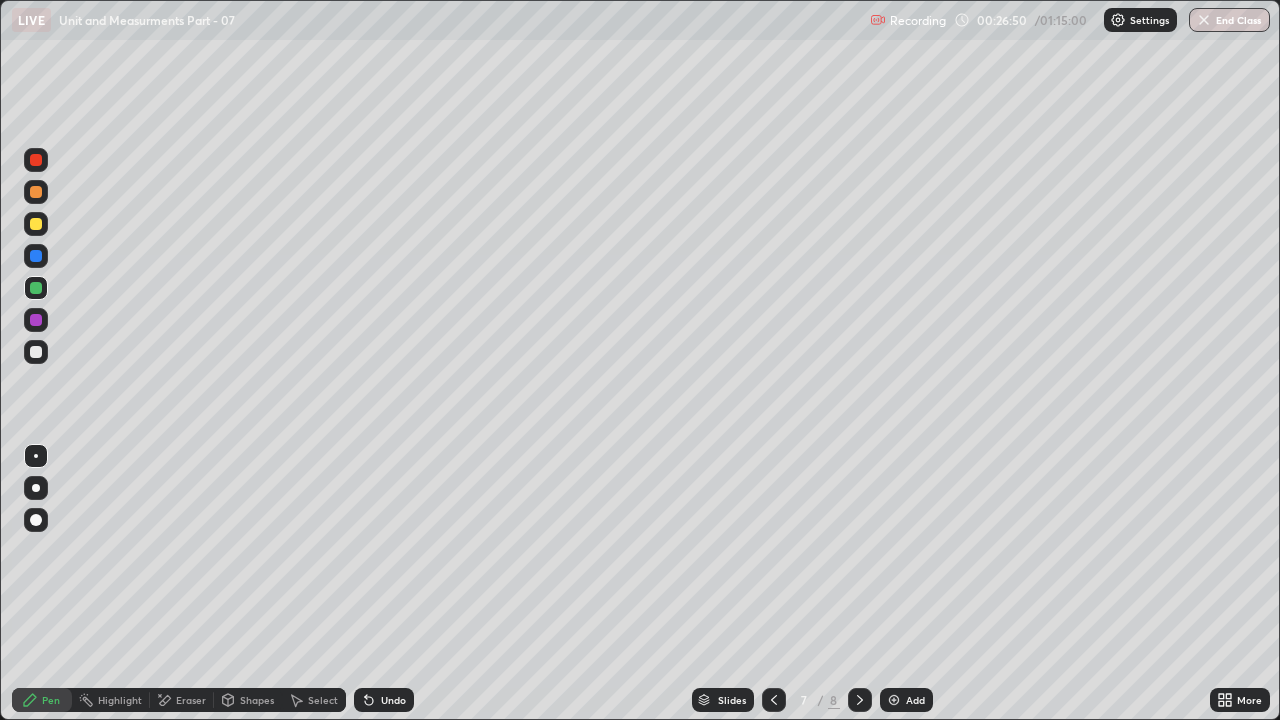 click 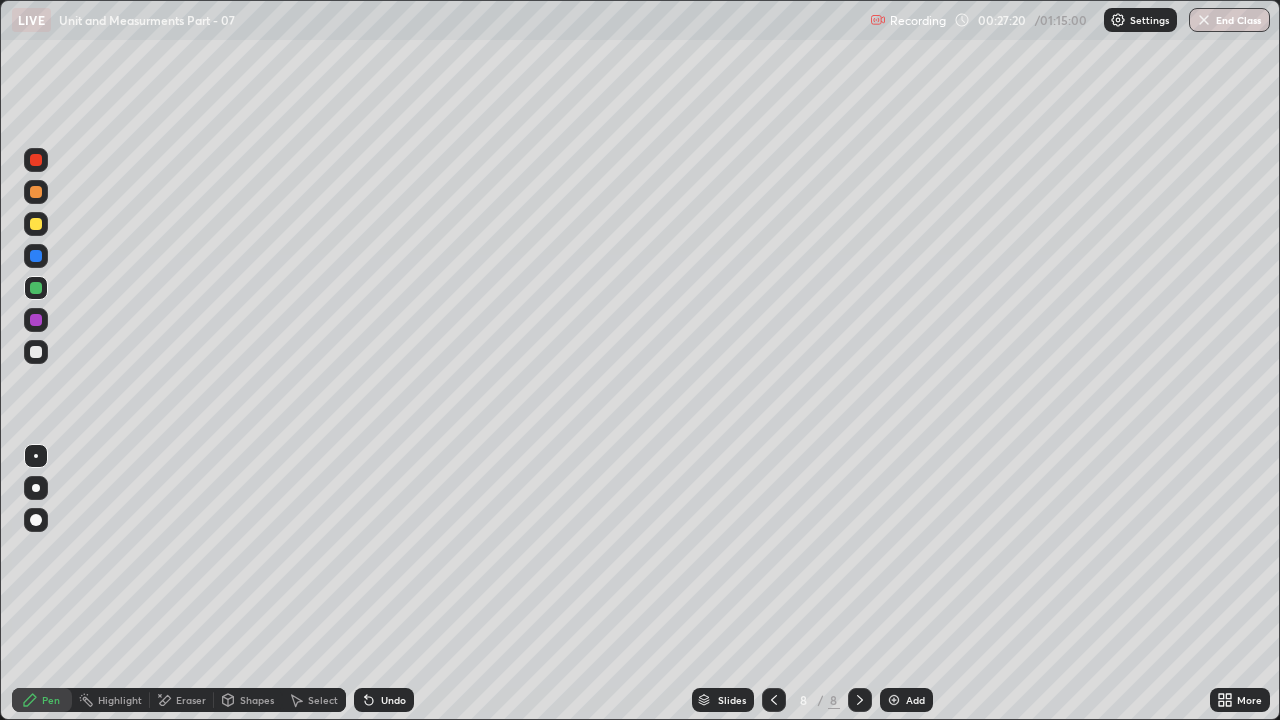 click 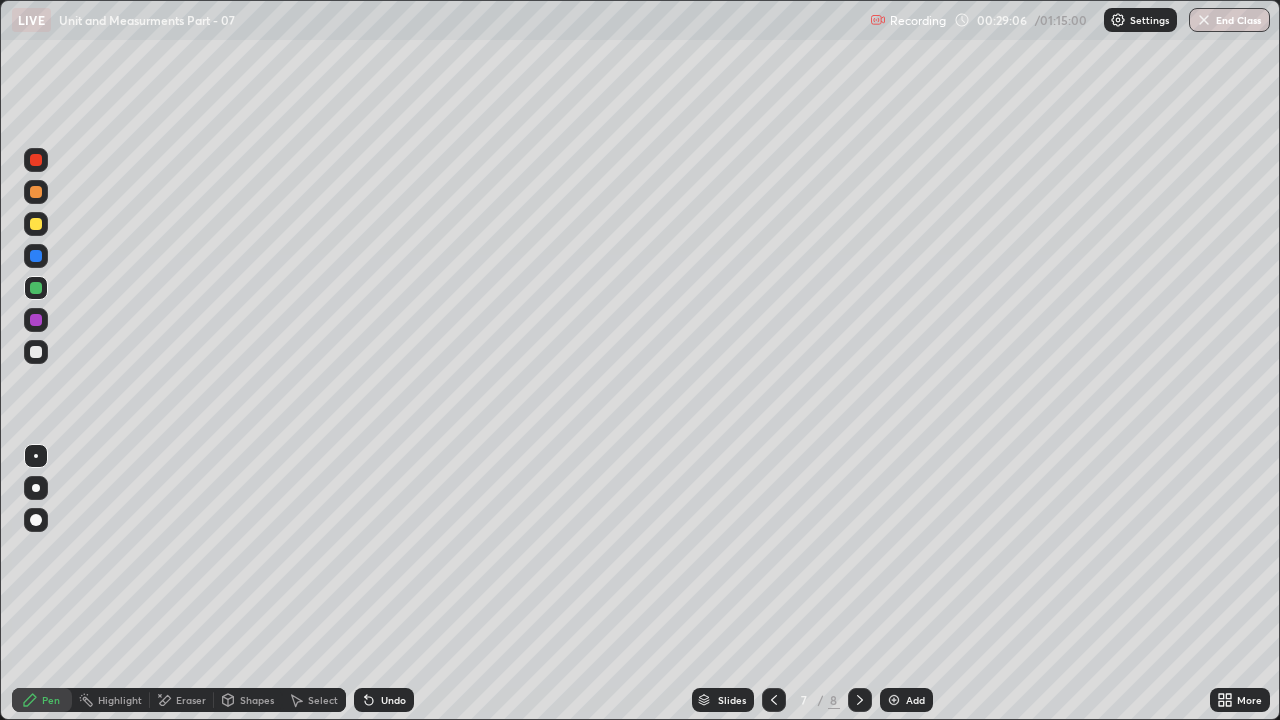 click 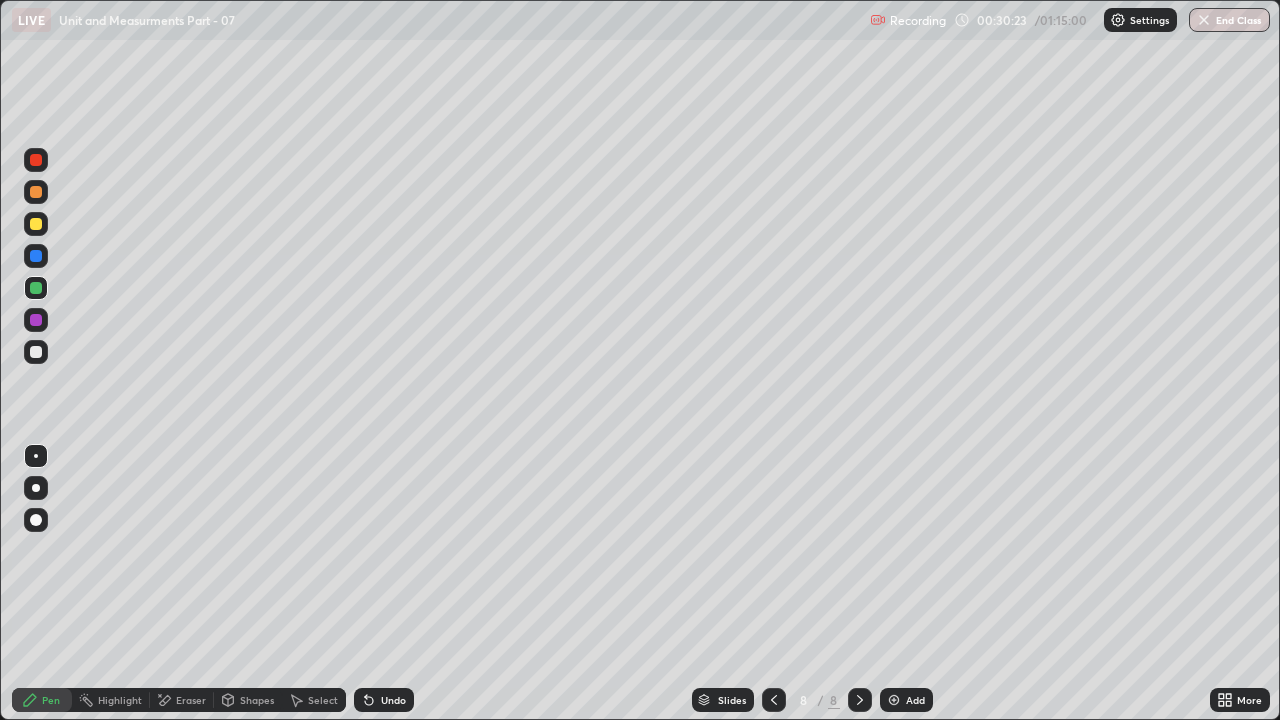click at bounding box center [36, 352] 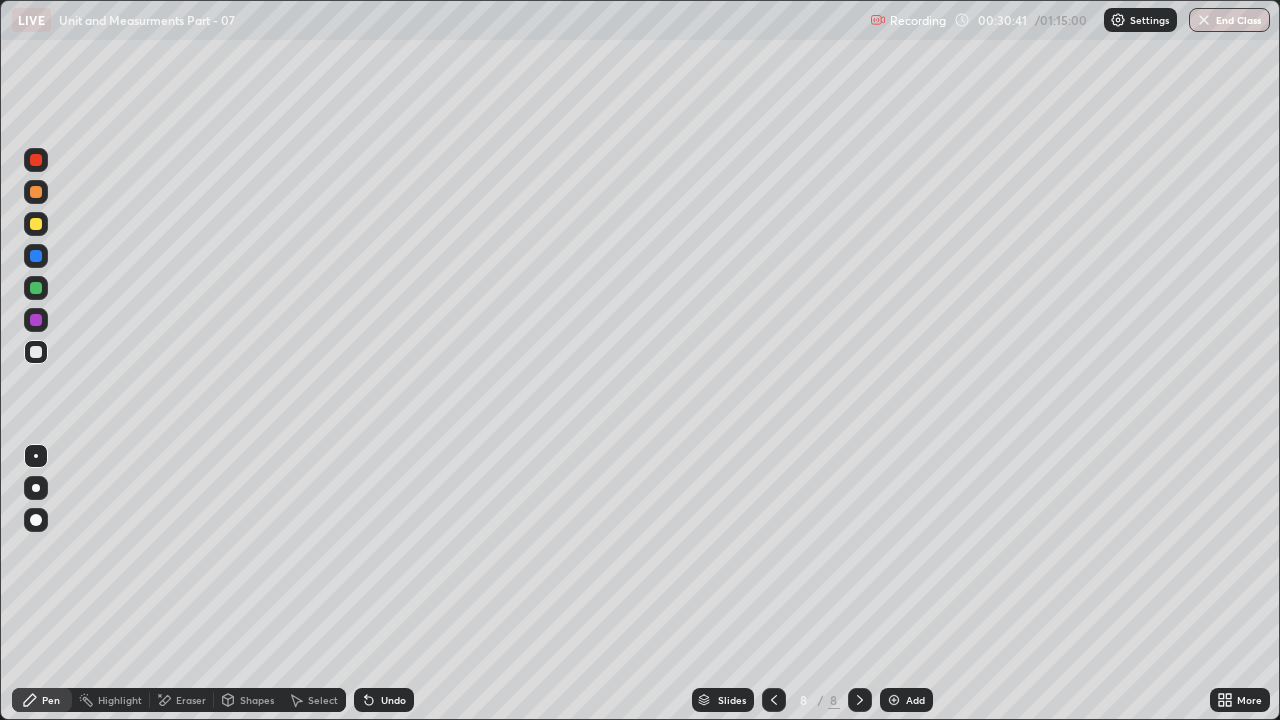 click at bounding box center (36, 288) 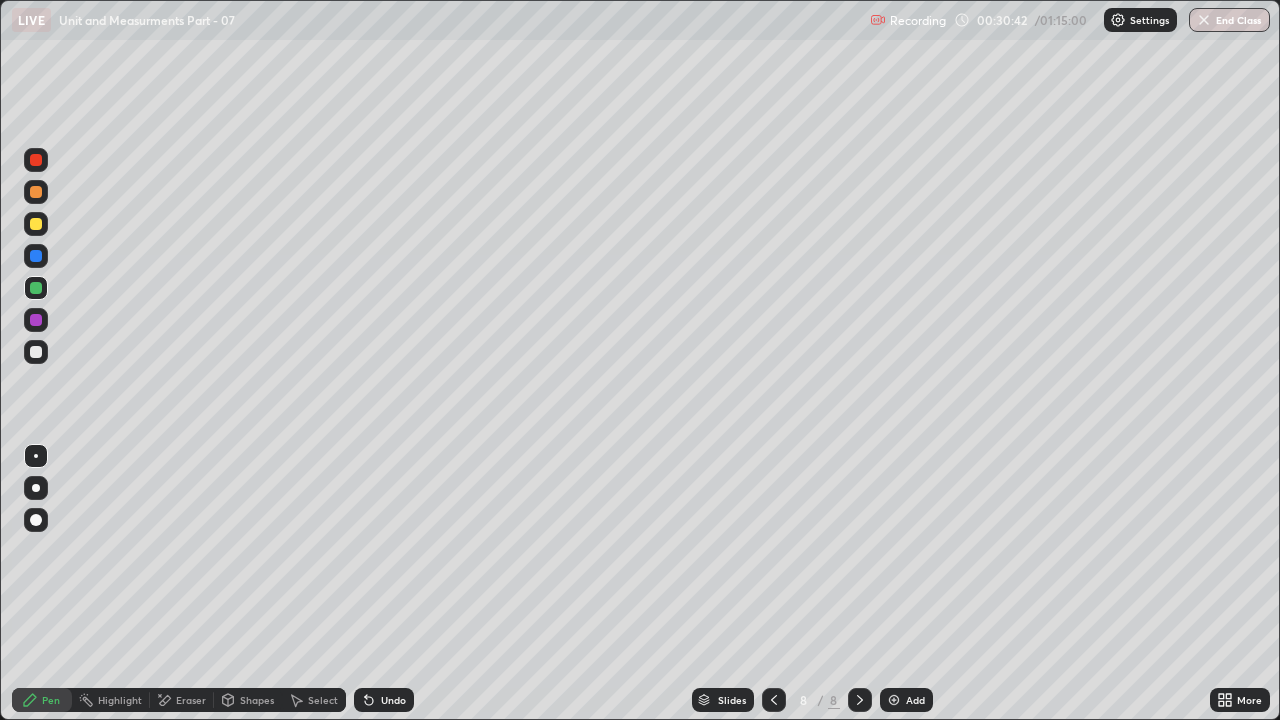 click at bounding box center (36, 320) 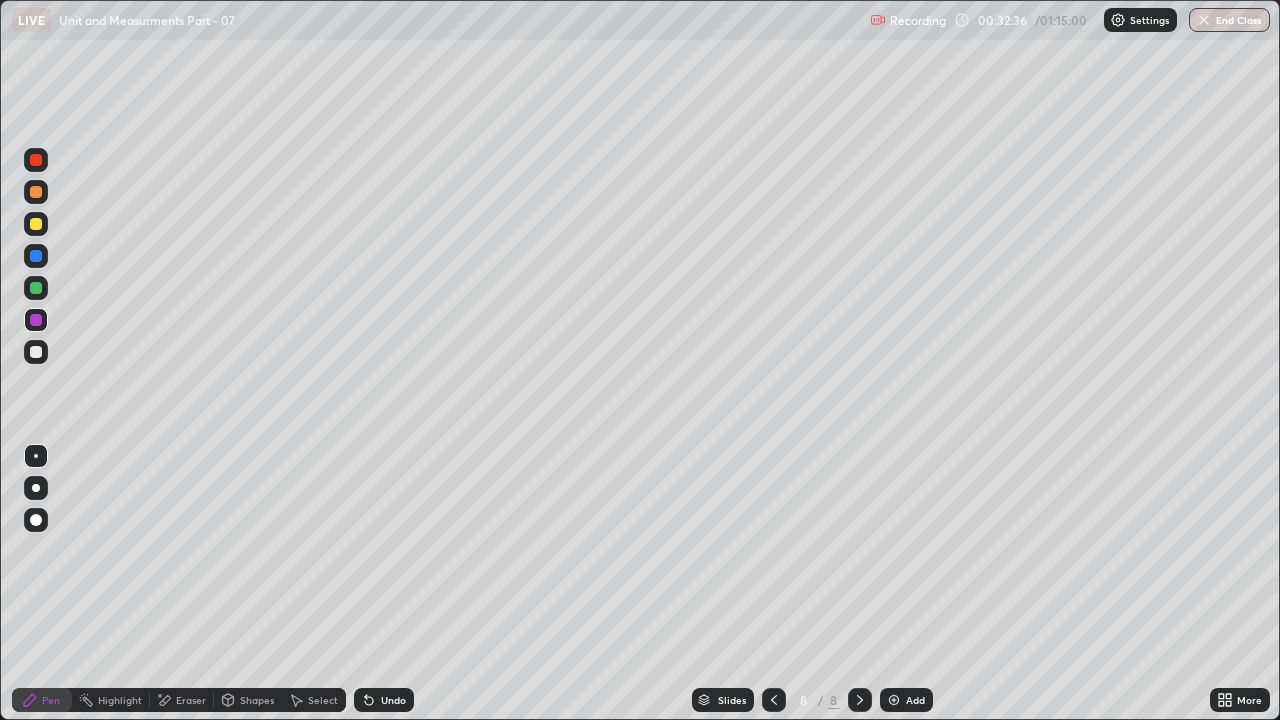 click on "Undo" at bounding box center [384, 700] 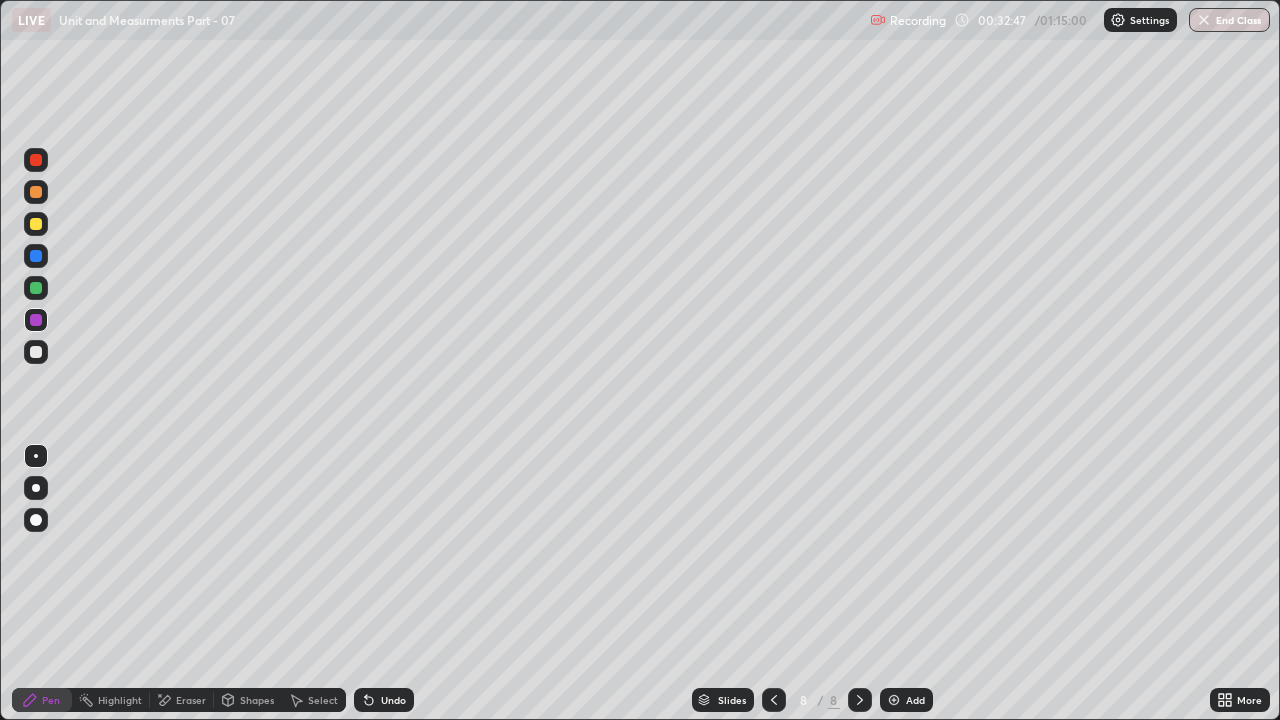 click on "Undo" at bounding box center [393, 700] 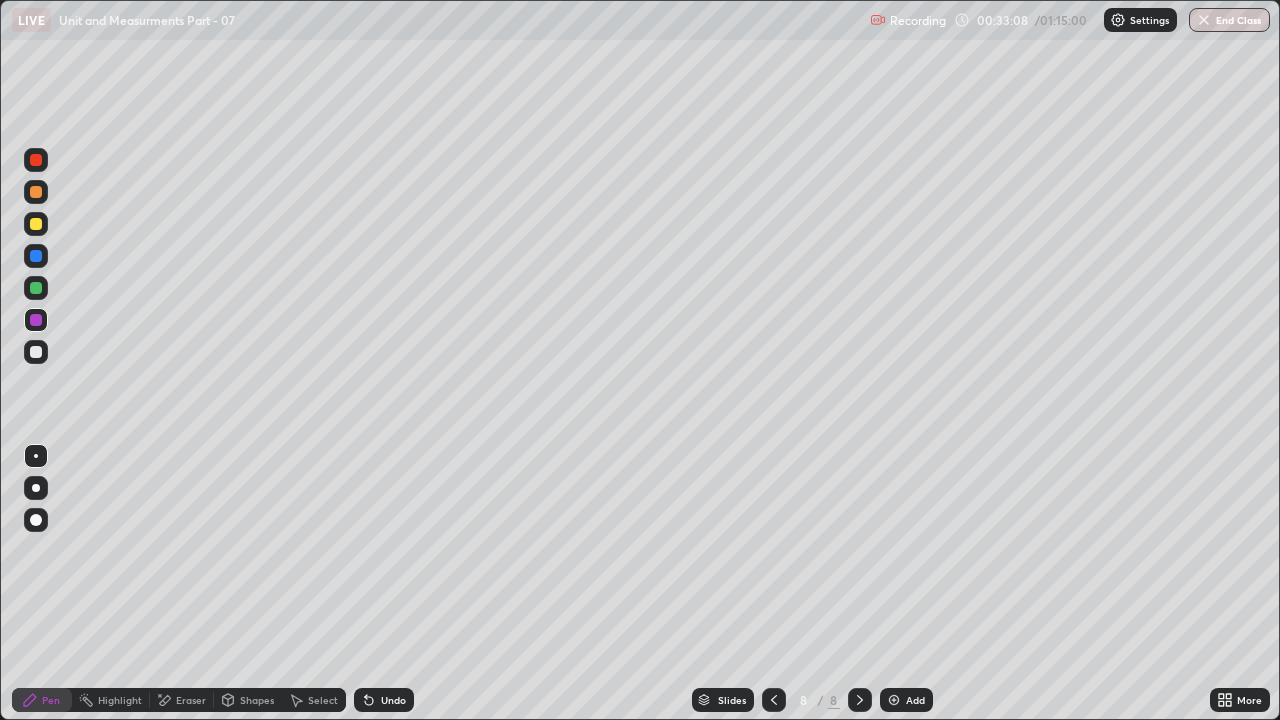 click at bounding box center (36, 352) 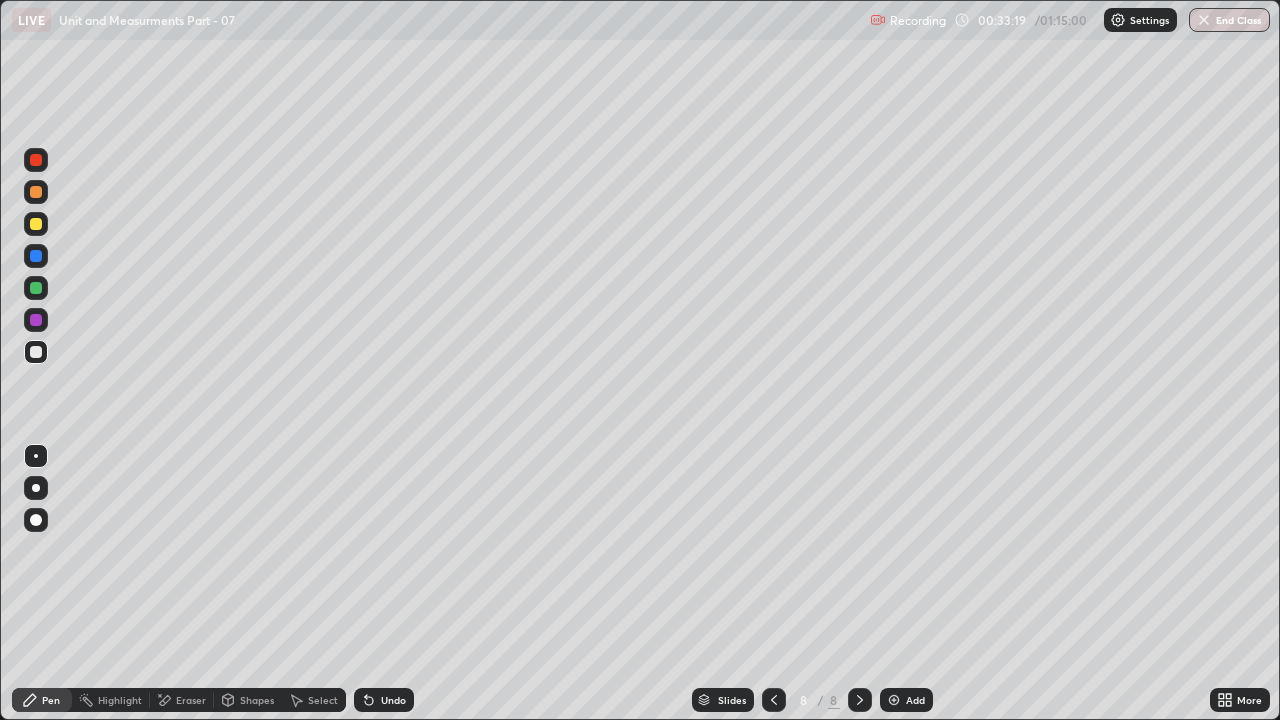 click on "Undo" at bounding box center (393, 700) 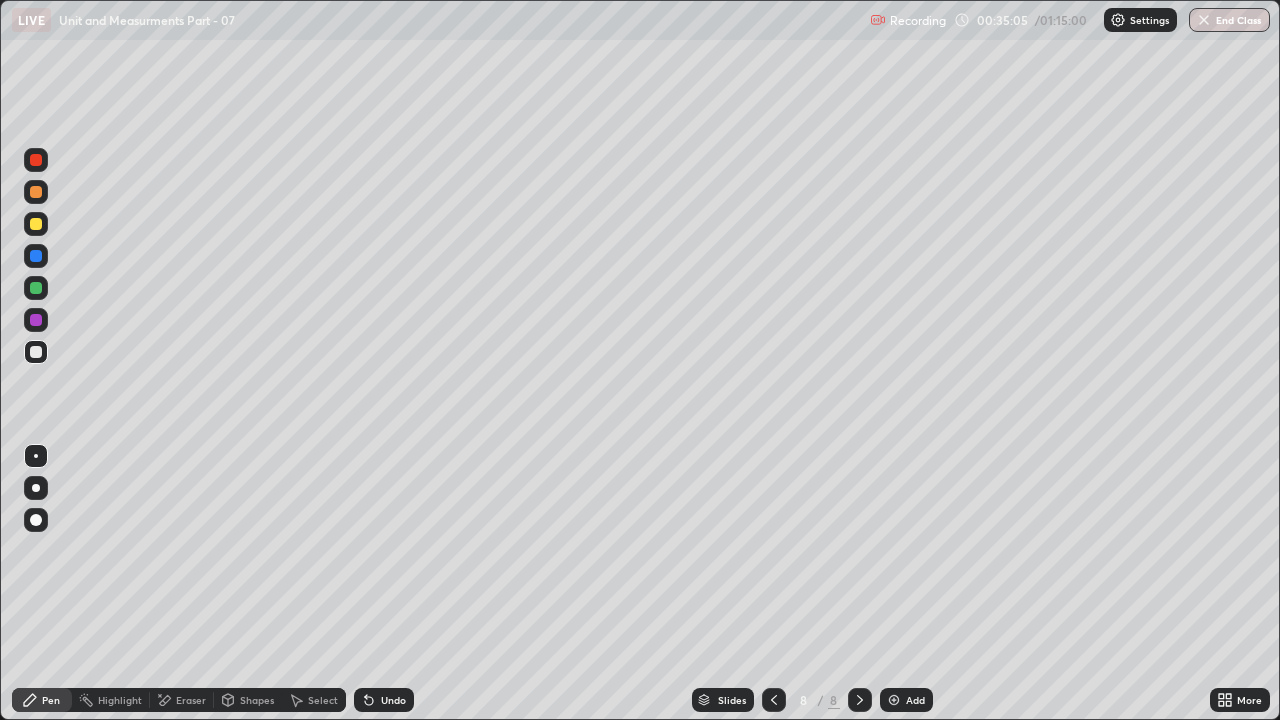 click at bounding box center [894, 700] 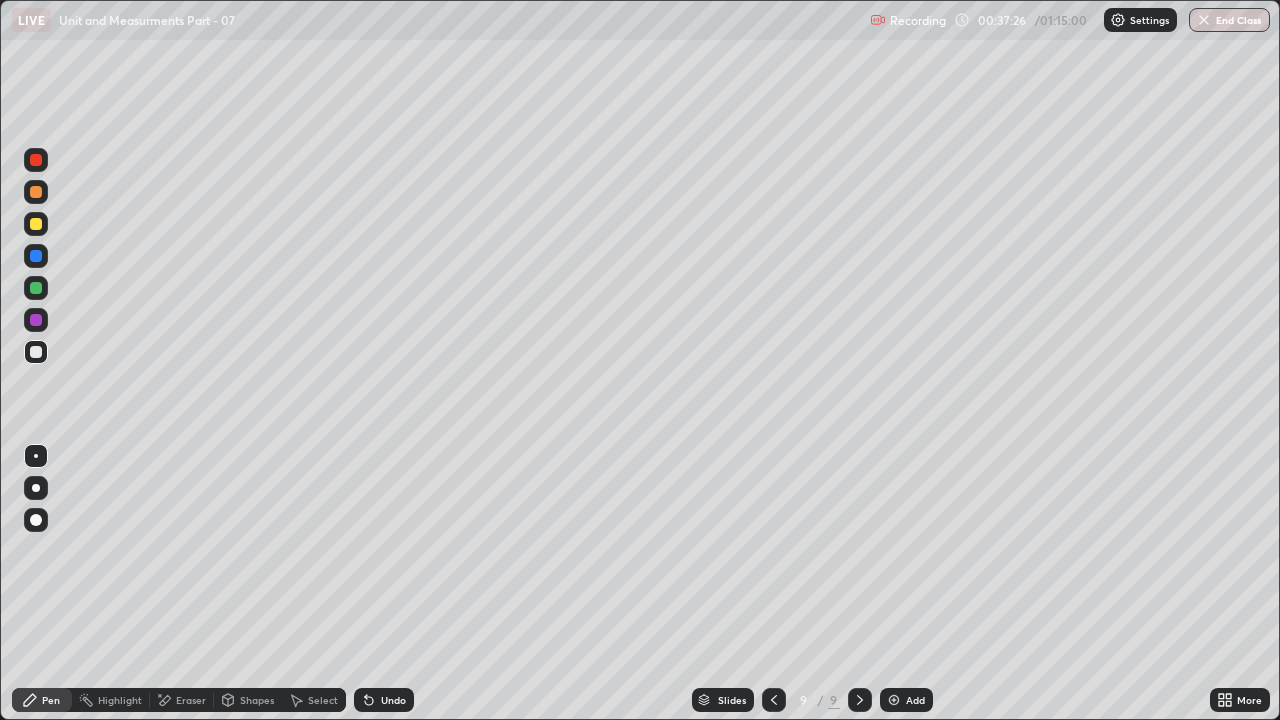 click at bounding box center [36, 224] 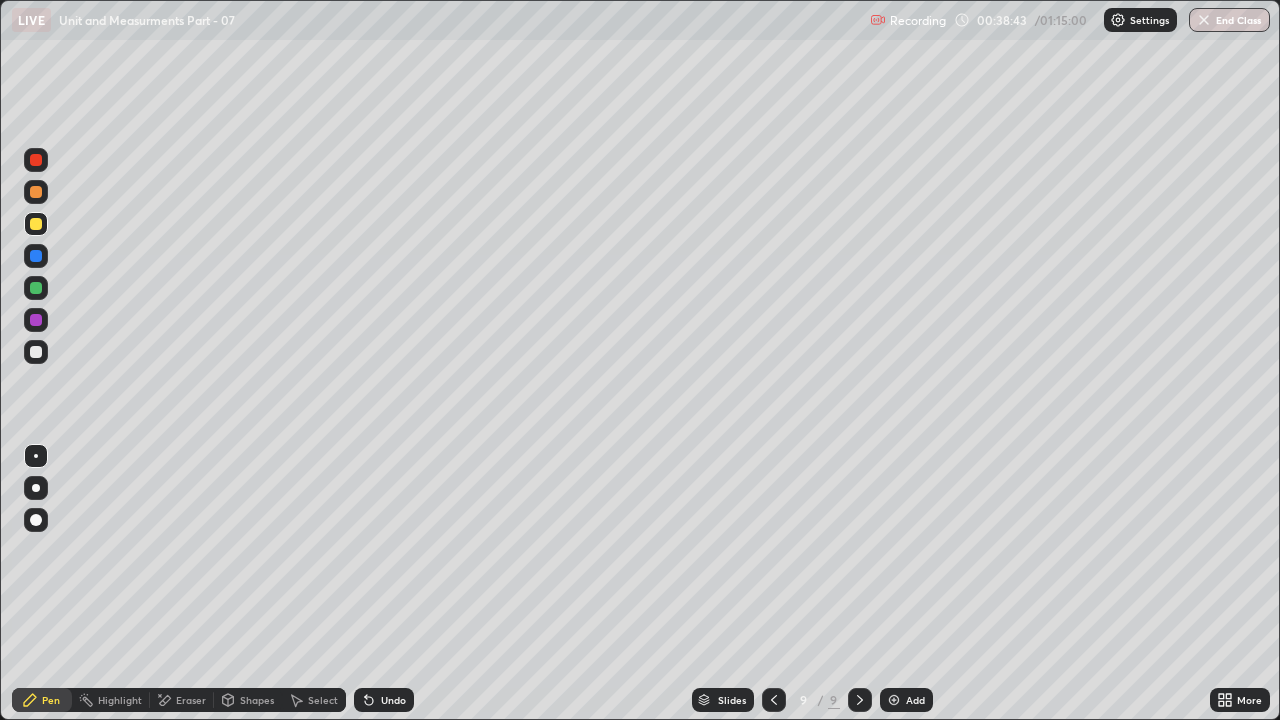 click at bounding box center (36, 320) 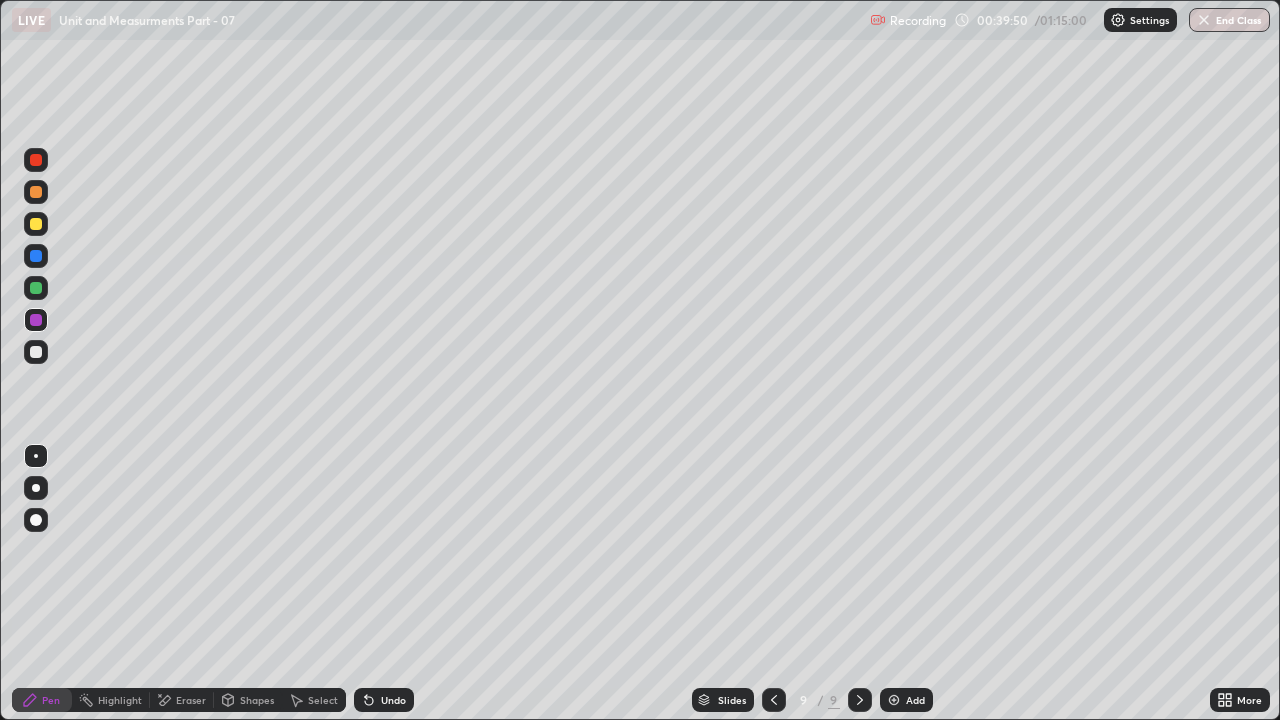 click at bounding box center (894, 700) 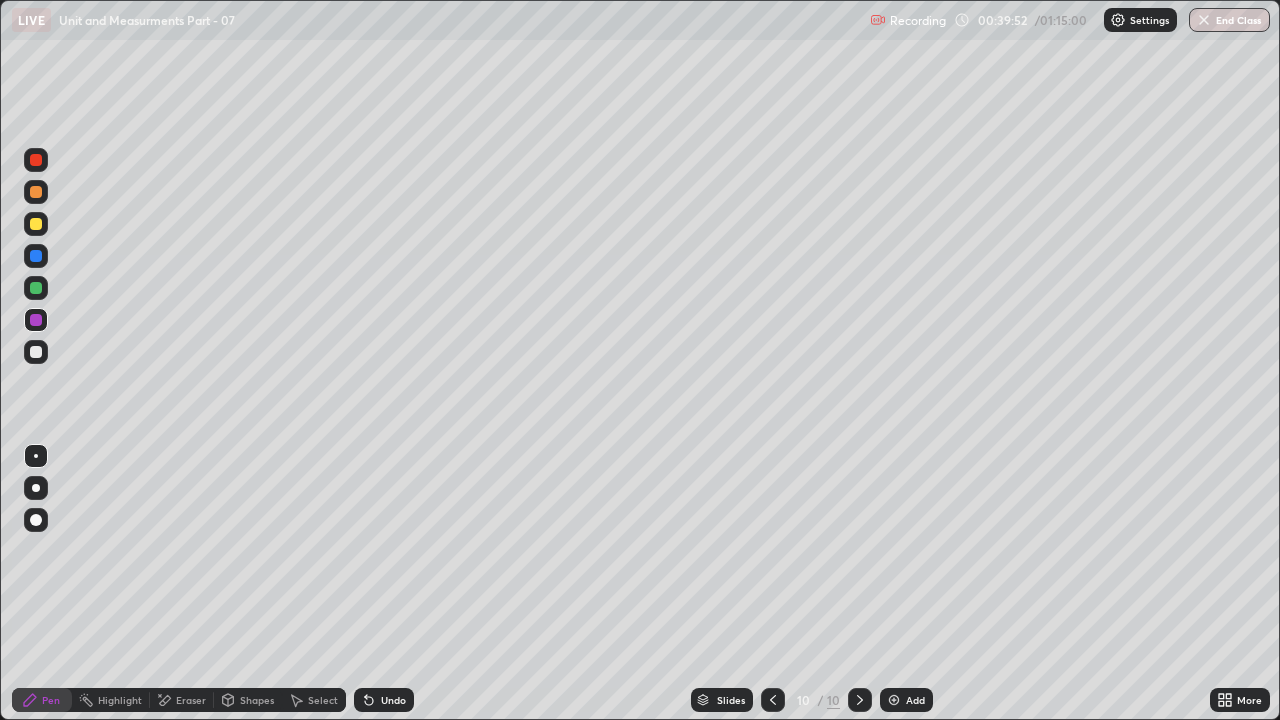 click at bounding box center (36, 488) 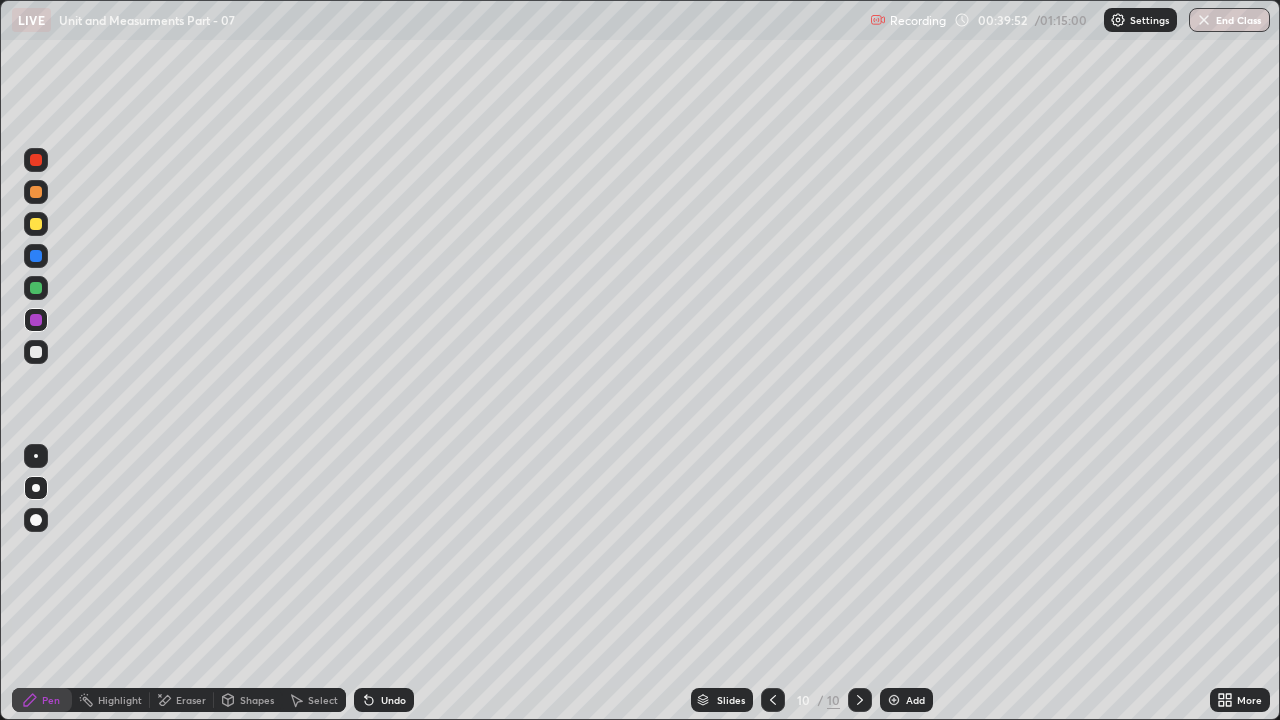 click at bounding box center [36, 352] 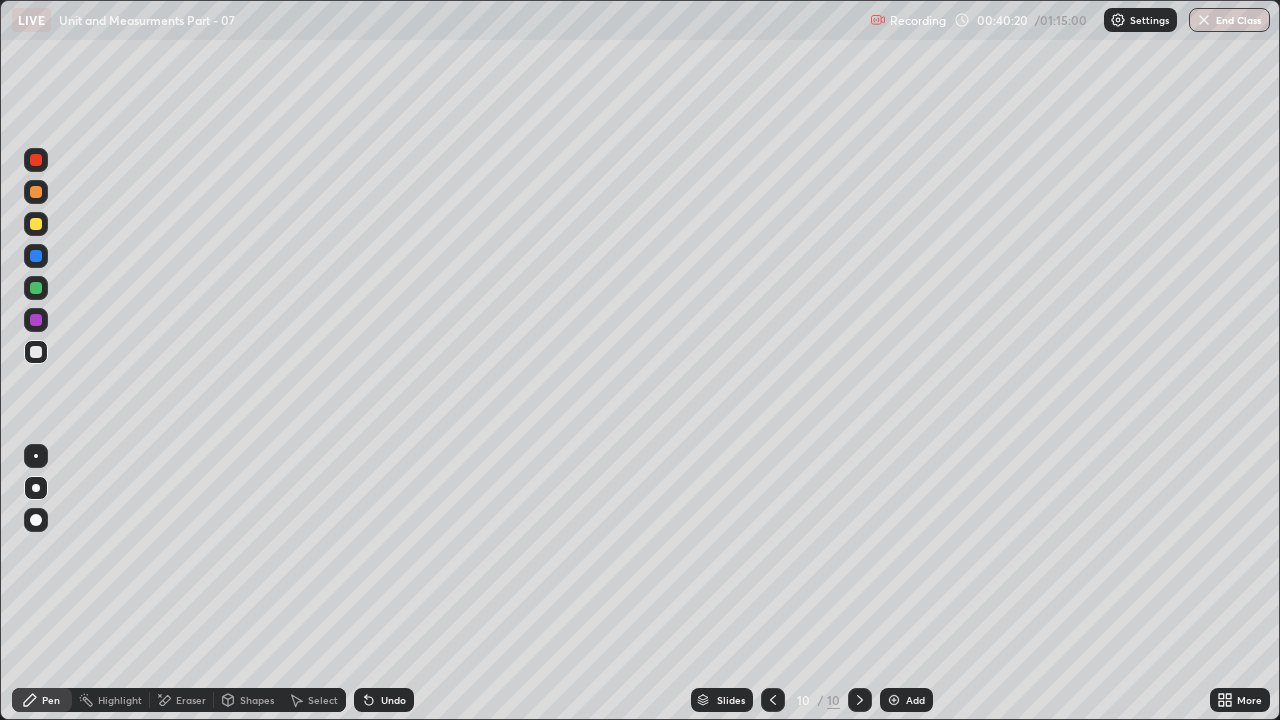 click at bounding box center (36, 320) 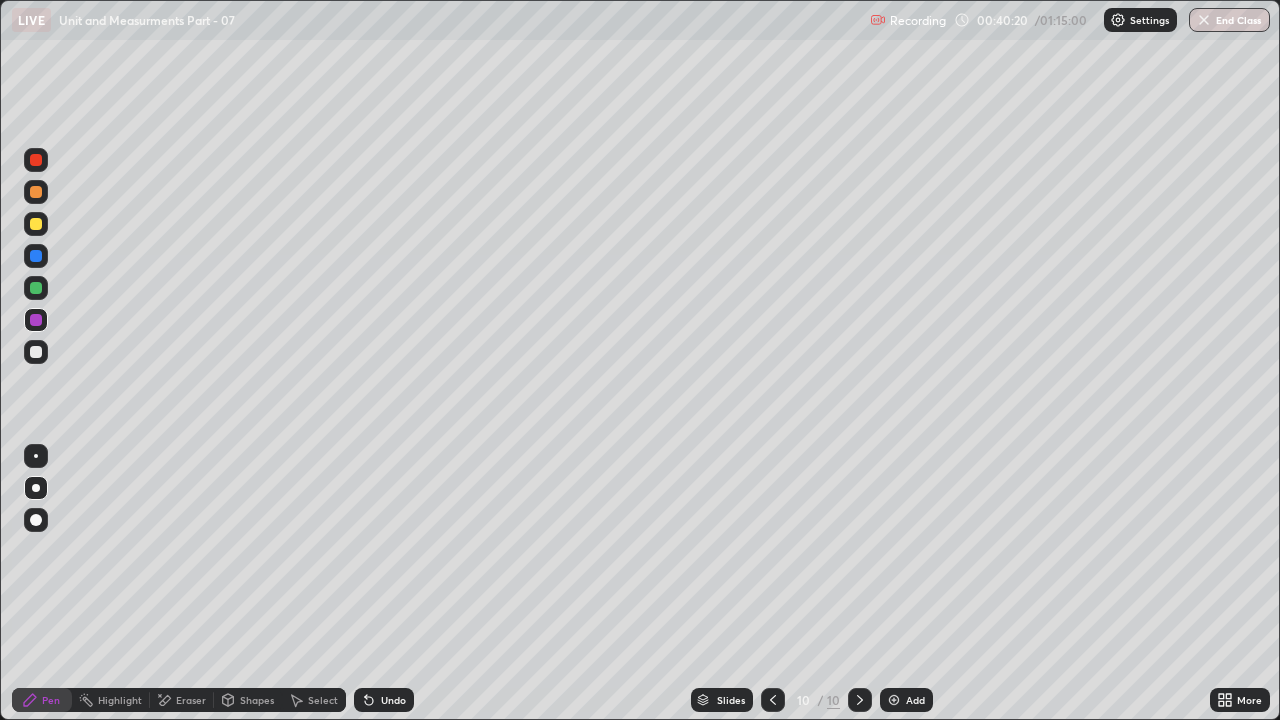 click at bounding box center [36, 456] 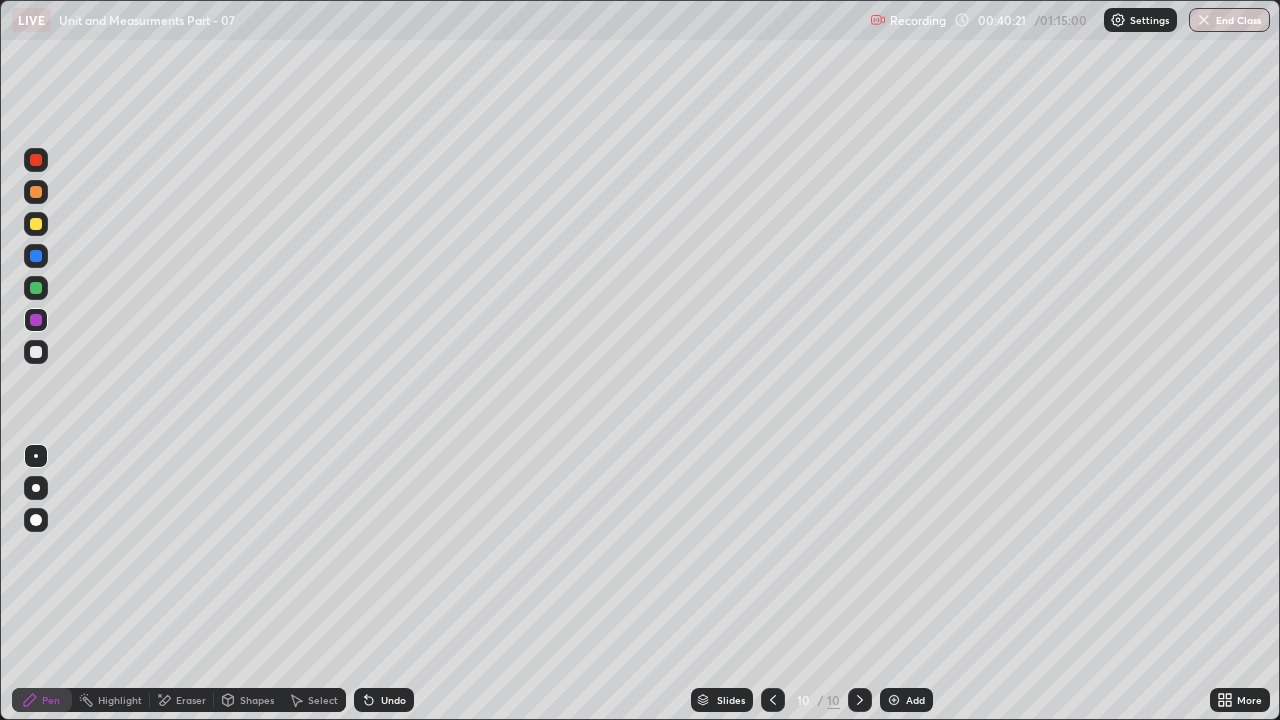 click at bounding box center [36, 352] 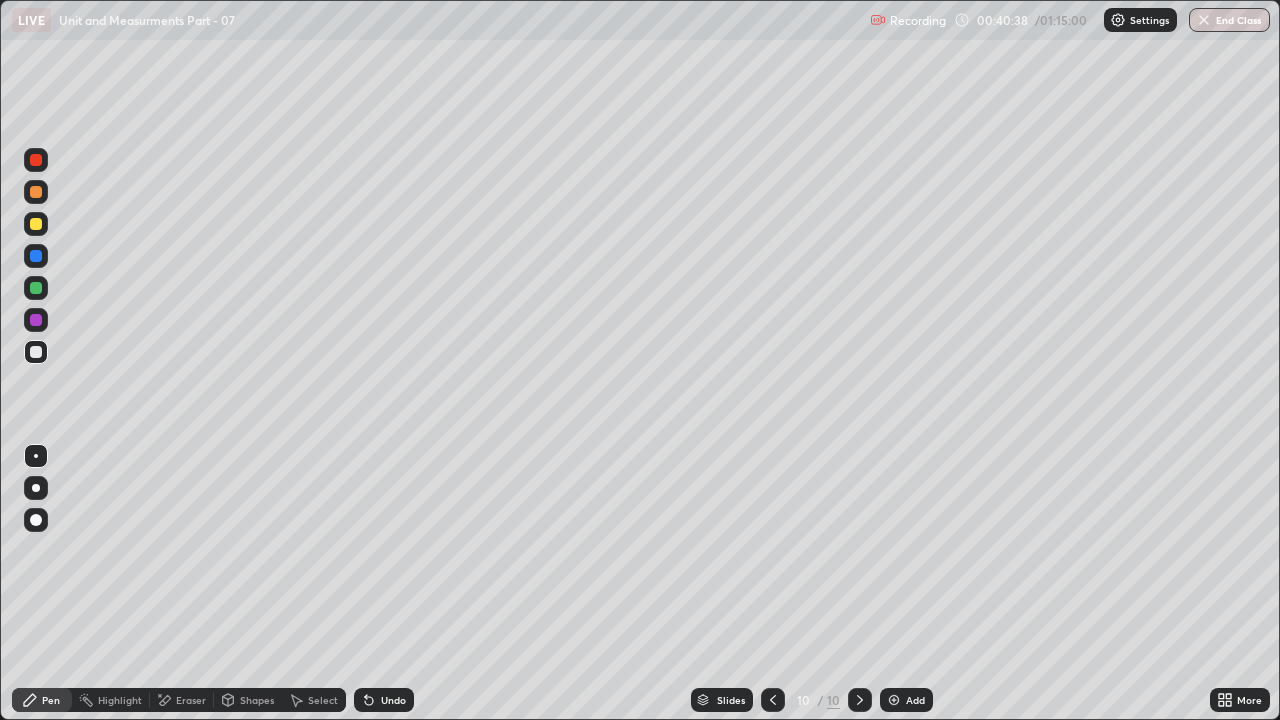 click on "Highlight" at bounding box center [120, 700] 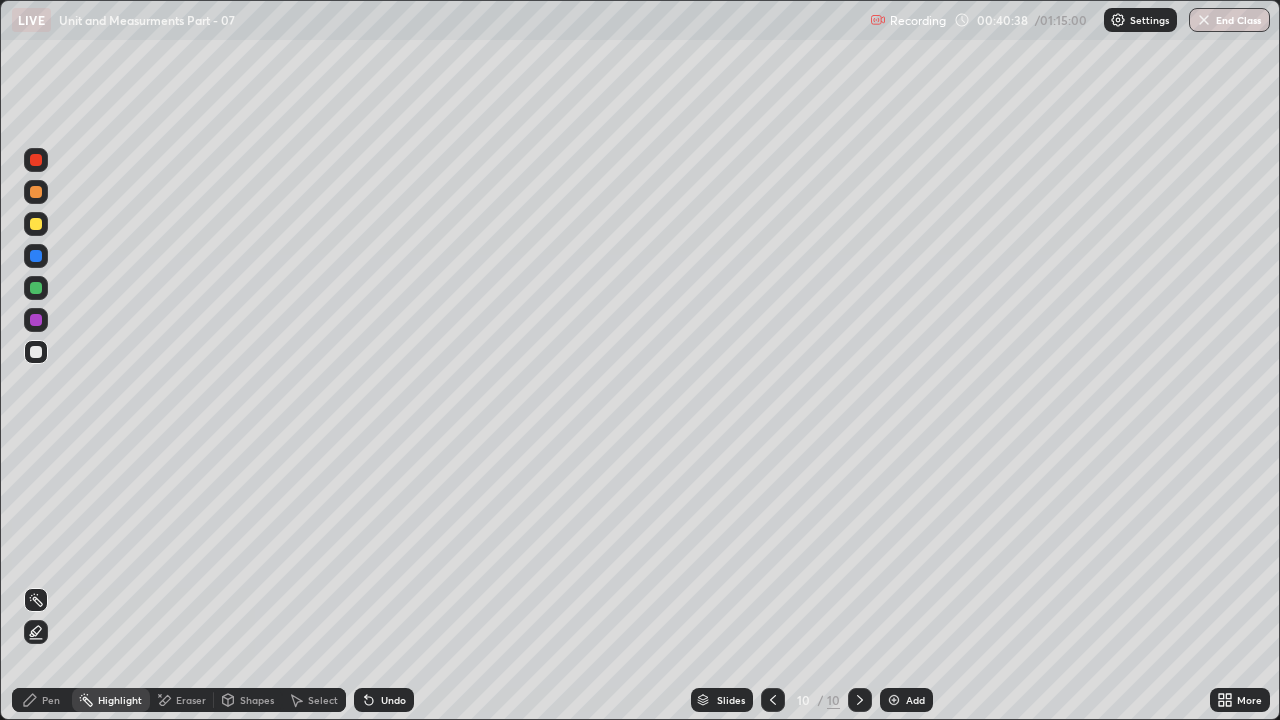 click on "Eraser" at bounding box center (191, 700) 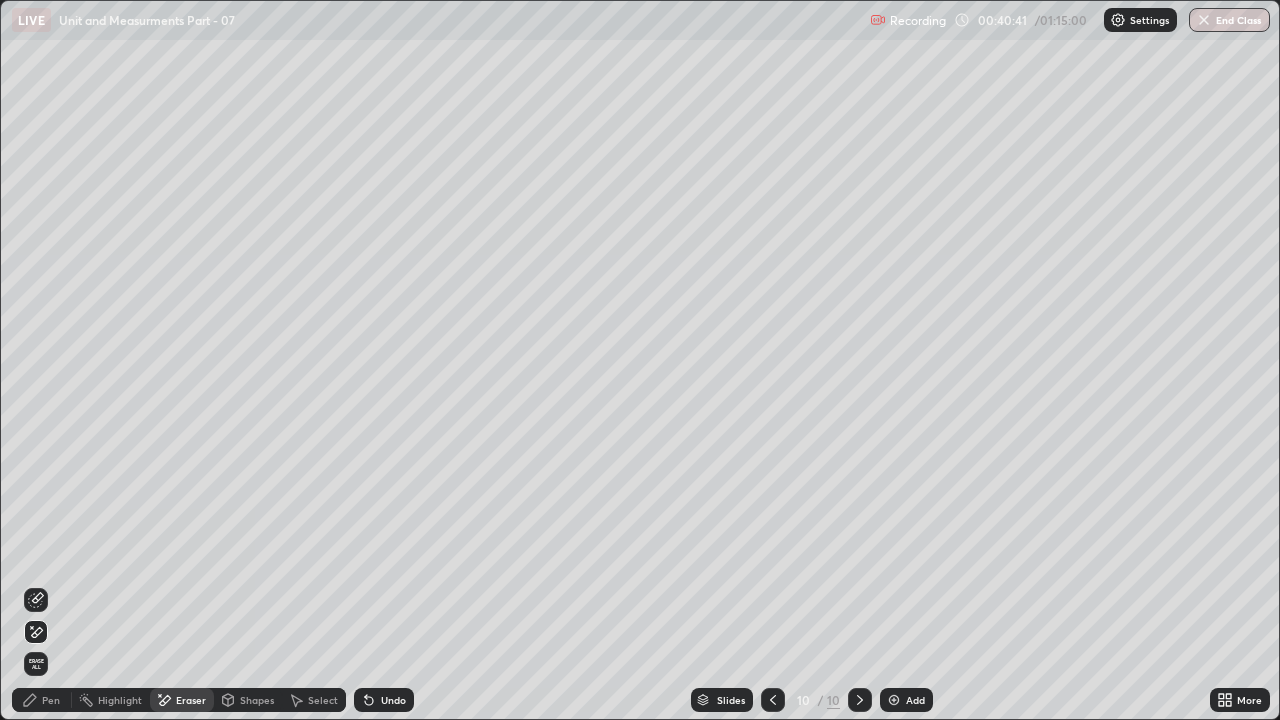 click on "Pen" at bounding box center [42, 700] 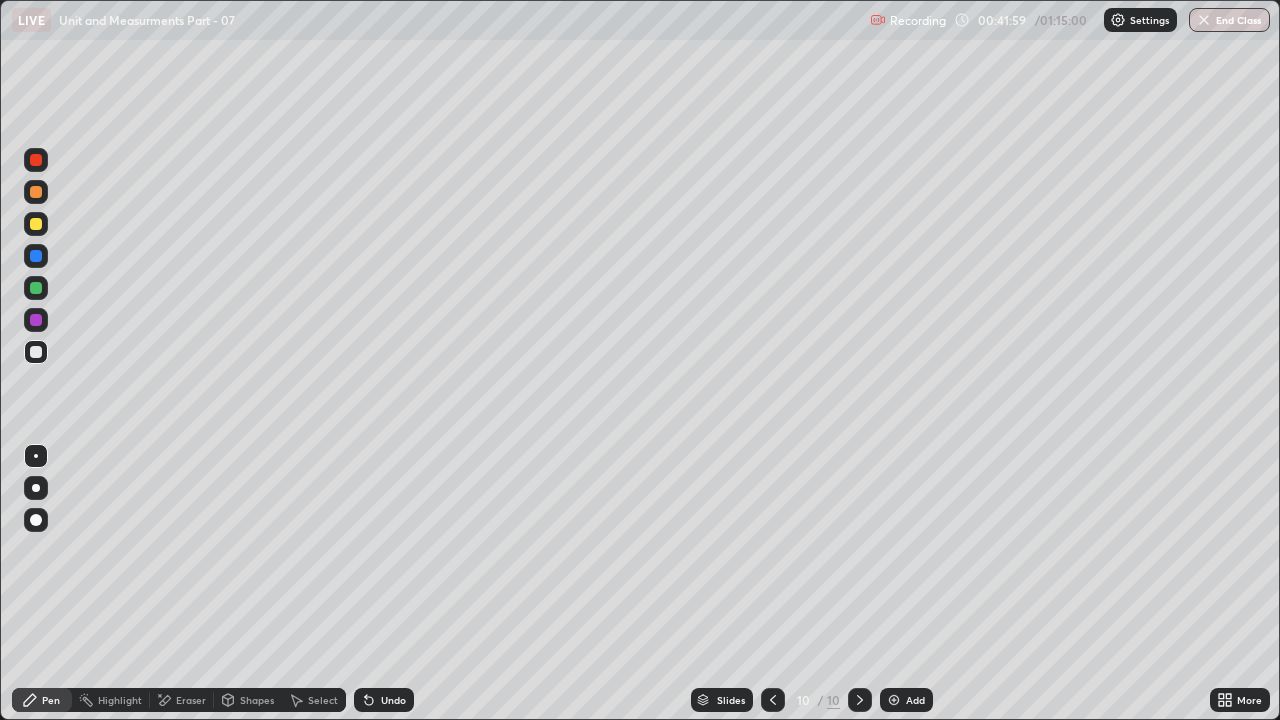 click at bounding box center [36, 320] 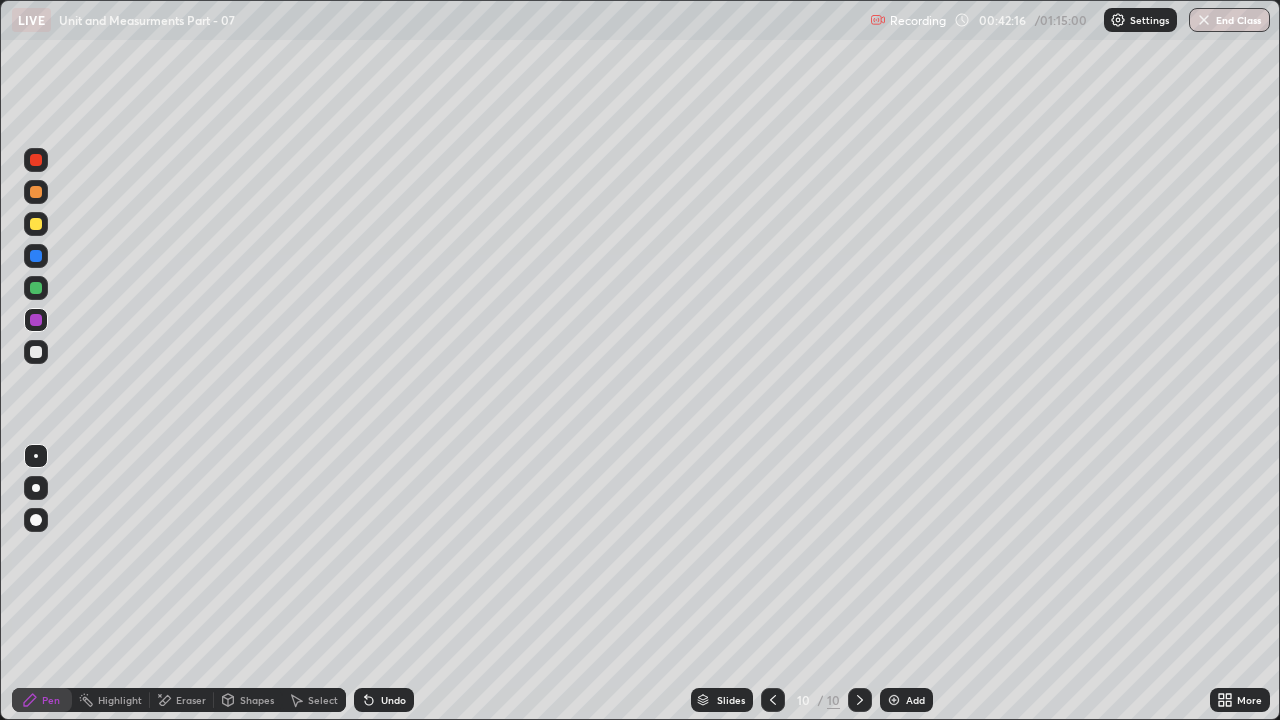 click at bounding box center (36, 288) 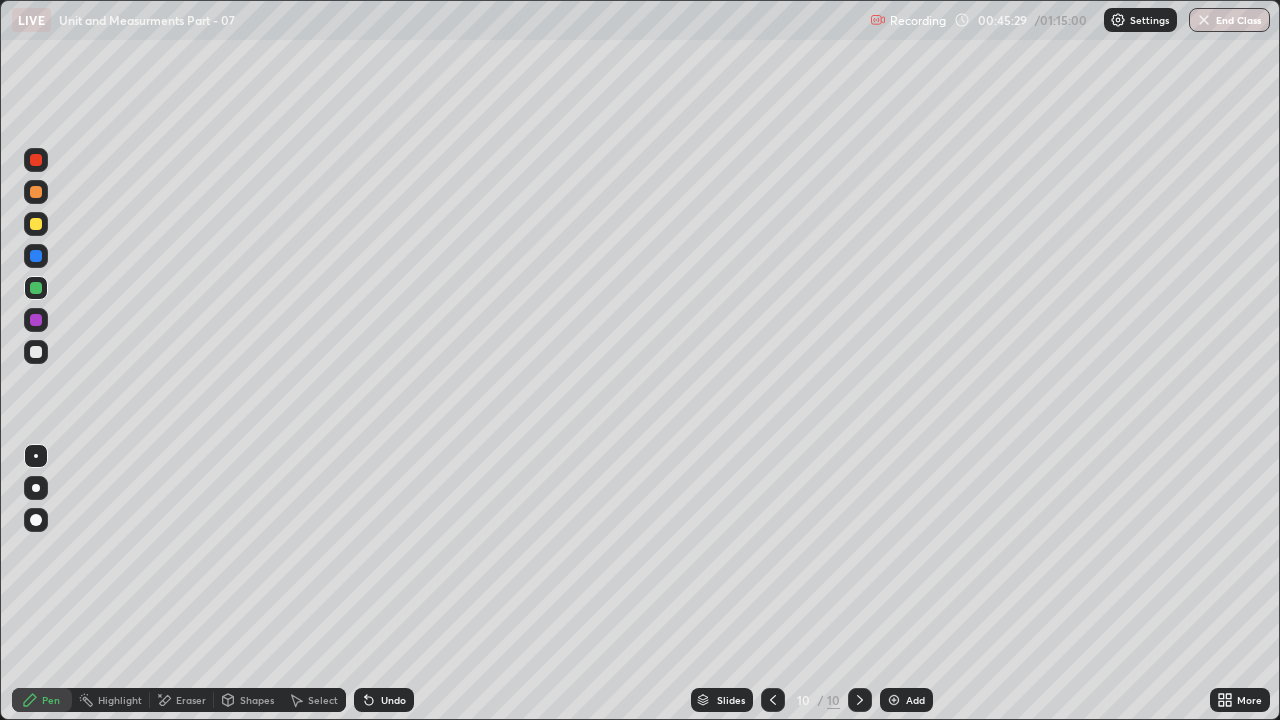 click on "Add" at bounding box center [915, 700] 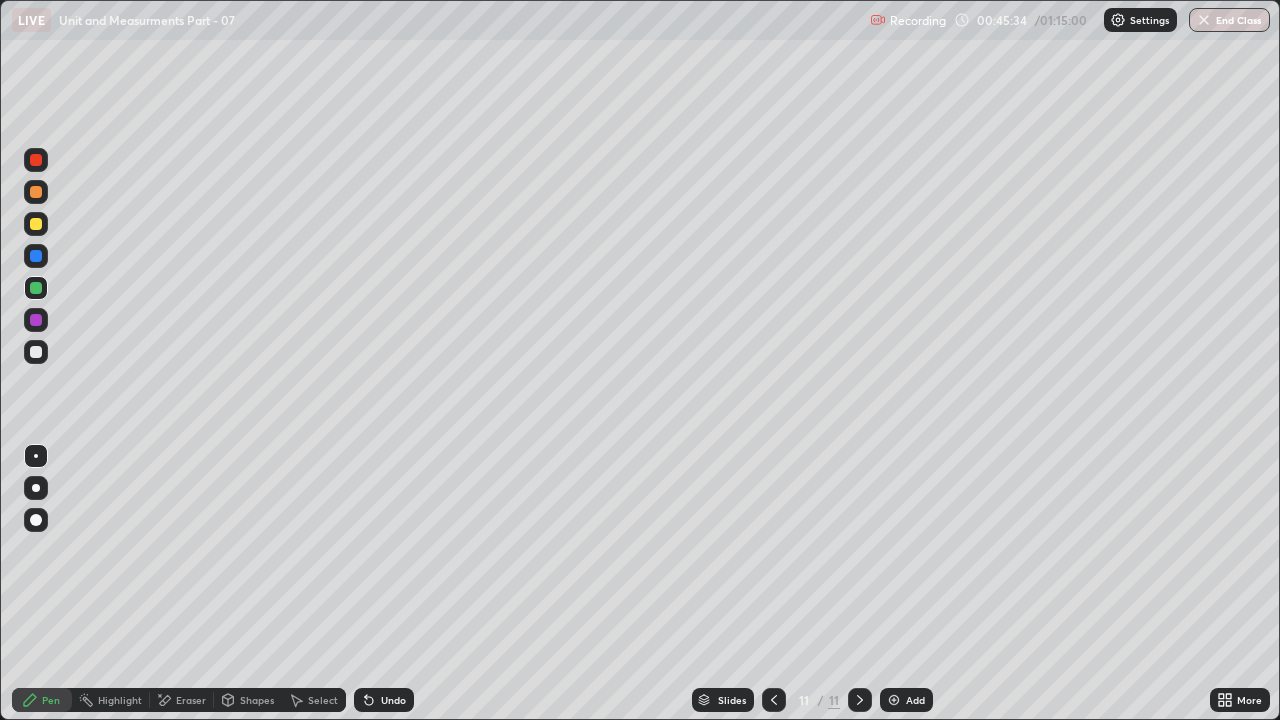 click at bounding box center [36, 352] 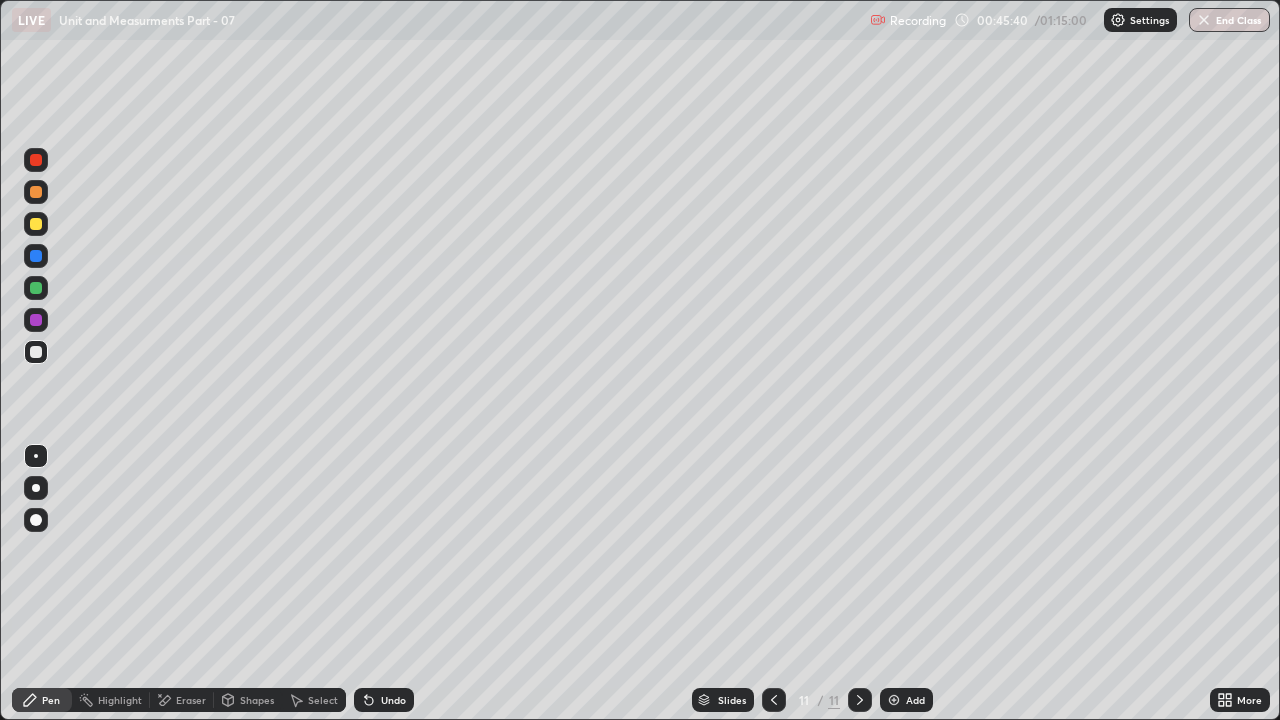 click at bounding box center (36, 224) 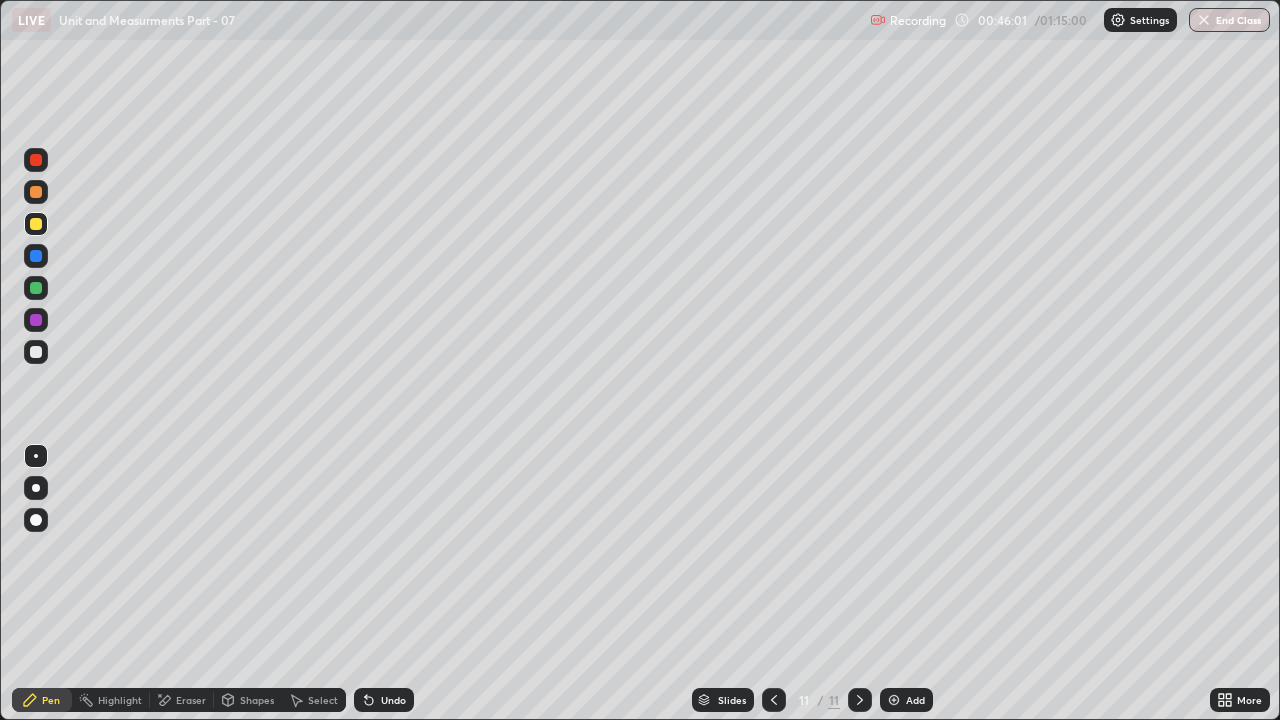 click 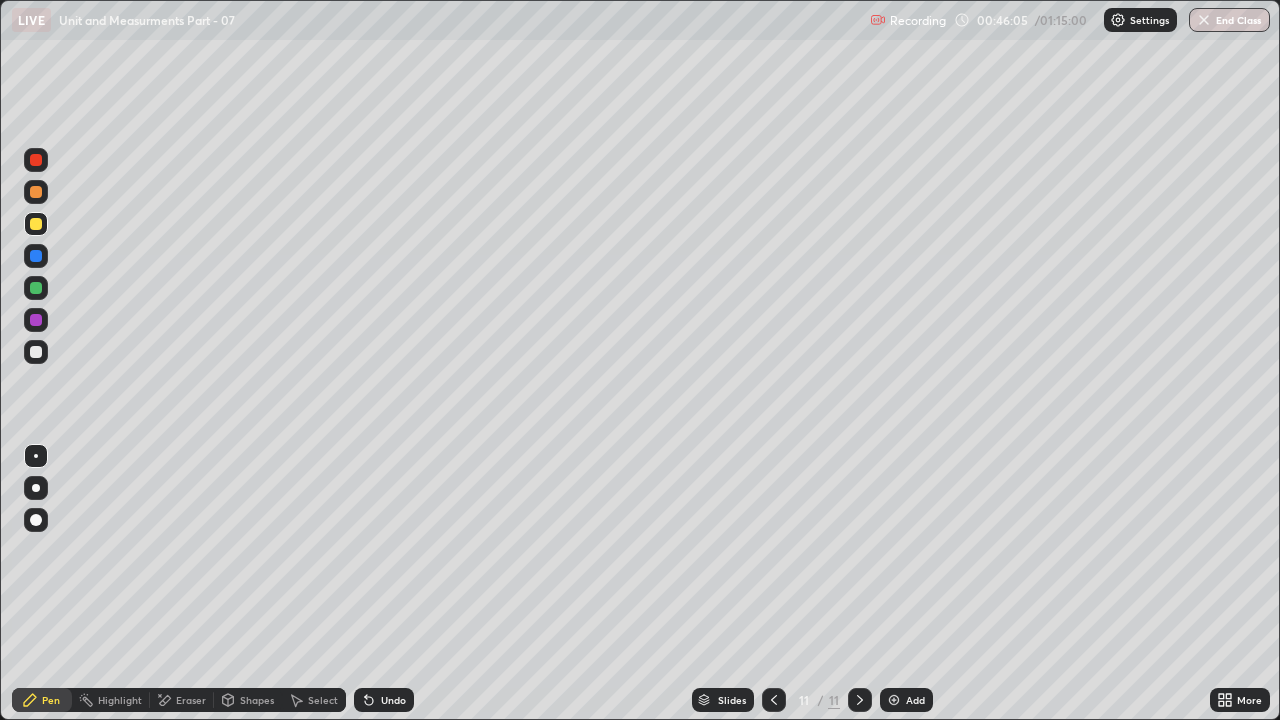 click 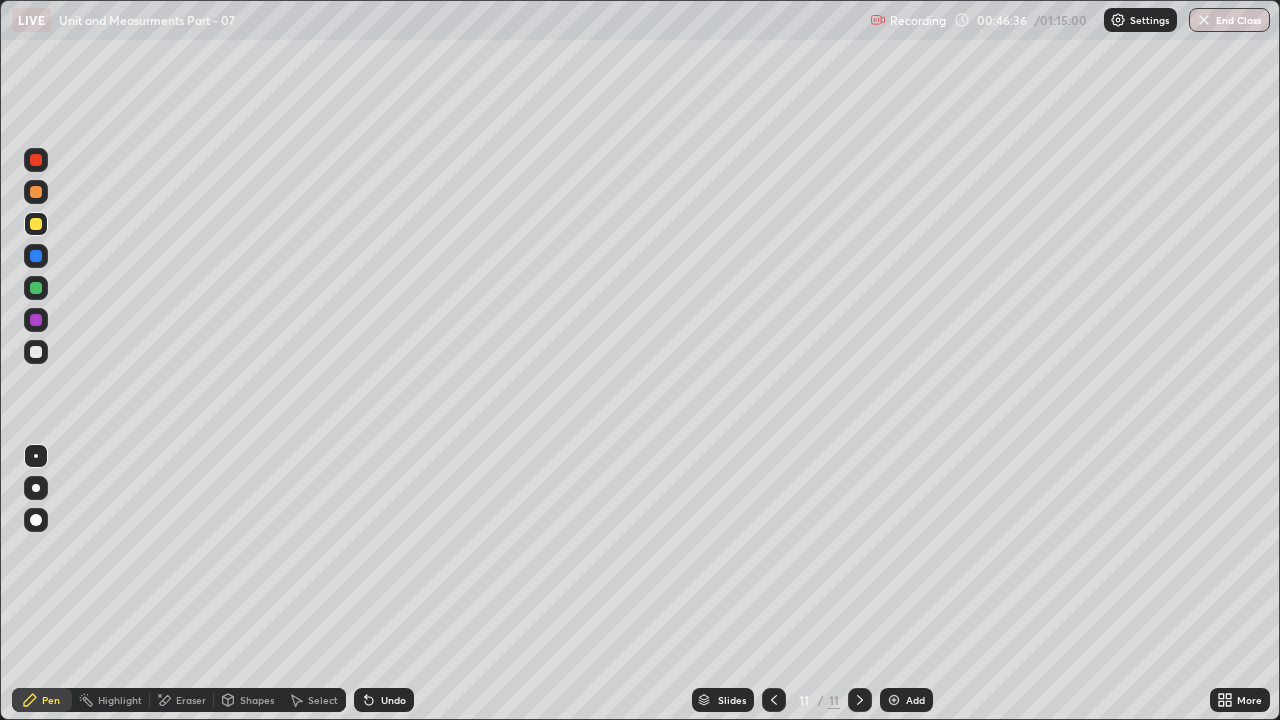 click at bounding box center [36, 256] 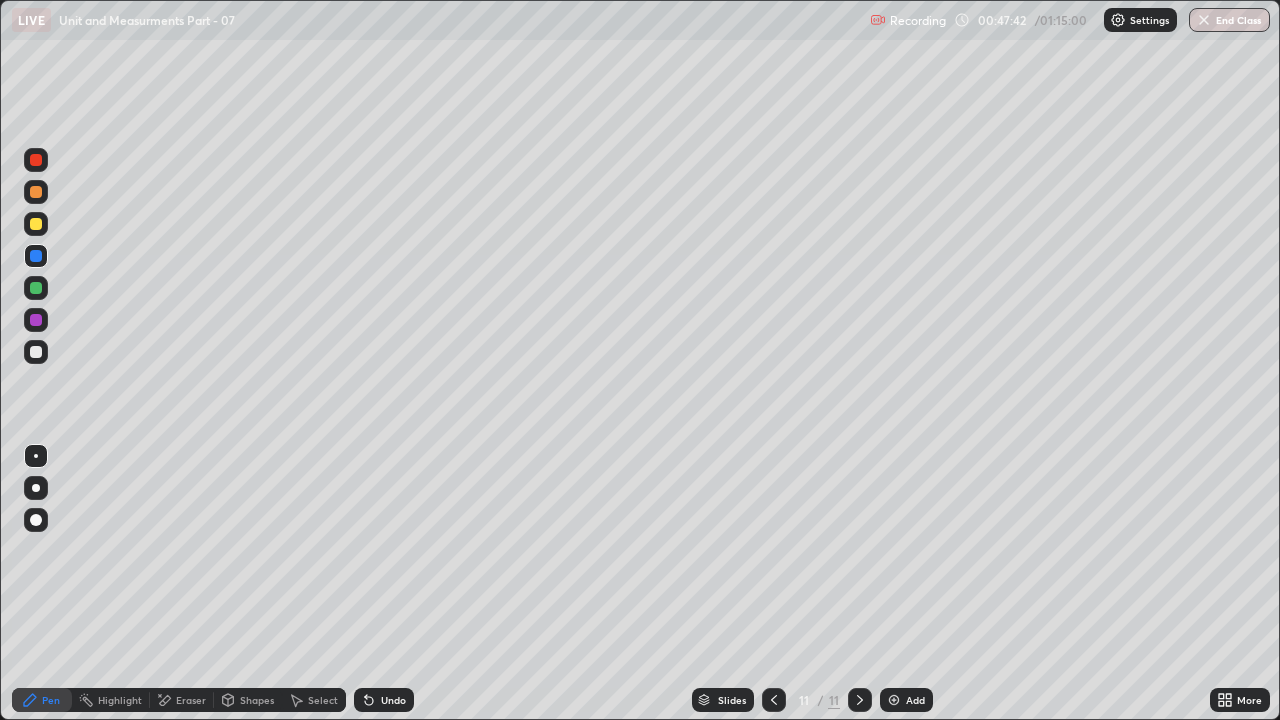 click at bounding box center (36, 352) 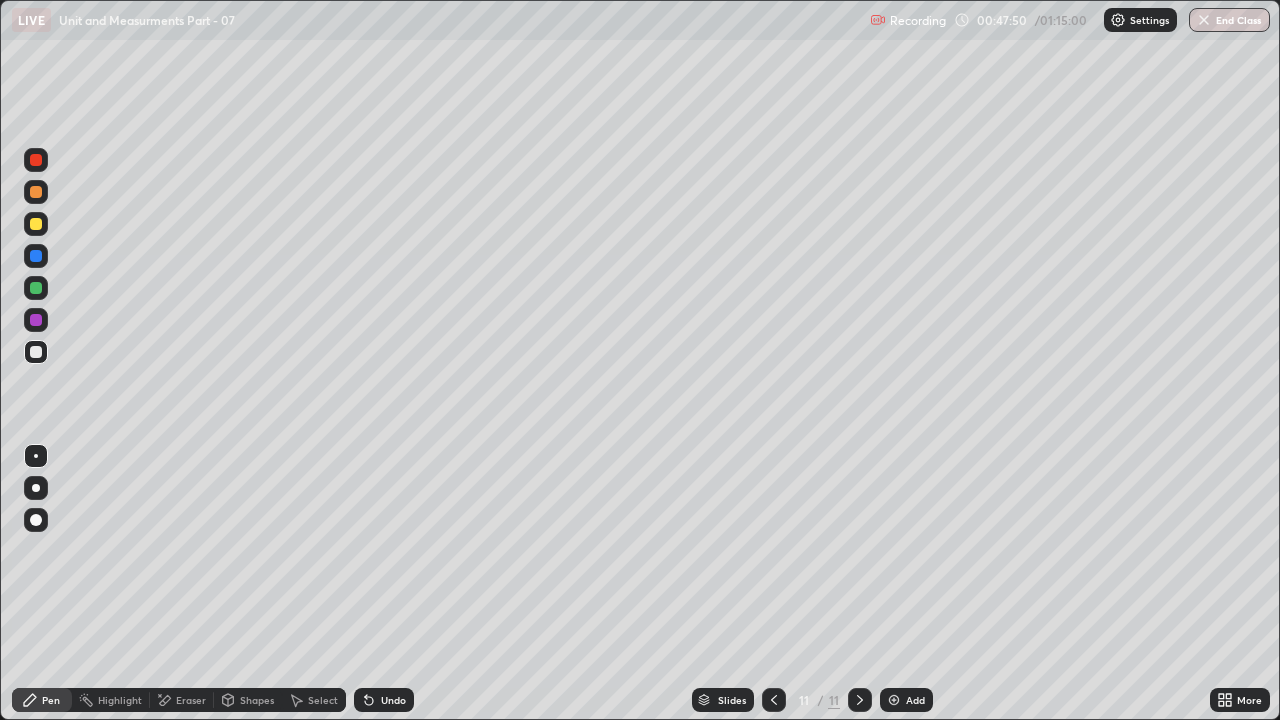 click on "Undo" at bounding box center [393, 700] 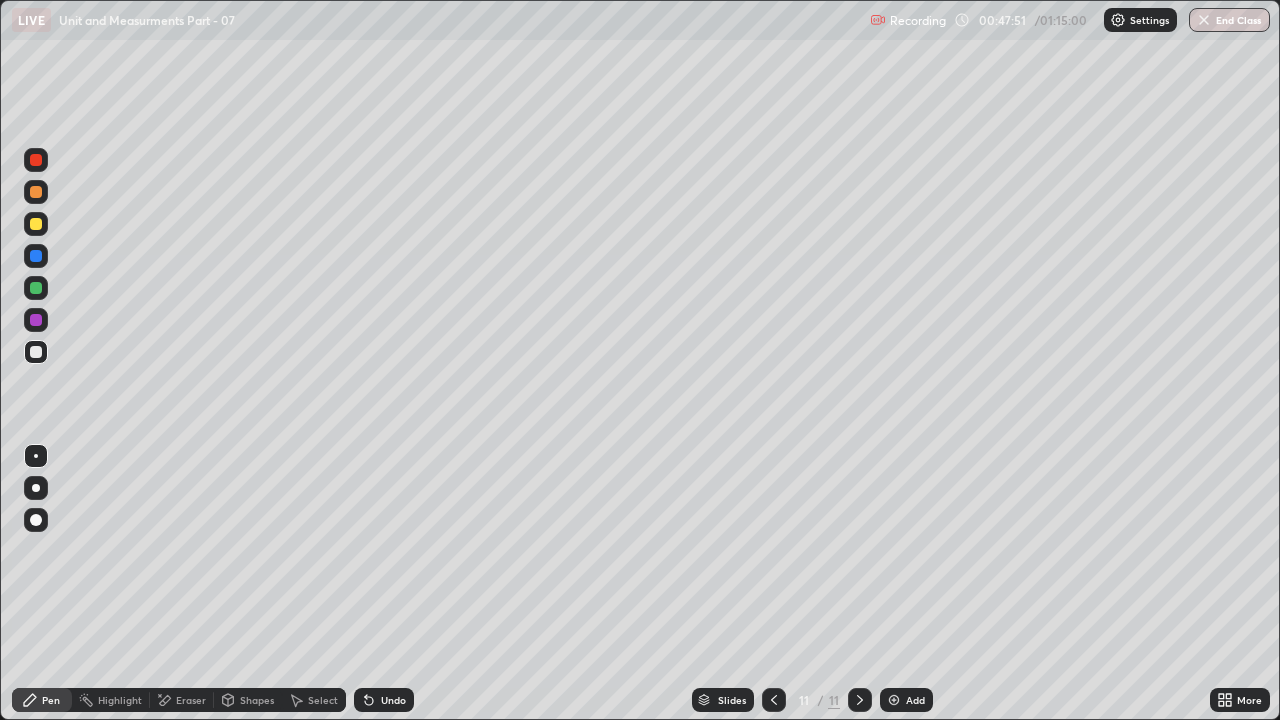 click on "Undo" at bounding box center (384, 700) 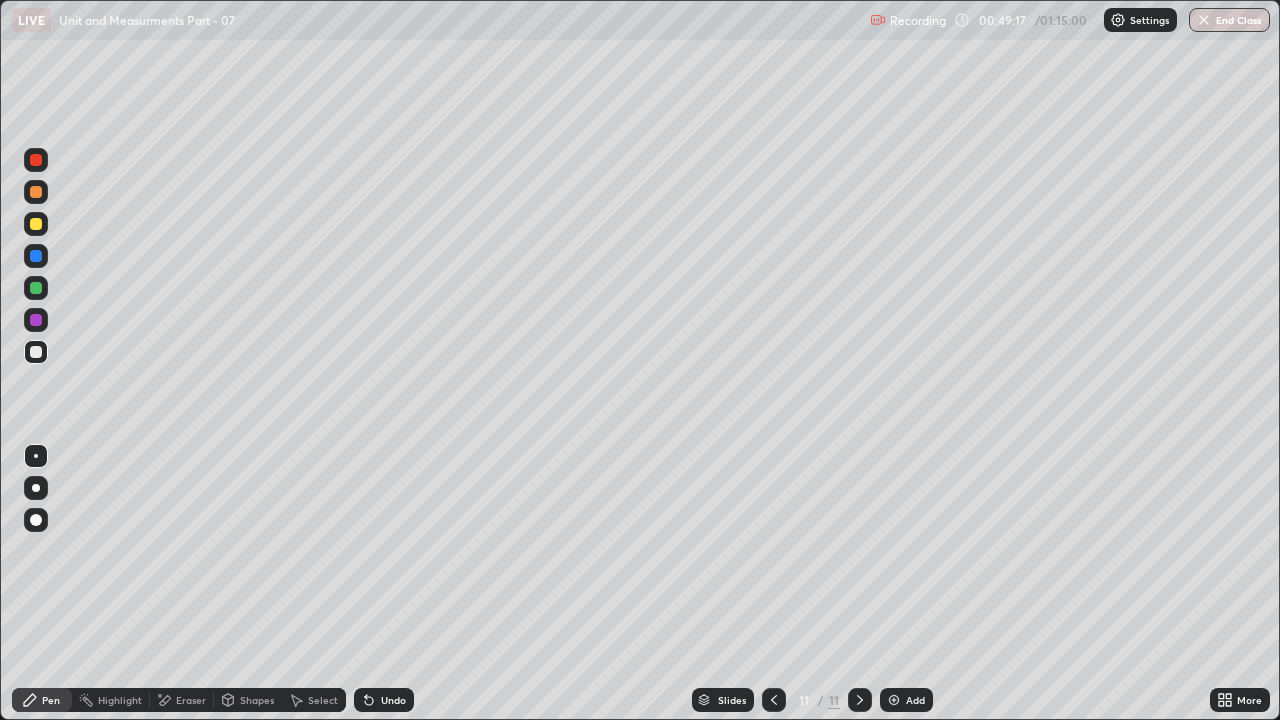 click at bounding box center (36, 288) 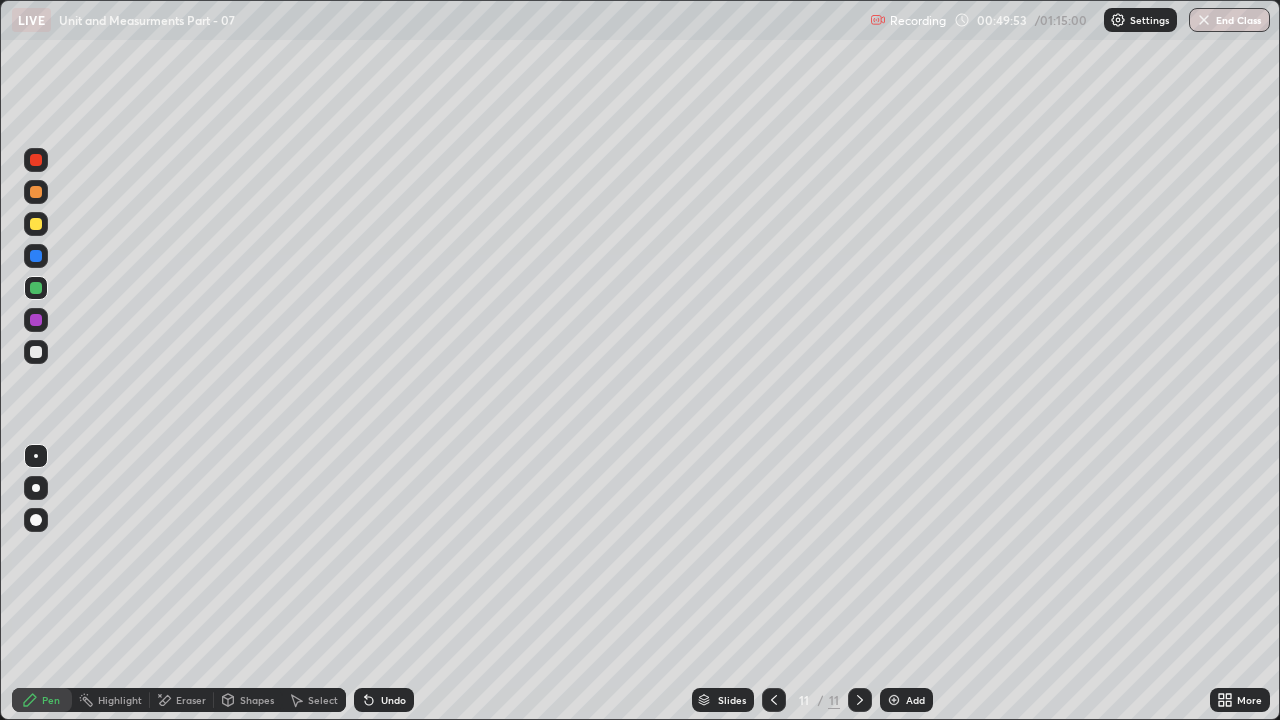 click on "Undo" at bounding box center (393, 700) 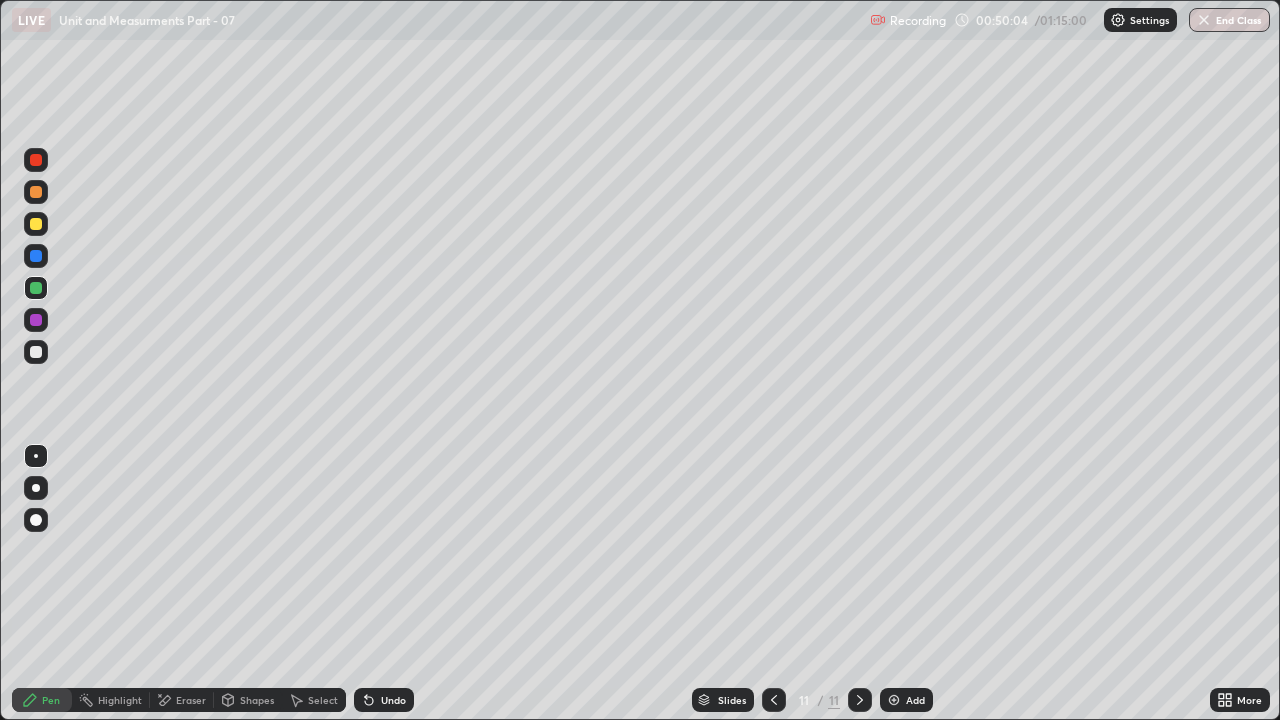 click on "Undo" at bounding box center (393, 700) 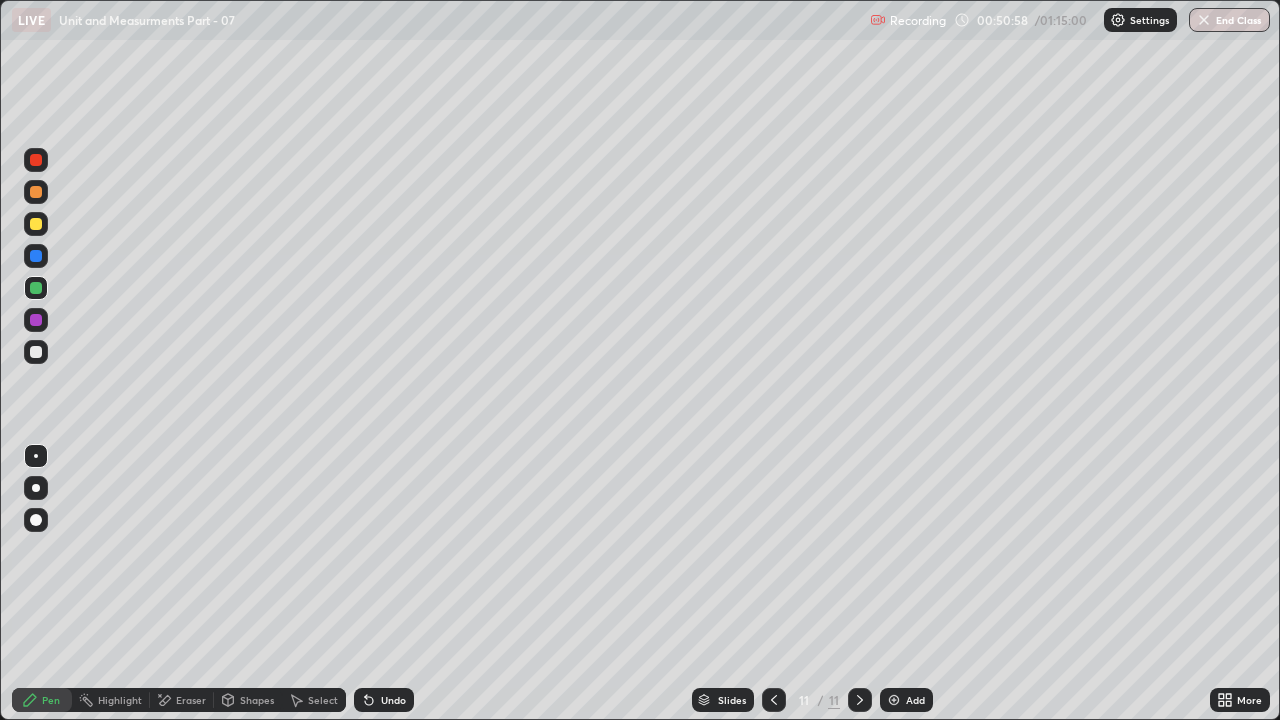 click at bounding box center (894, 700) 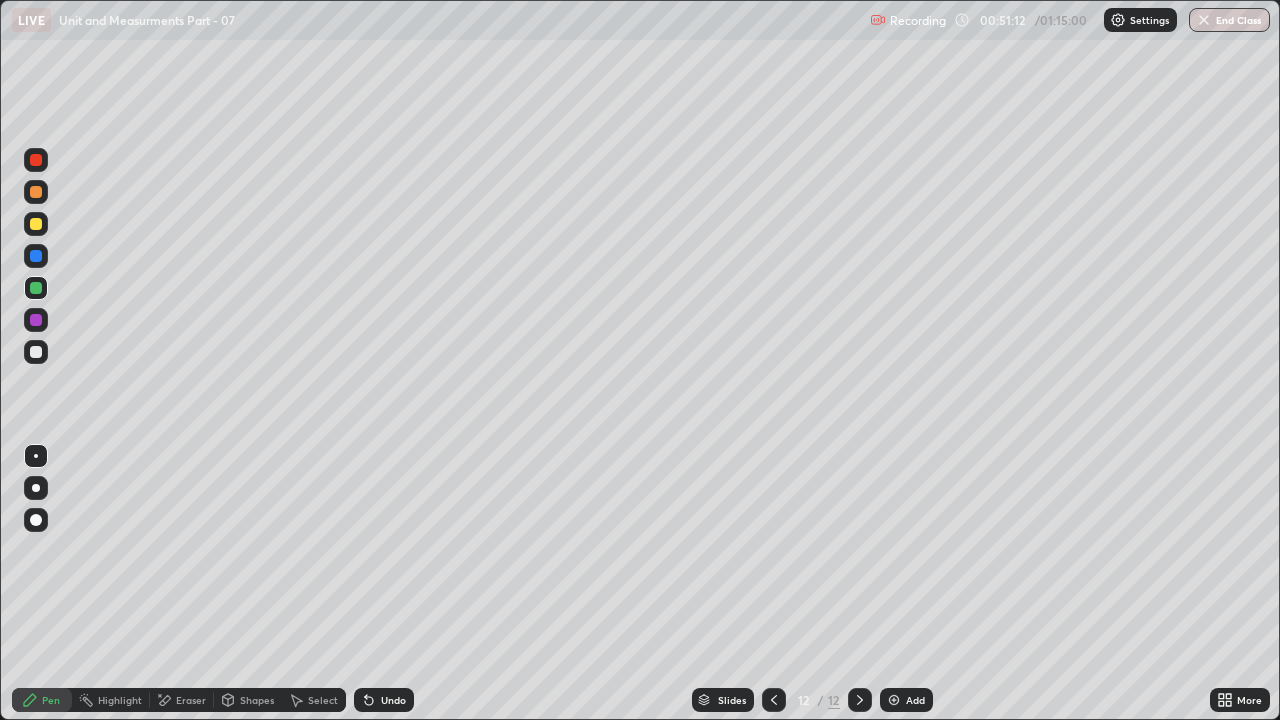 click on "Eraser" at bounding box center (191, 700) 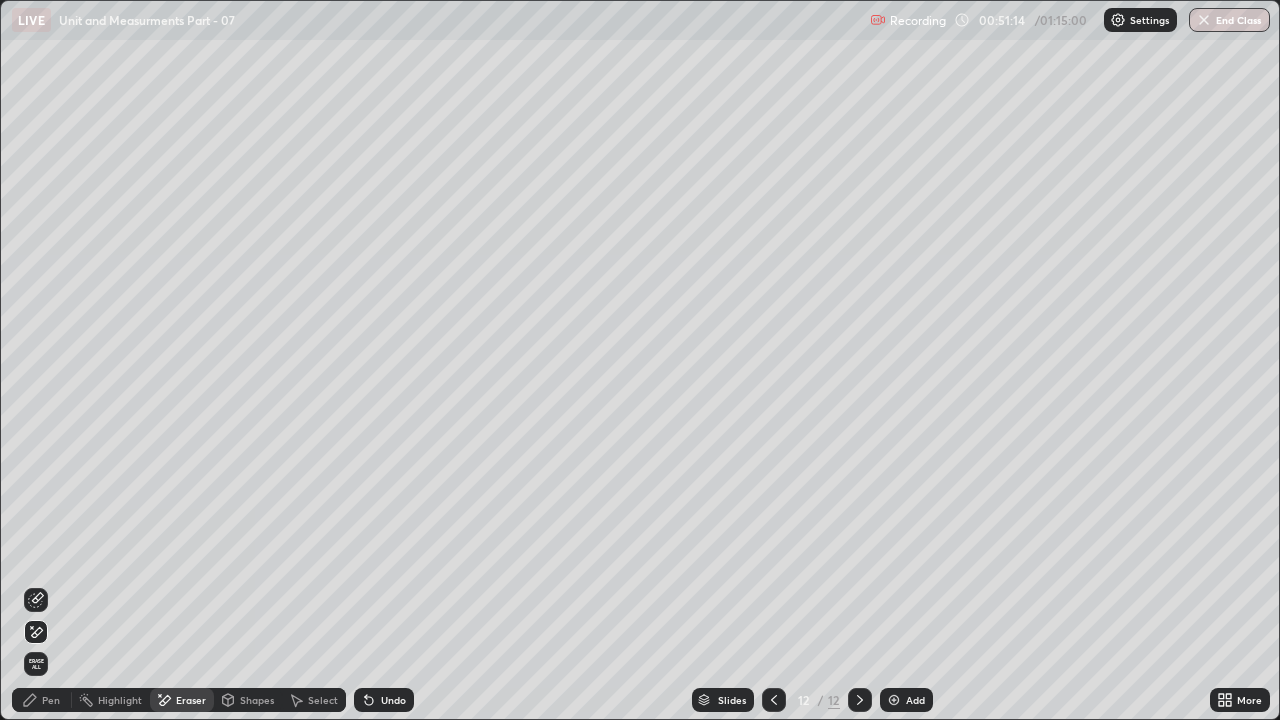 click on "Pen" at bounding box center (51, 700) 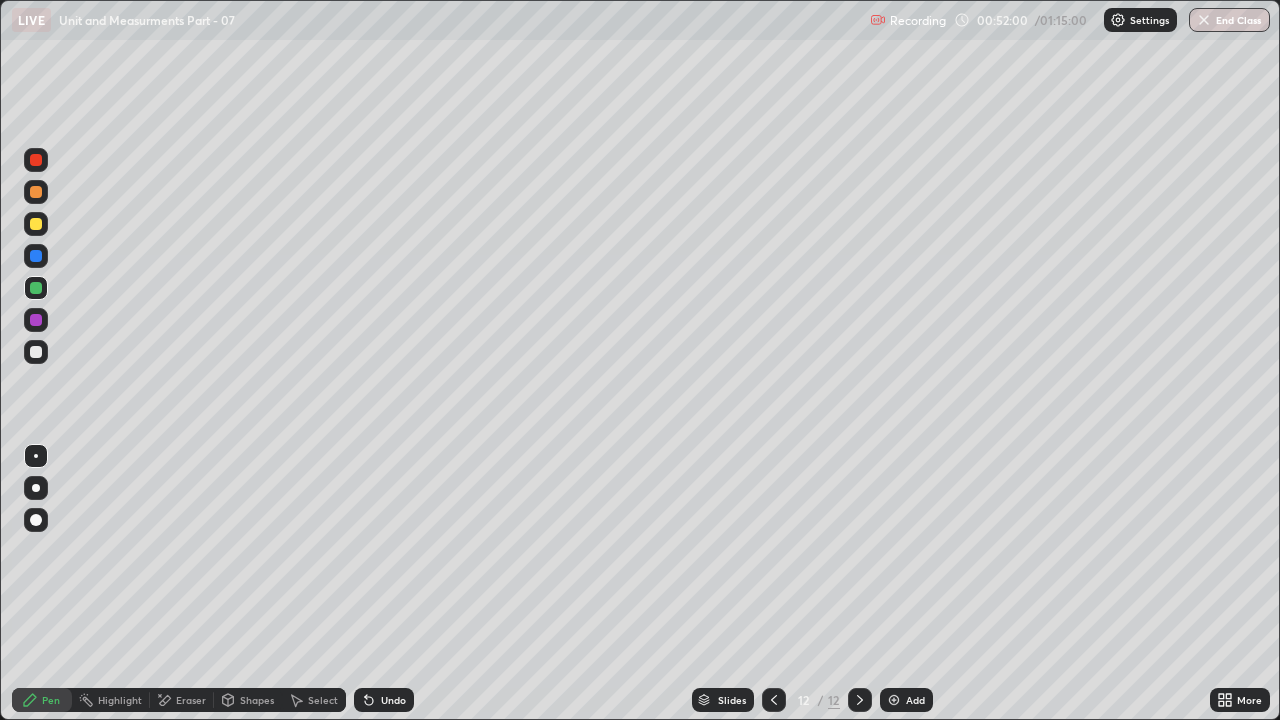 click 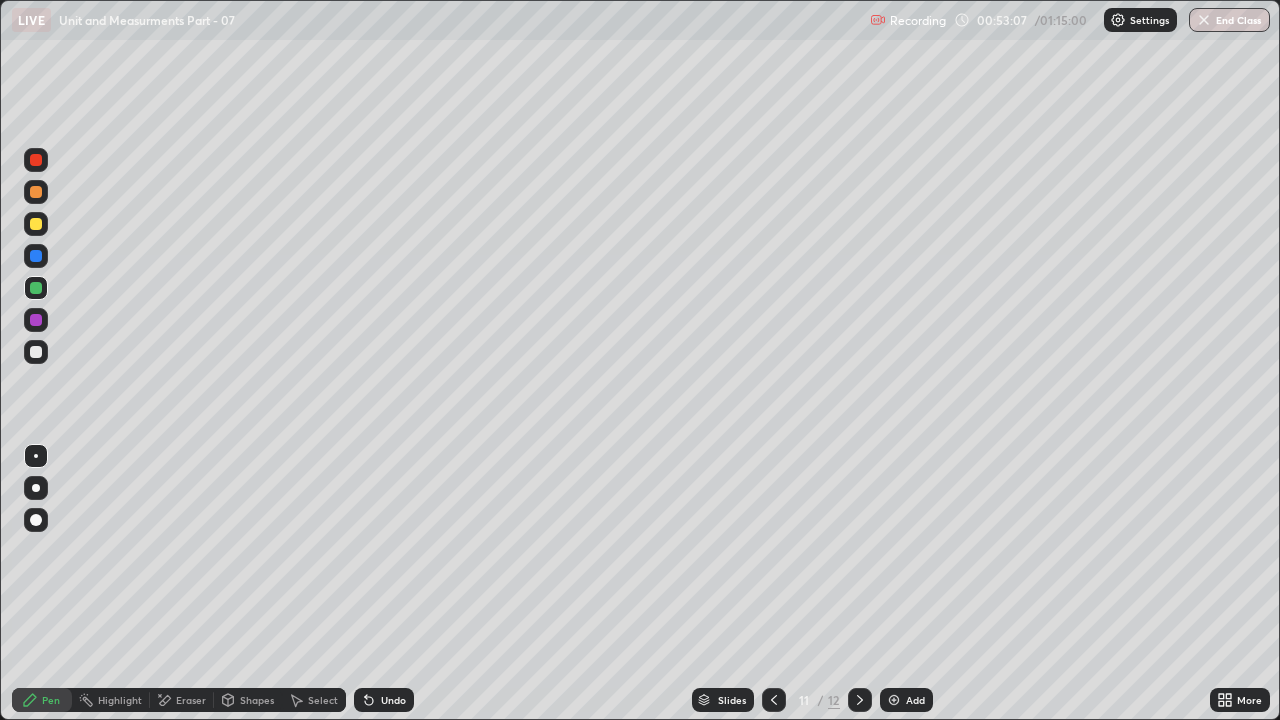 click 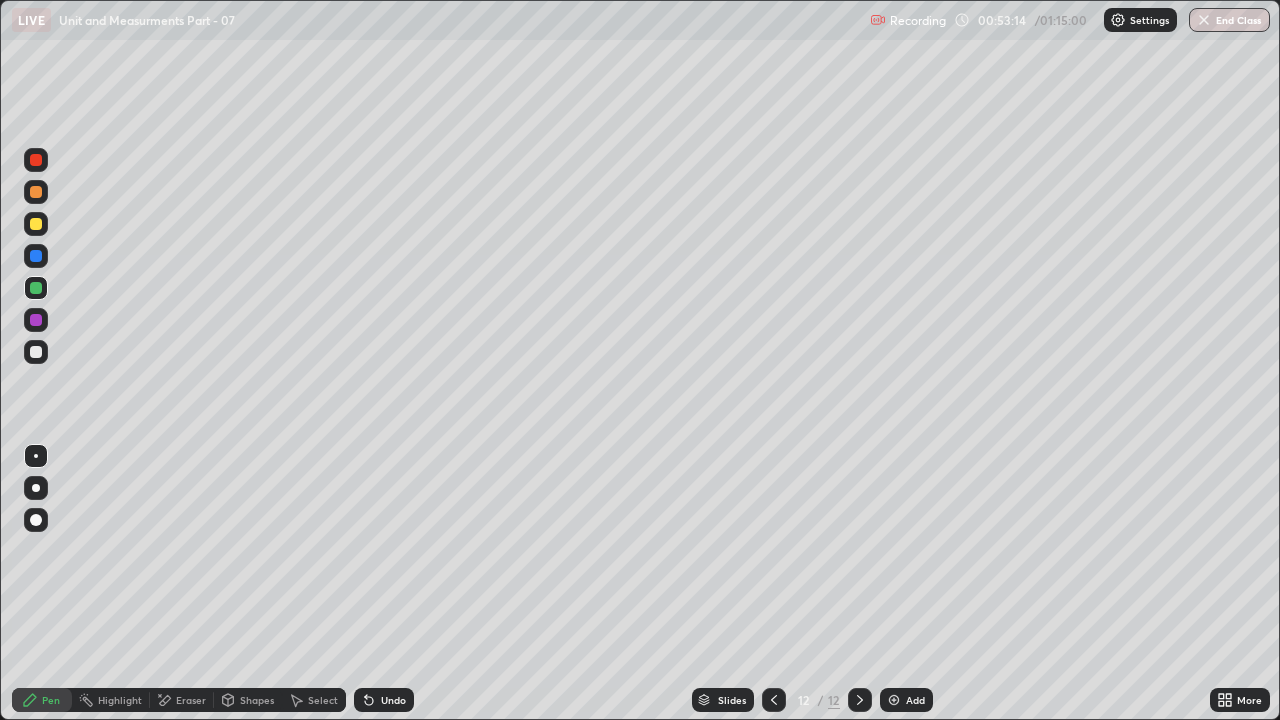 click at bounding box center [36, 352] 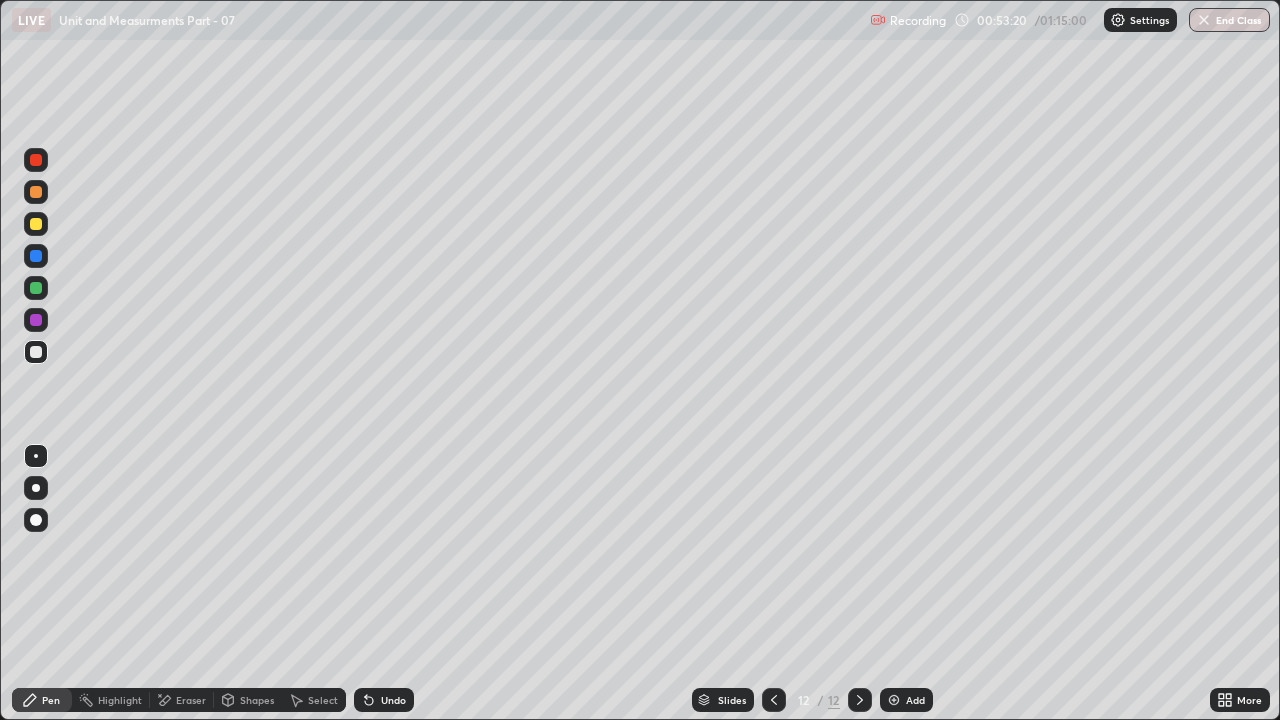 click 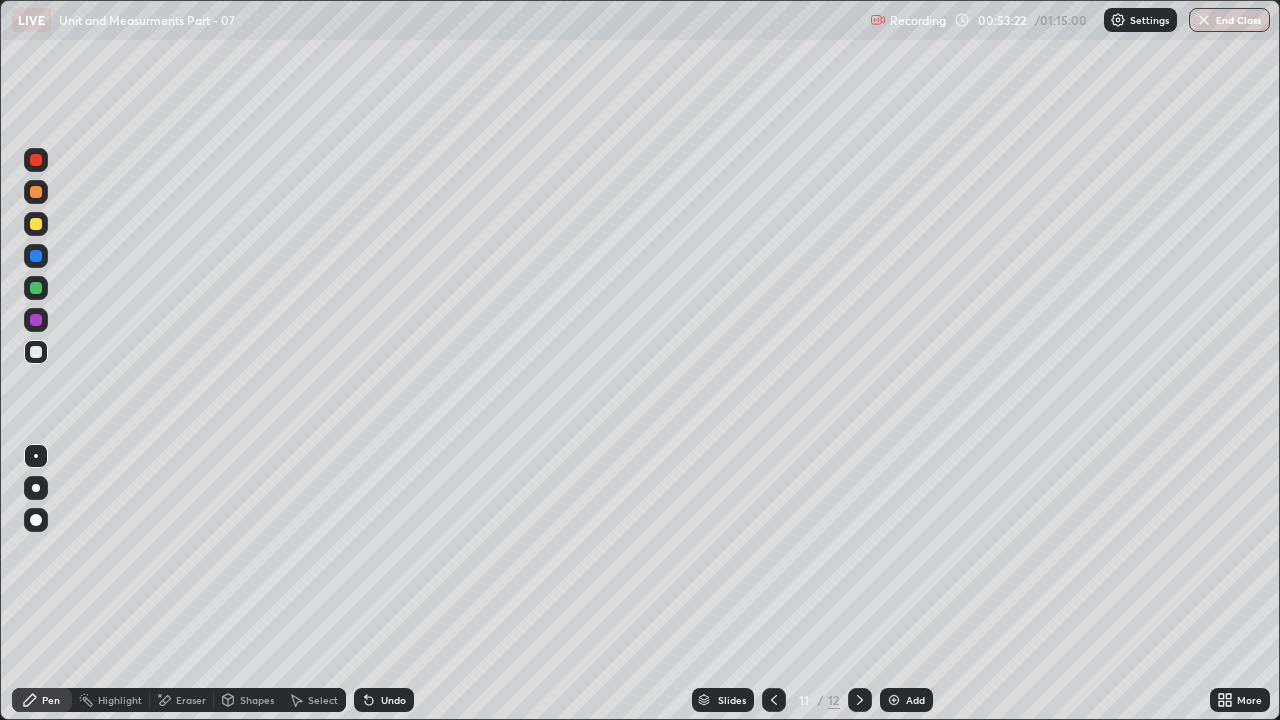 click 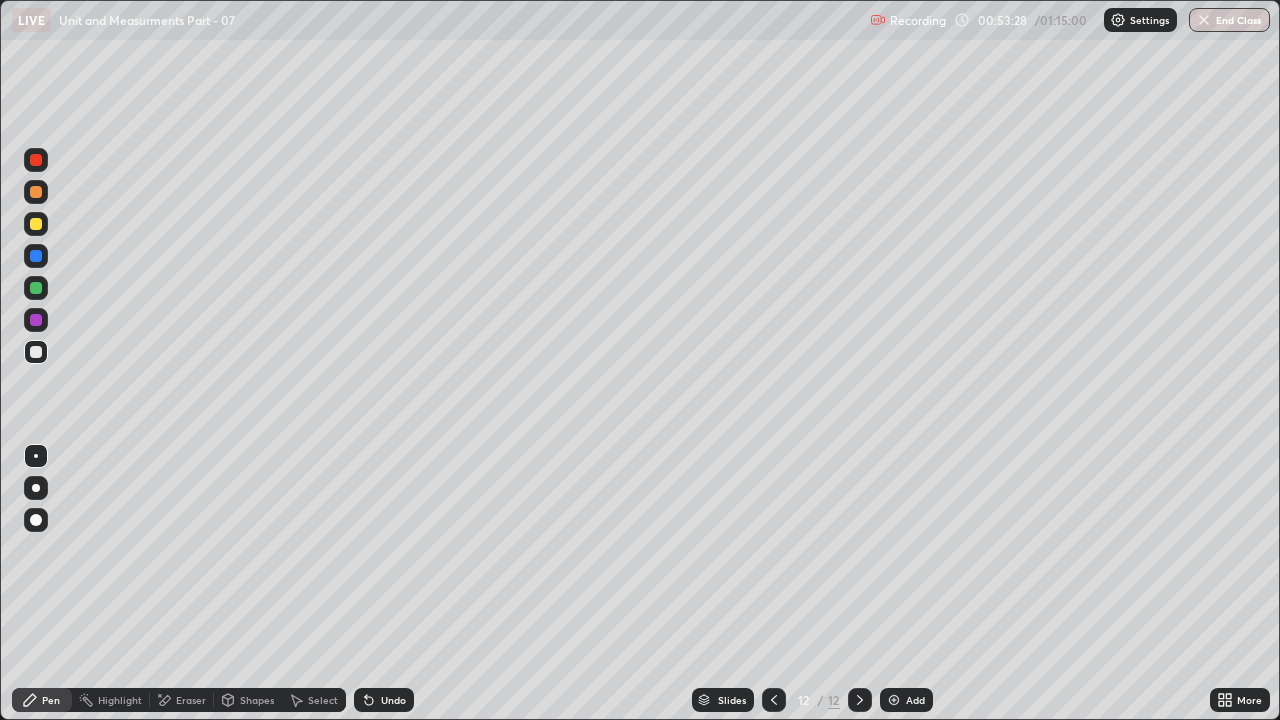 click at bounding box center [36, 288] 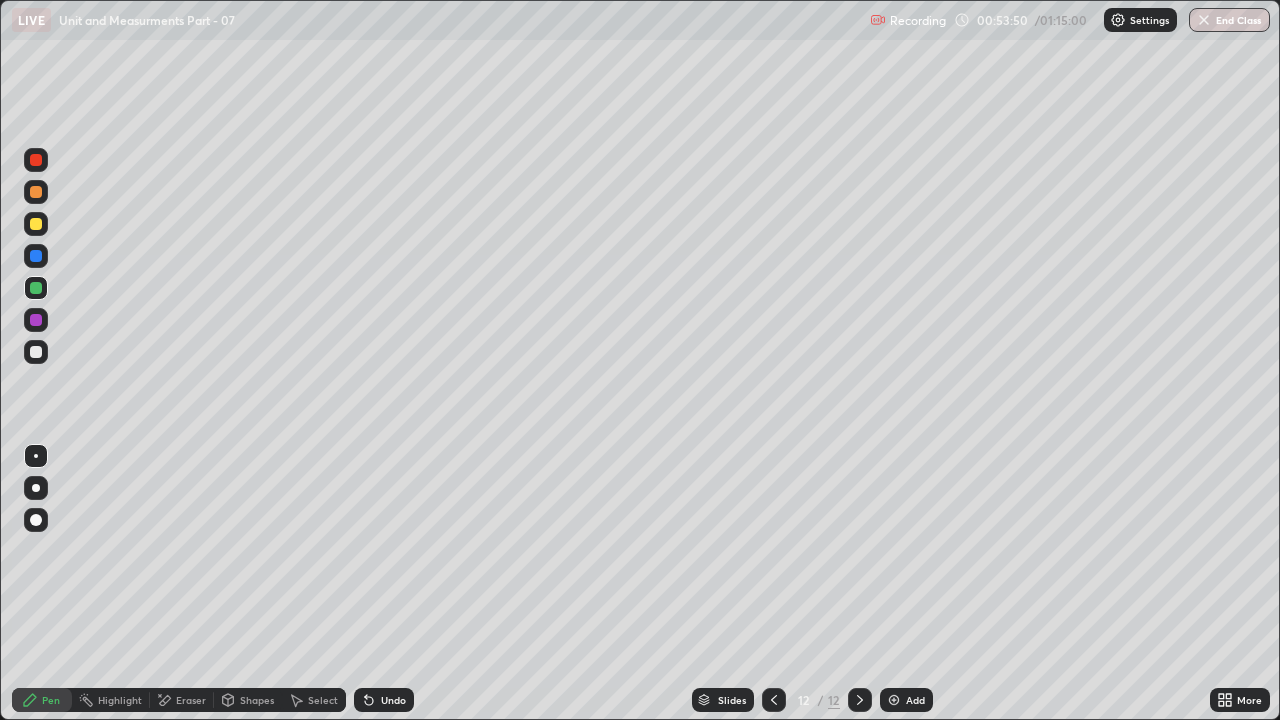 click on "Undo" at bounding box center [393, 700] 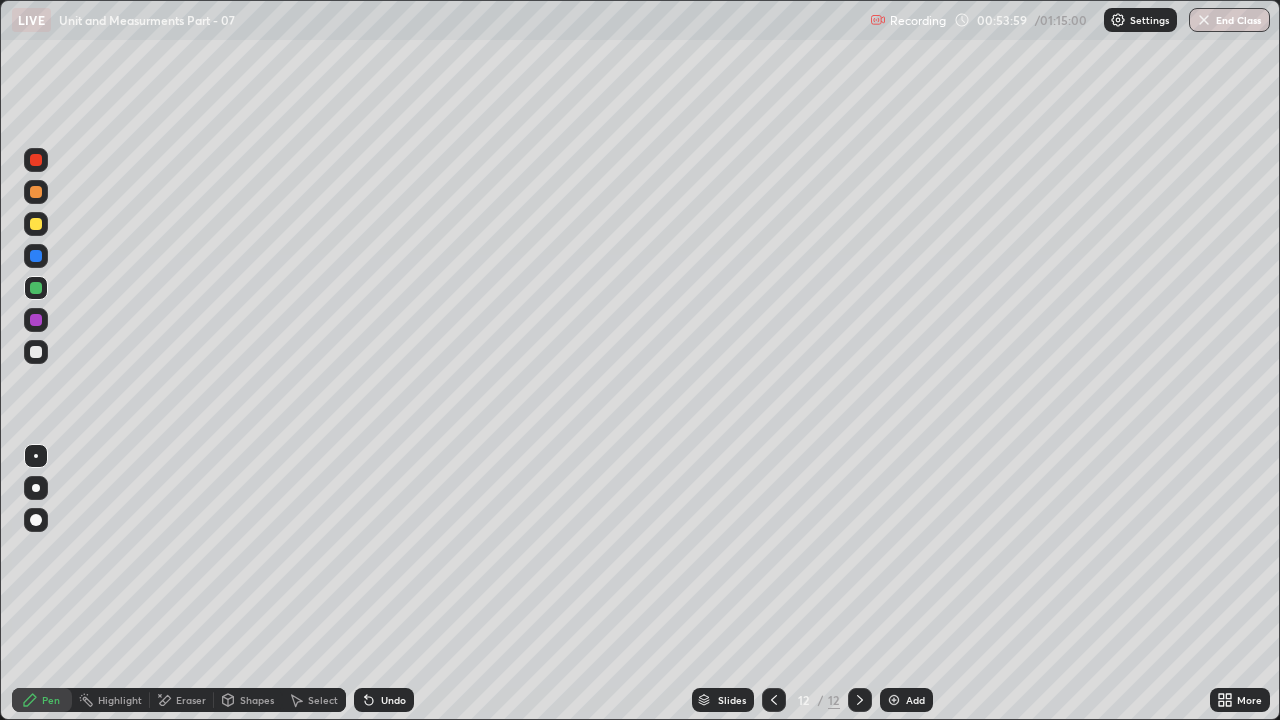 click on "Eraser" at bounding box center [191, 700] 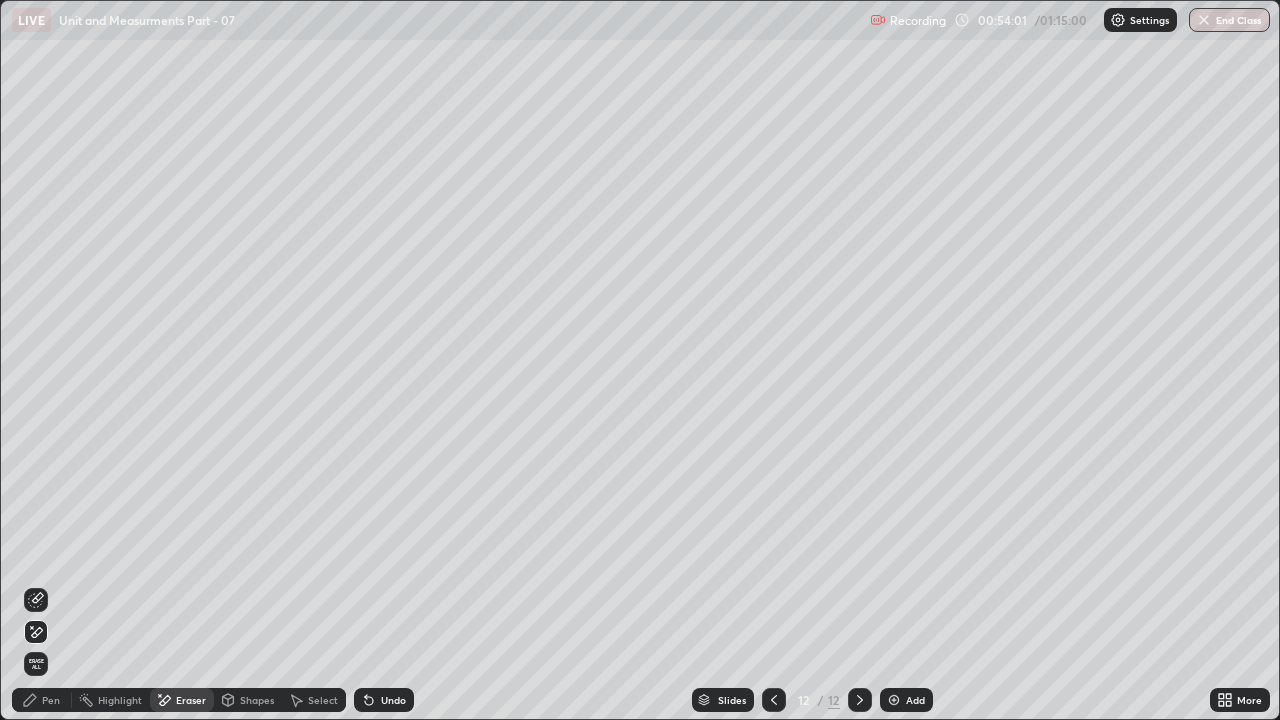 click on "Pen" at bounding box center (42, 700) 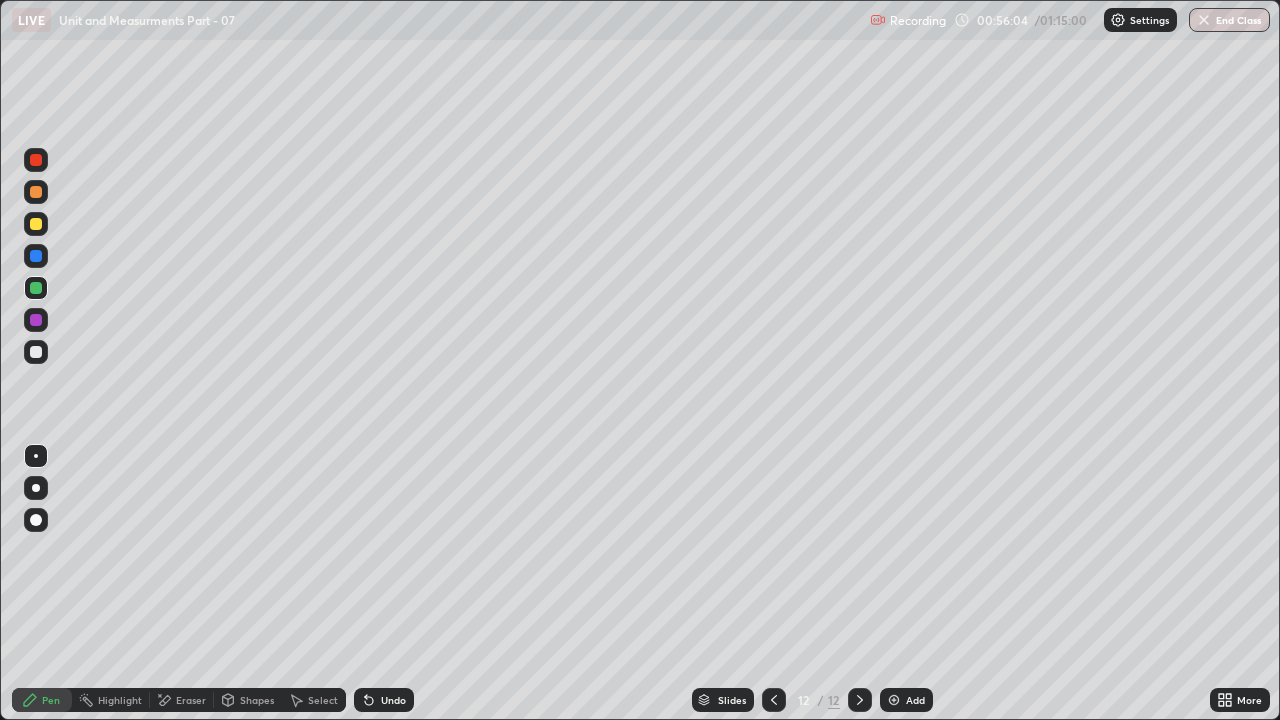 click at bounding box center [894, 700] 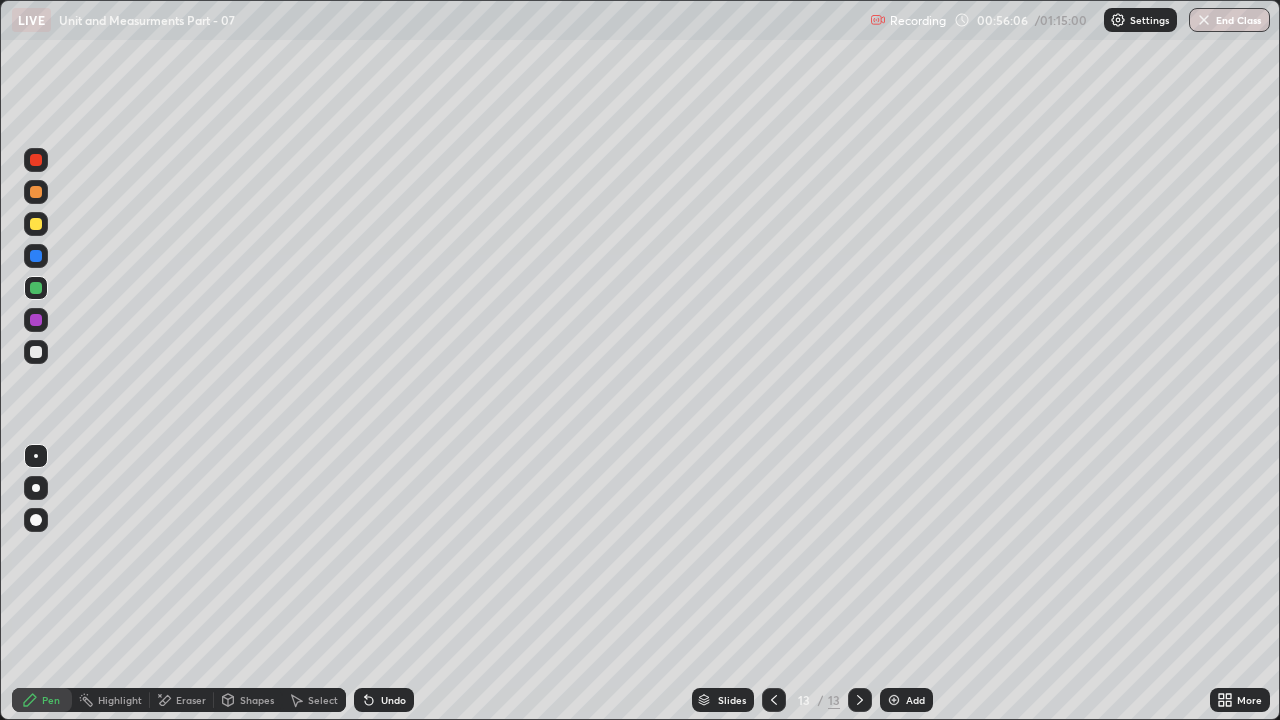 click at bounding box center (36, 352) 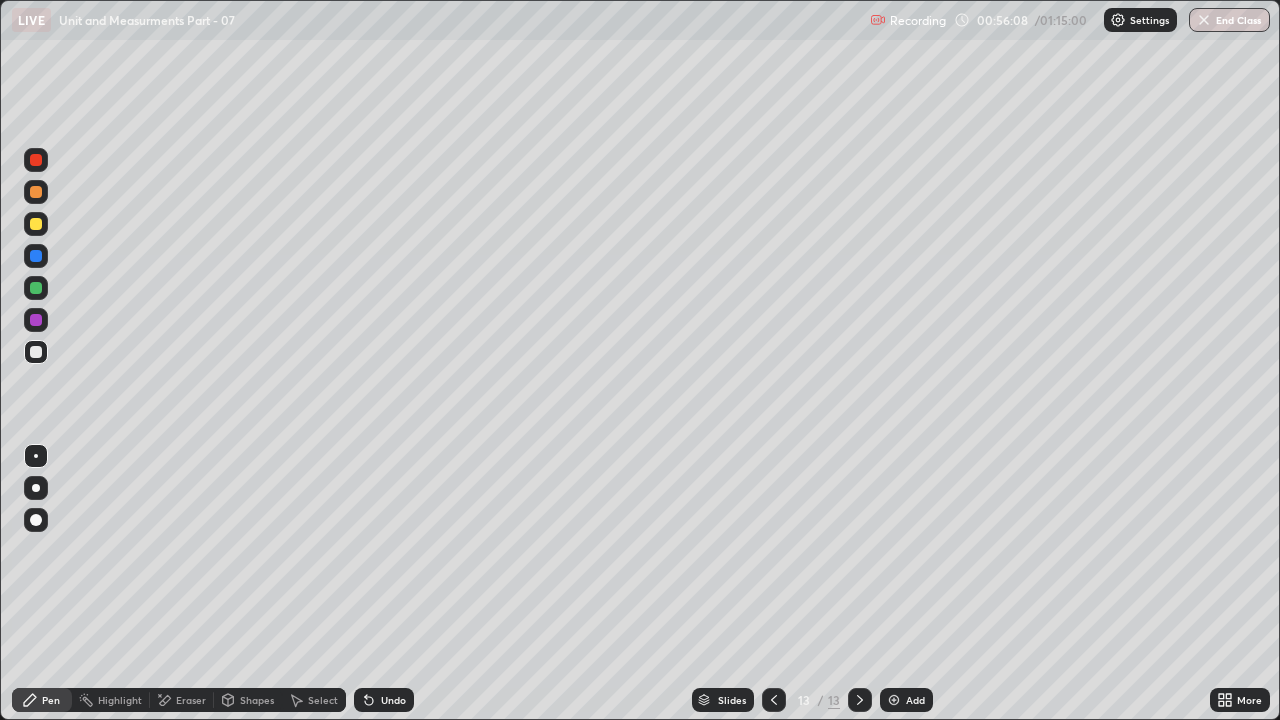 click on "Undo" at bounding box center [393, 700] 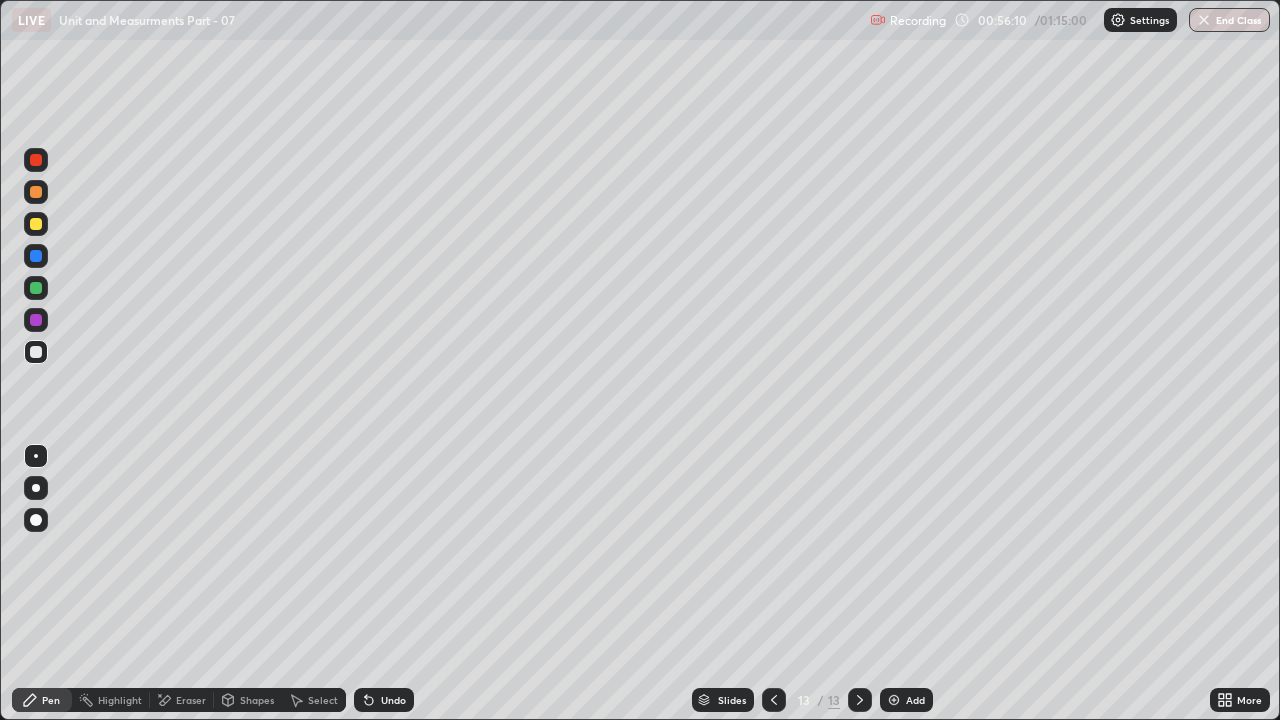 click 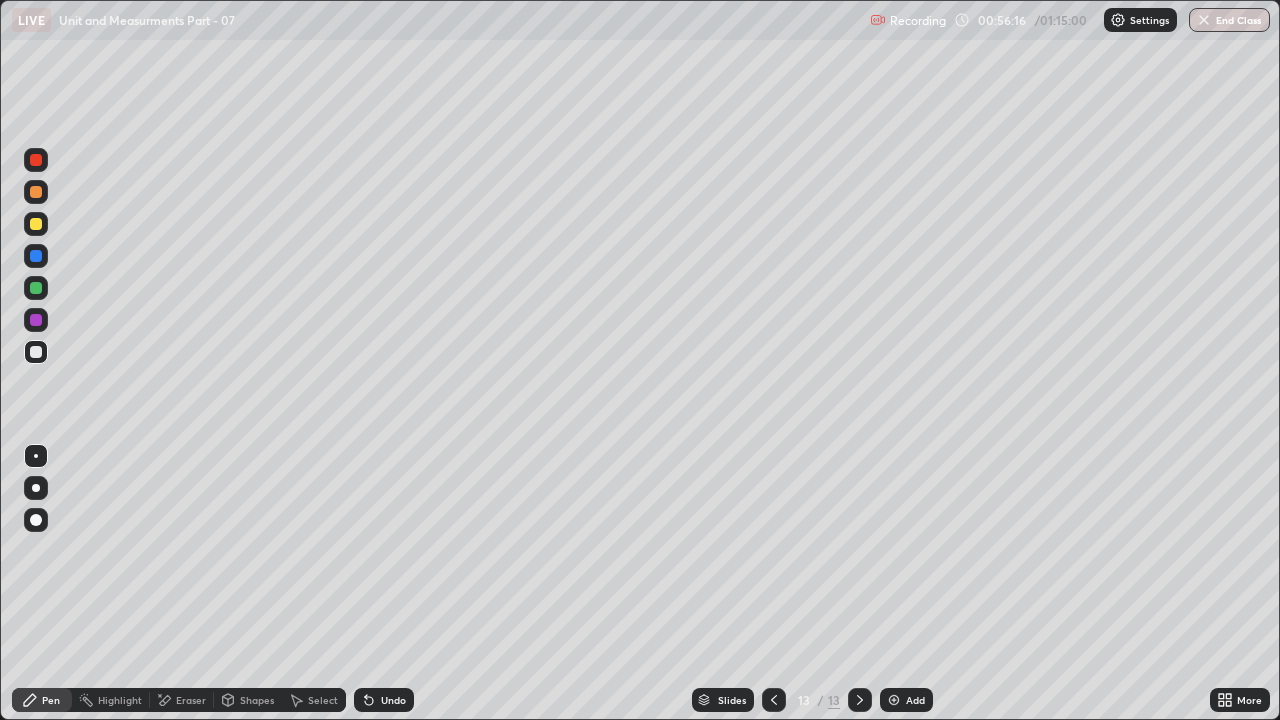 click on "Eraser" at bounding box center (191, 700) 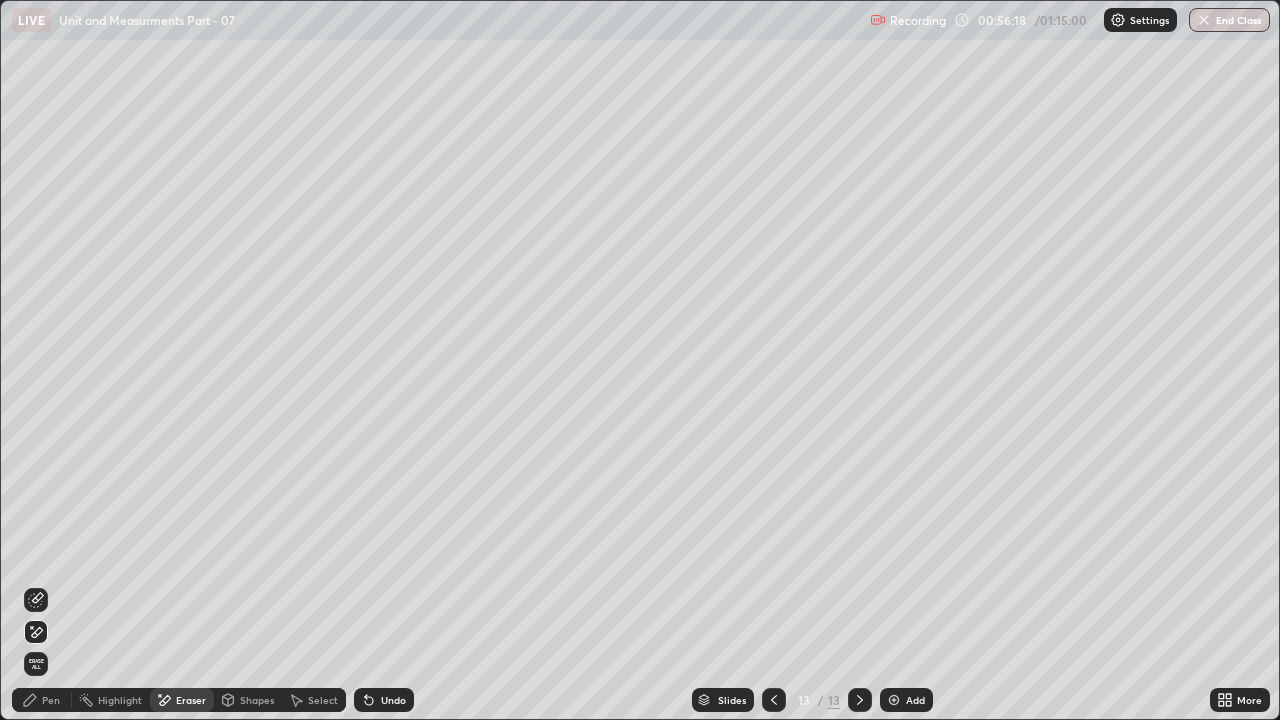 click on "Pen" at bounding box center (51, 700) 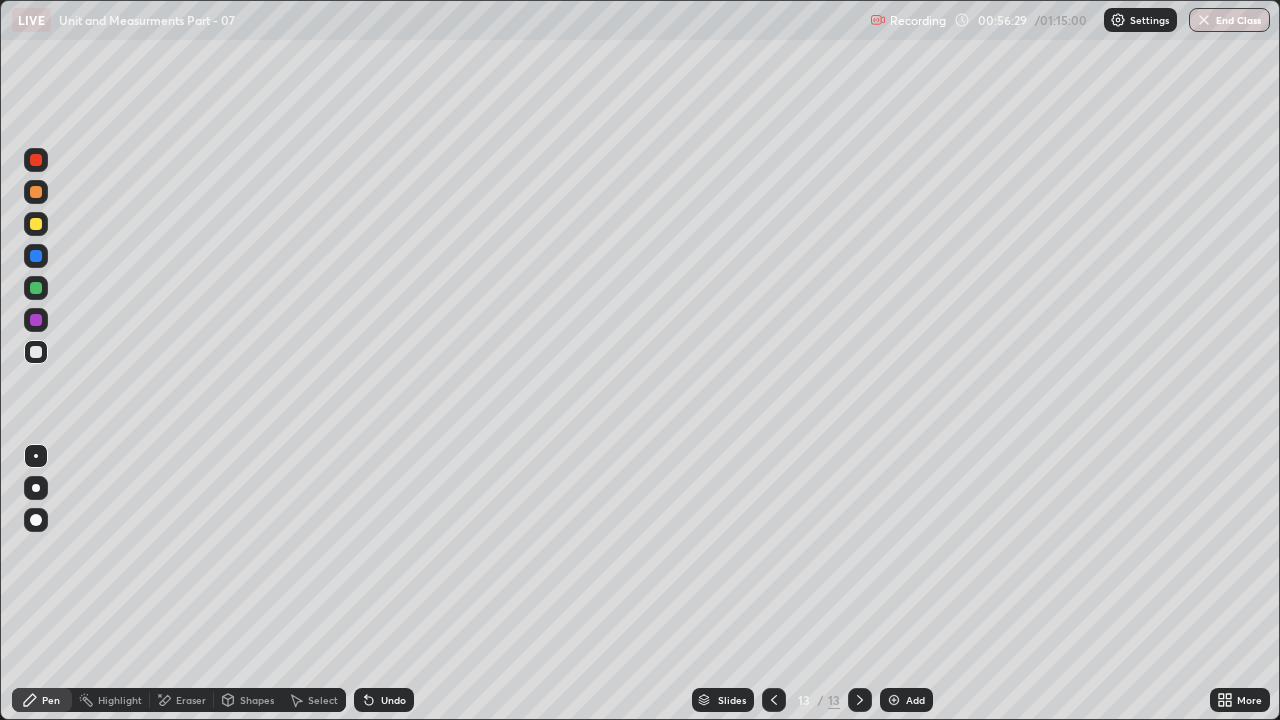 click on "Undo" at bounding box center [384, 700] 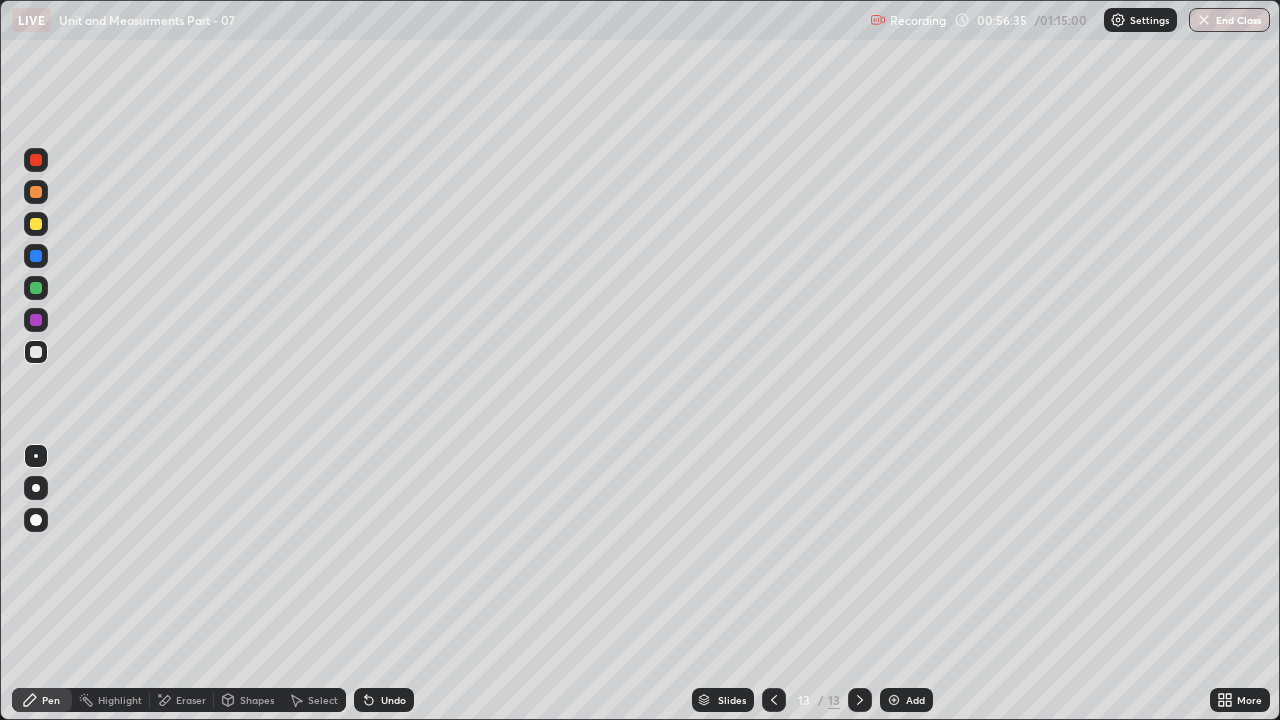 click at bounding box center (36, 320) 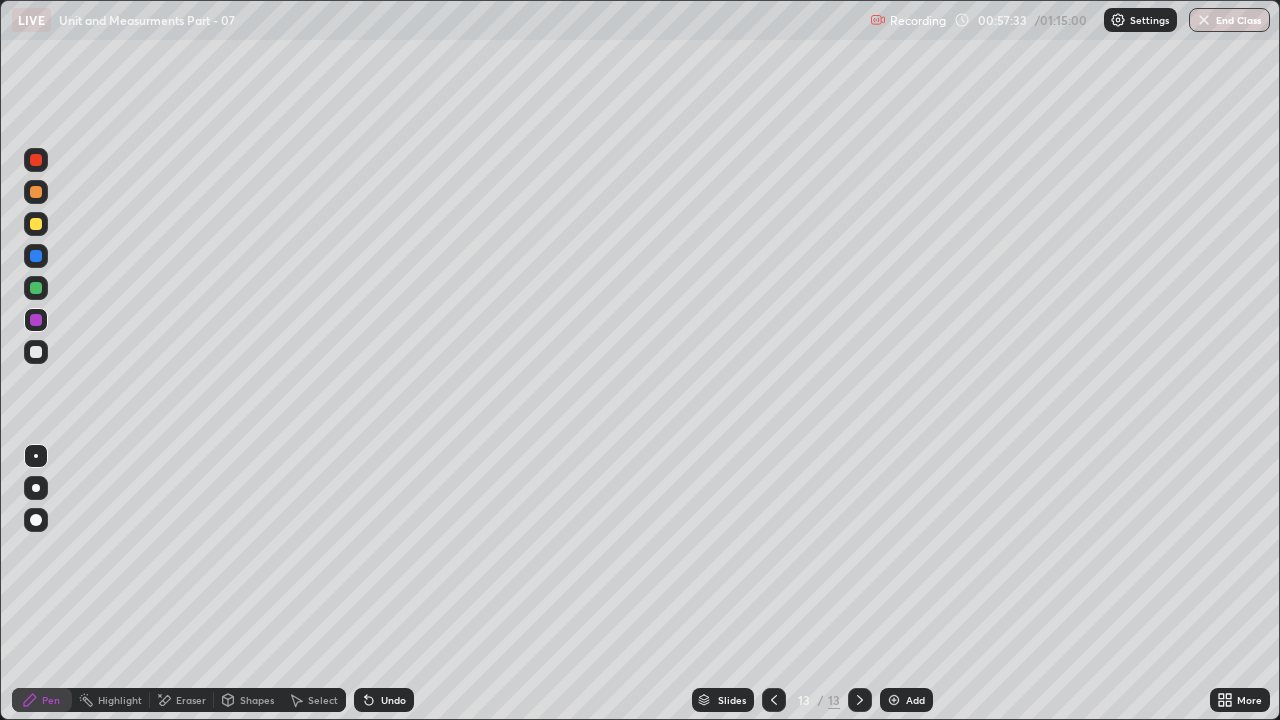 click 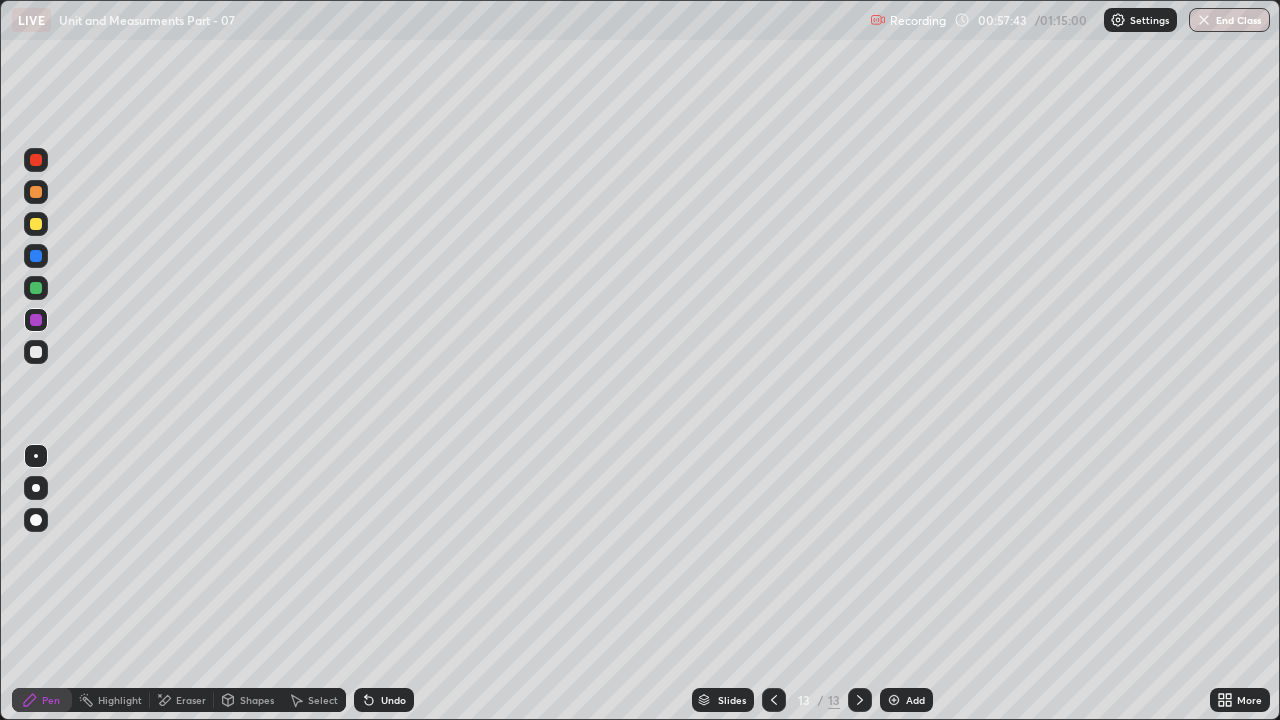 click on "Undo" at bounding box center (393, 700) 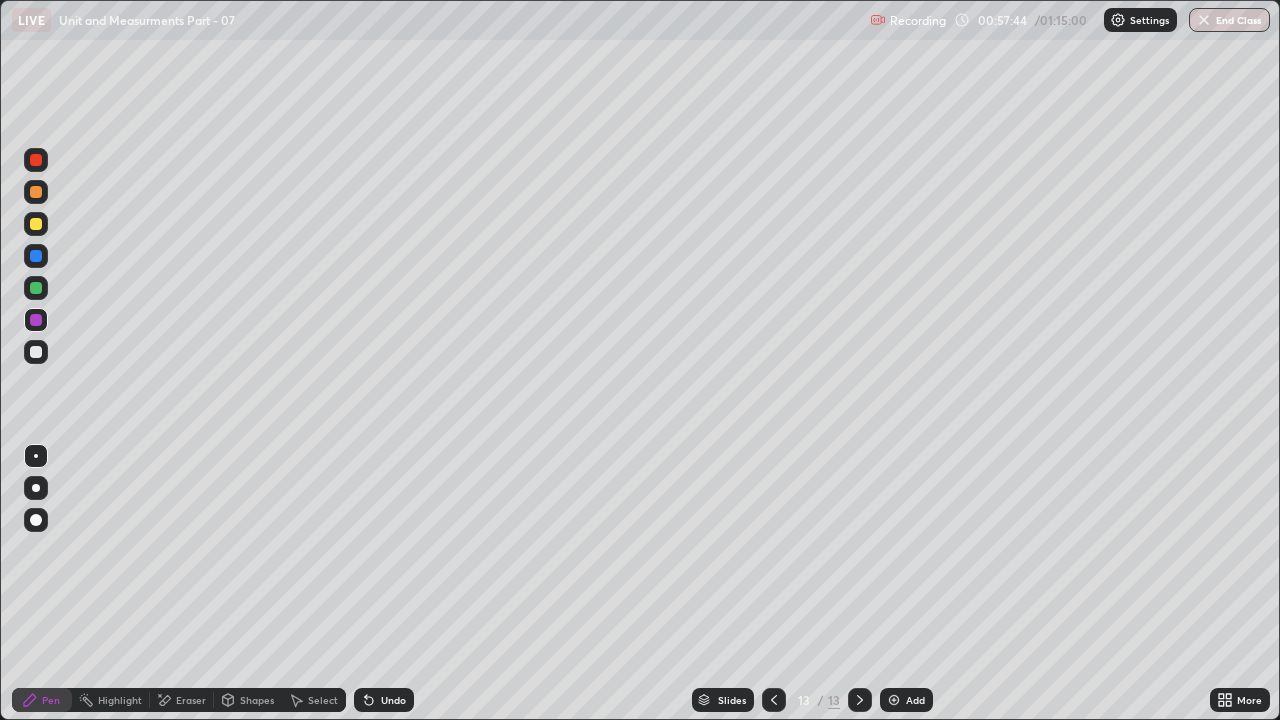 click on "Undo" at bounding box center (393, 700) 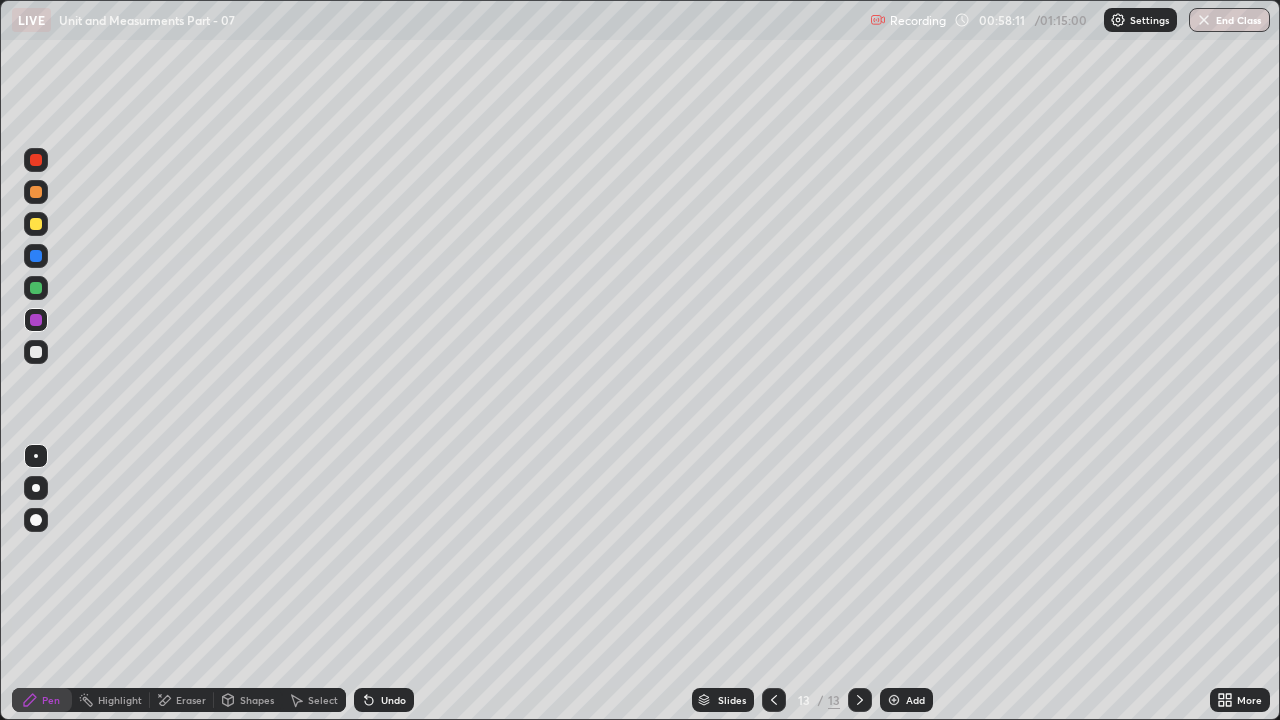 click on "Undo" at bounding box center [384, 700] 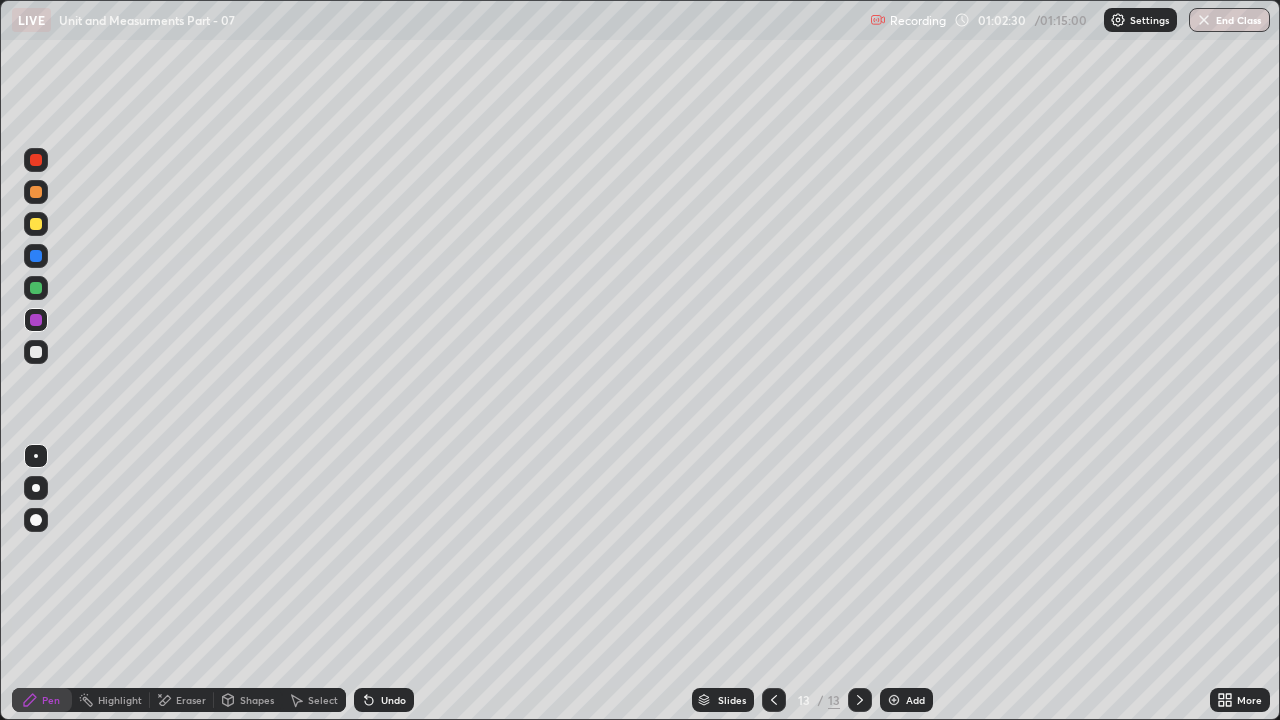 click on "End Class" at bounding box center (1229, 20) 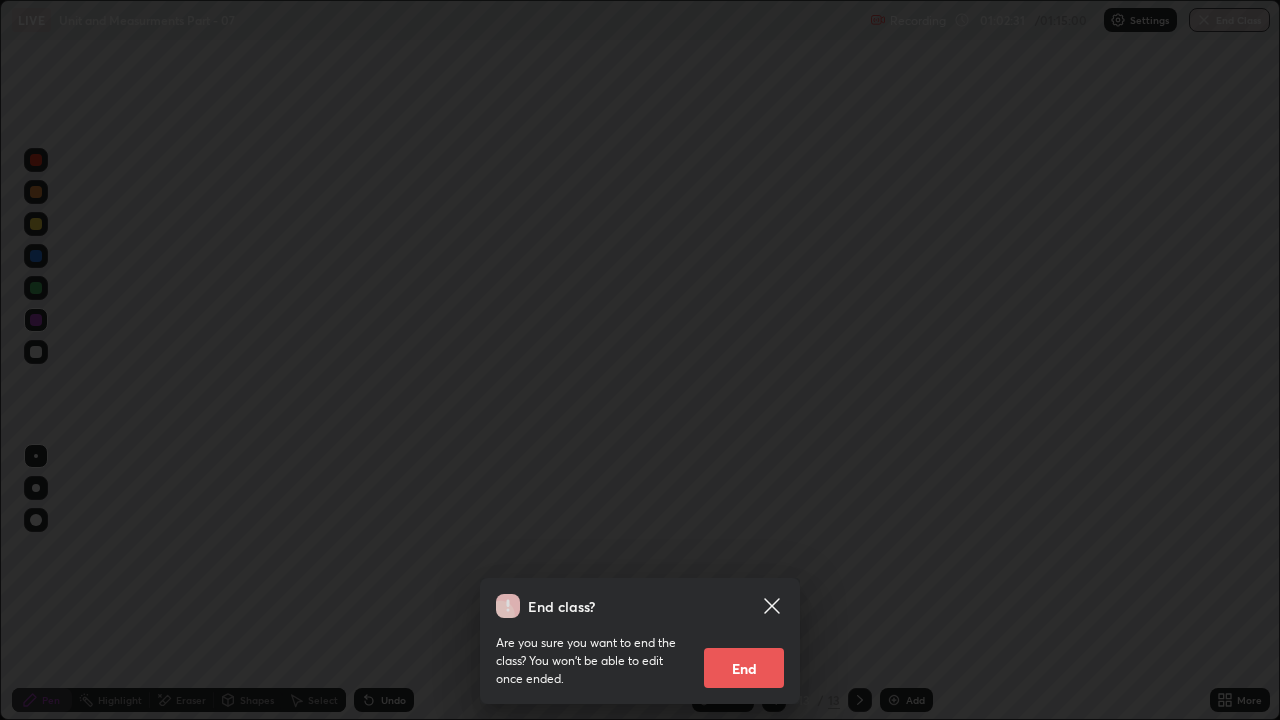 click on "End" at bounding box center (744, 668) 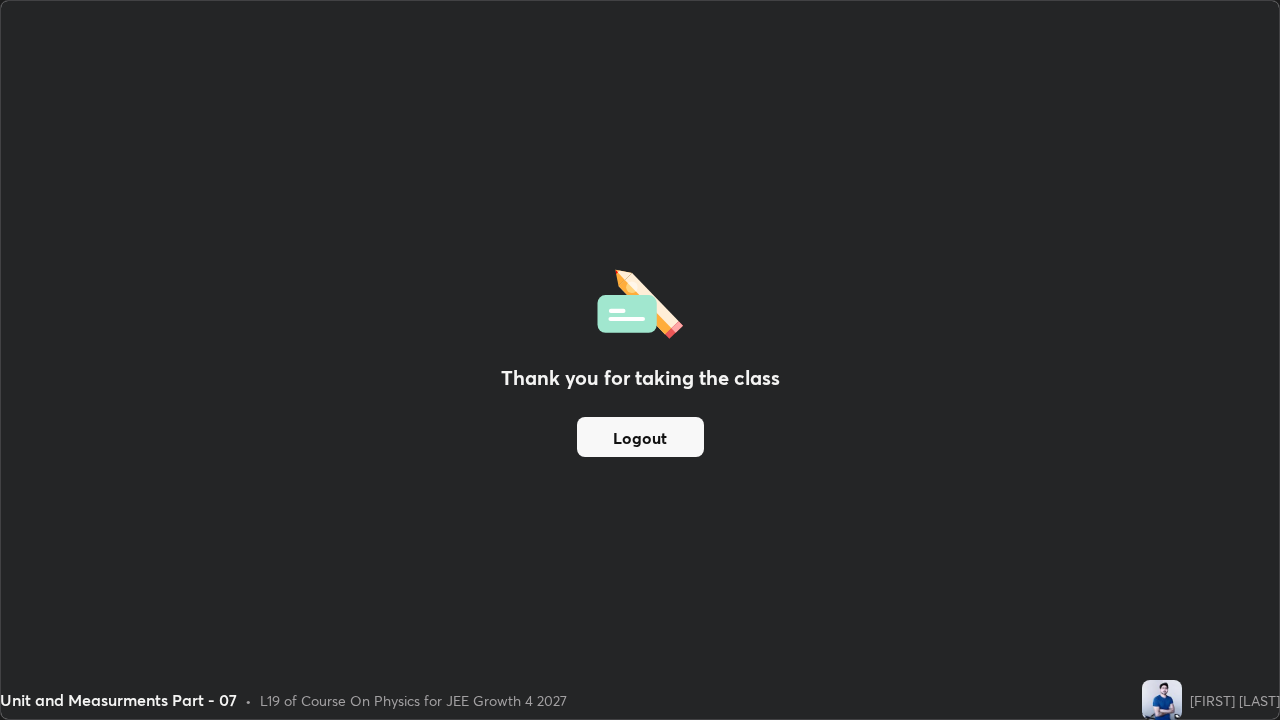 click on "Logout" at bounding box center [640, 437] 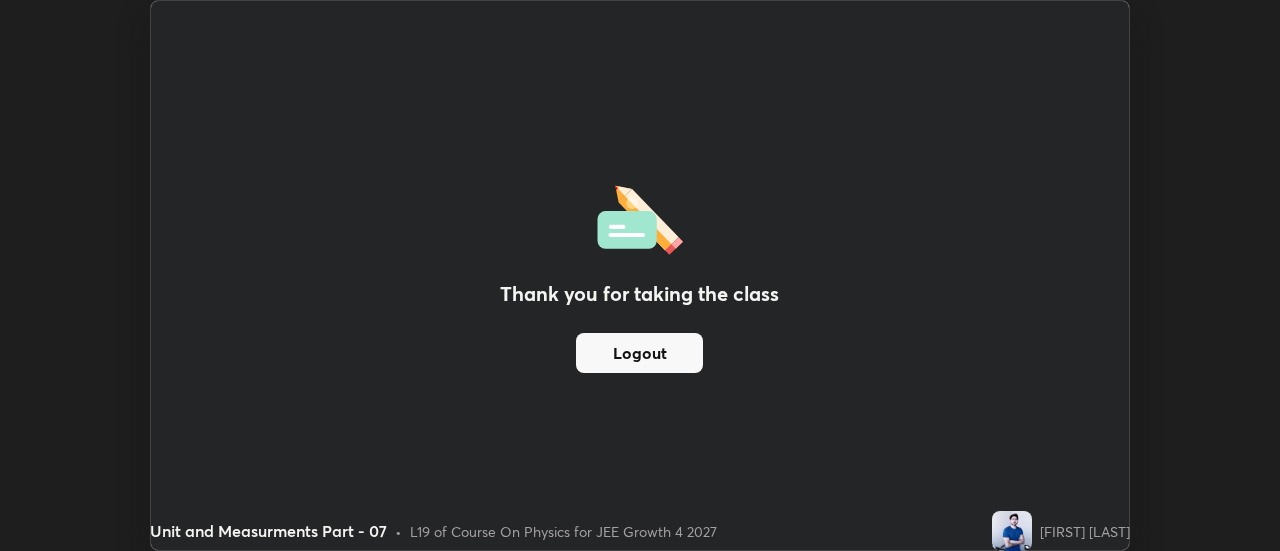 scroll, scrollTop: 551, scrollLeft: 1280, axis: both 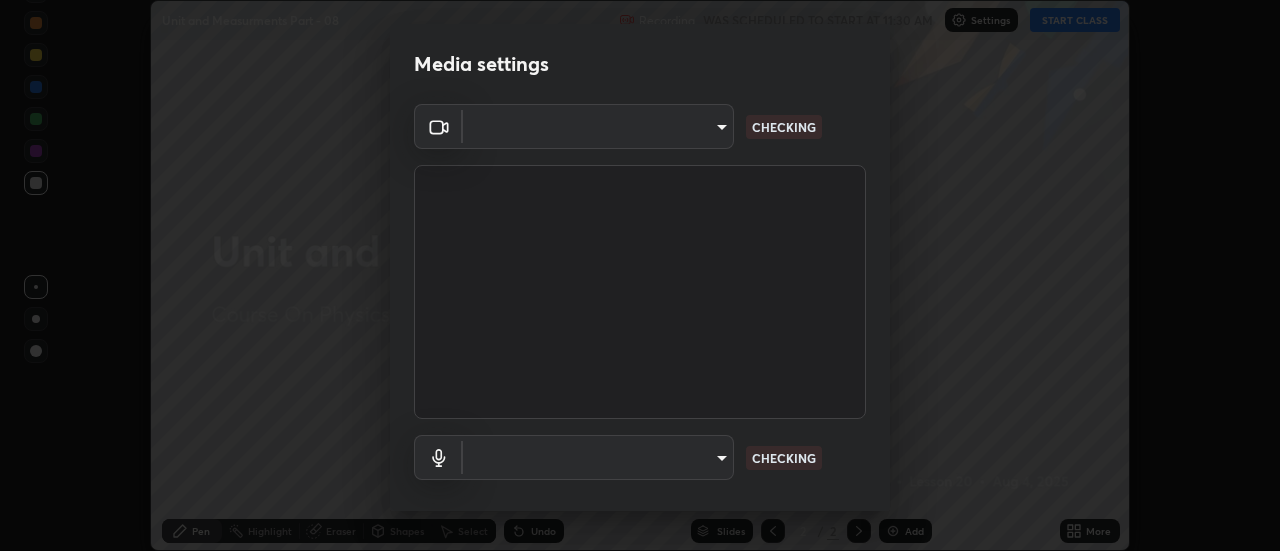 type on "0be616c92c2879d8fe19306c4b8383fc9b13f77197a30f876870ce6c7906effd" 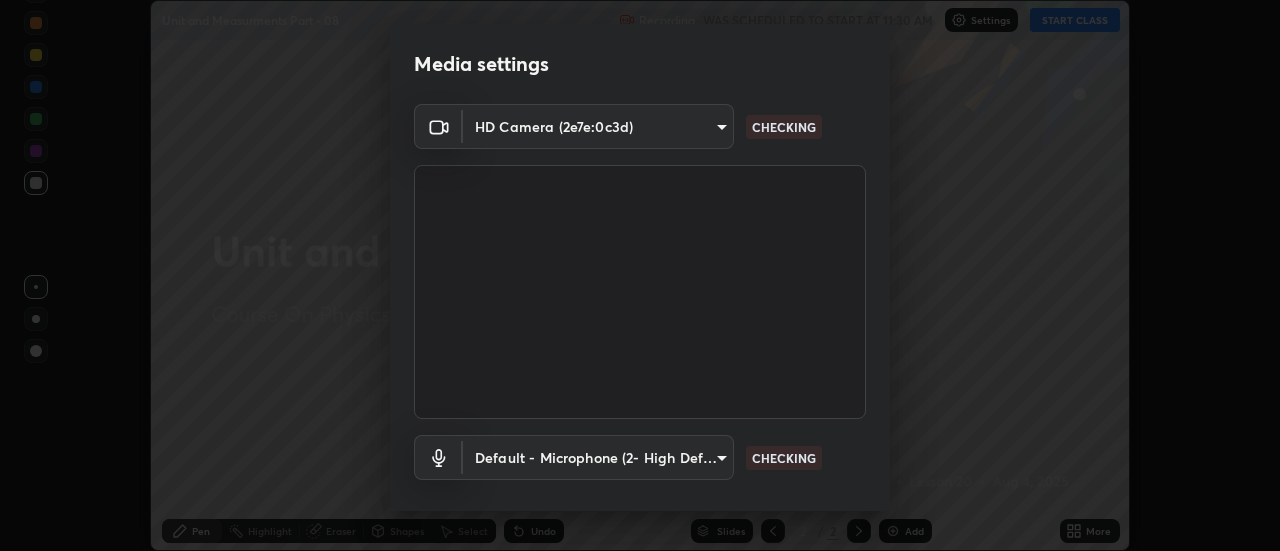 click on "Erase all Unit and Measurments Part - 08 Recording WAS SCHEDULED TO START AT  11:30 AM Settings START CLASS Setting up your live class Unit and Measurments Part - 08 • L20 of Course On Physics for JEE Growth 4 2027 Navnit Pandey Pen Highlight Eraser Shapes Select Undo Slides 2 / 2 Add More No doubts shared Encourage your learners to ask a doubt for better clarity Report an issue Reason for reporting Buffering Chat not working Audio - Video sync issue Educator video quality low ​ Attach an image Report Media settings HD Camera (2e7e:0c3d) 0be616c92c2879d8fe19306c4b8383fc9b13f77197a30f876870ce6c7906effd CHECKING Default - Microphone (2- High Definition Audio Device) default CHECKING 1 / 5 Next" at bounding box center [640, 275] 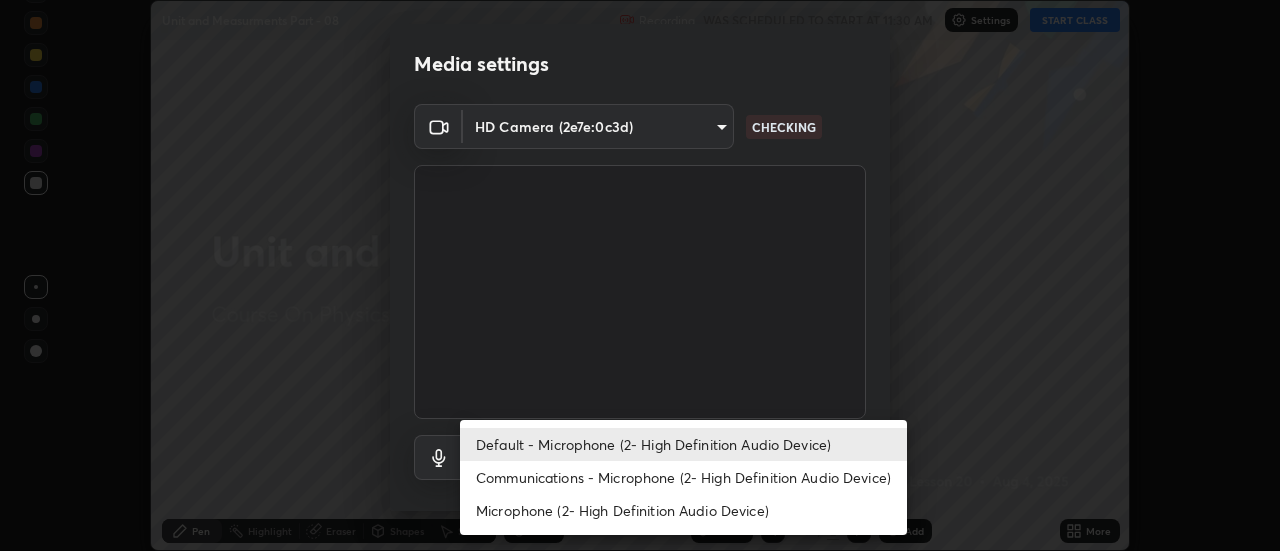 click on "Communications - Microphone (2- High Definition Audio Device)" at bounding box center (683, 477) 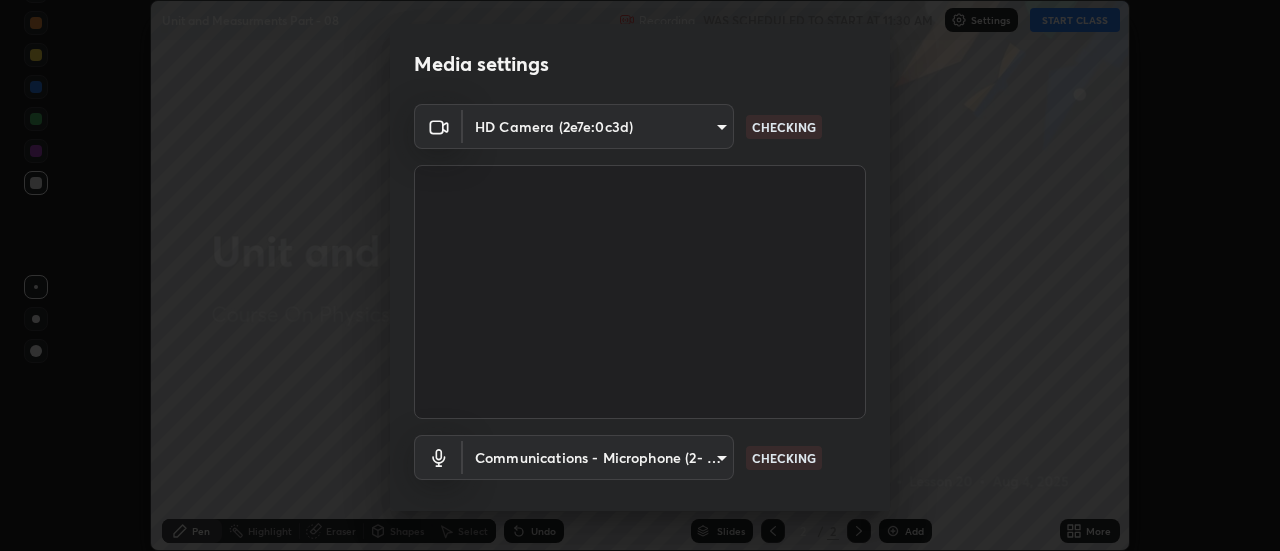 click on "Erase all Unit and Measurments Part - 08 Recording WAS SCHEDULED TO START AT  11:30 AM Settings START CLASS Setting up your live class Unit and Measurments Part - 08 • L20 of Course On Physics for JEE Growth 4 2027 Navnit Pandey Pen Highlight Eraser Shapes Select Undo Slides 2 / 2 Add More No doubts shared Encourage your learners to ask a doubt for better clarity Report an issue Reason for reporting Buffering Chat not working Audio - Video sync issue Educator video quality low ​ Attach an image Report Media settings HD Camera (2e7e:0c3d) 0be616c92c2879d8fe19306c4b8383fc9b13f77197a30f876870ce6c7906effd CHECKING Communications - Microphone (2- High Definition Audio Device) communications CHECKING 1 / 5 Next" at bounding box center [640, 275] 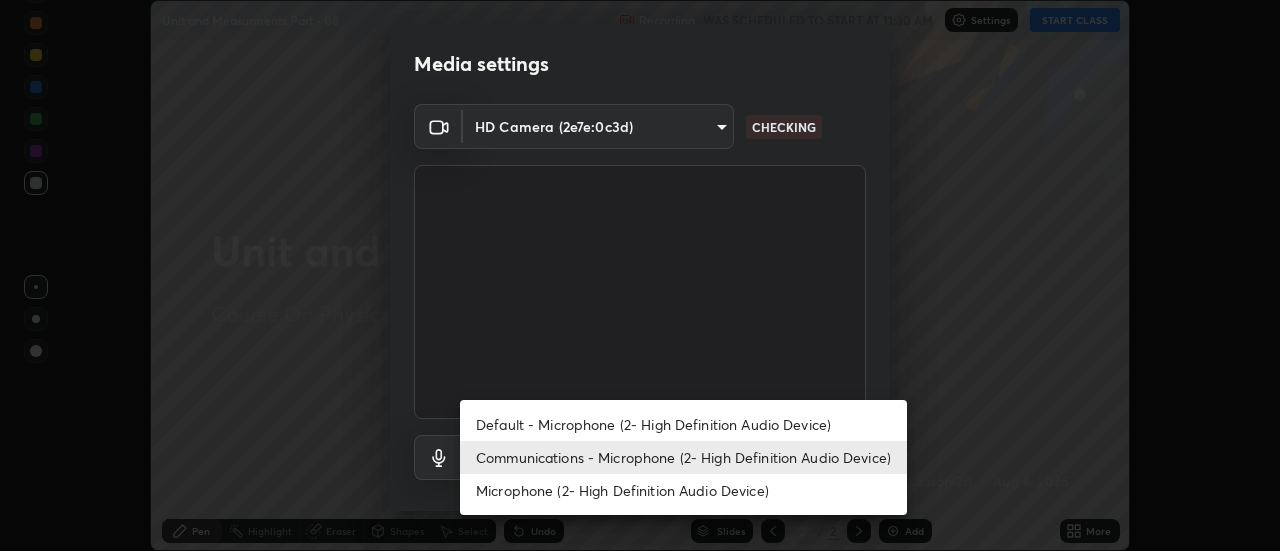click on "Default - Microphone (2- High Definition Audio Device)" at bounding box center (683, 424) 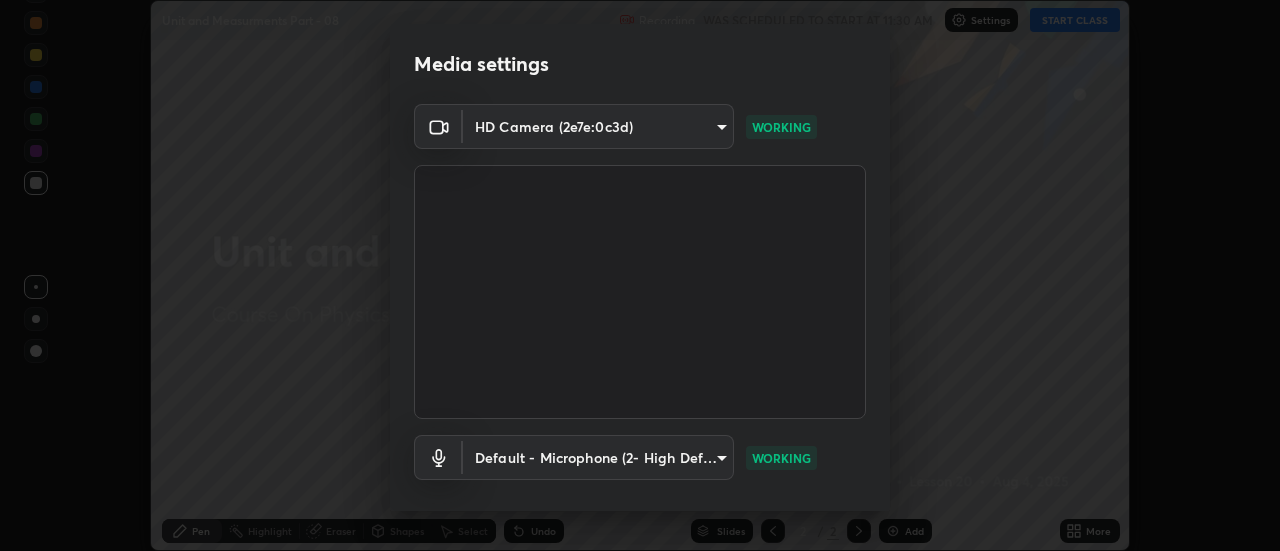 scroll, scrollTop: 105, scrollLeft: 0, axis: vertical 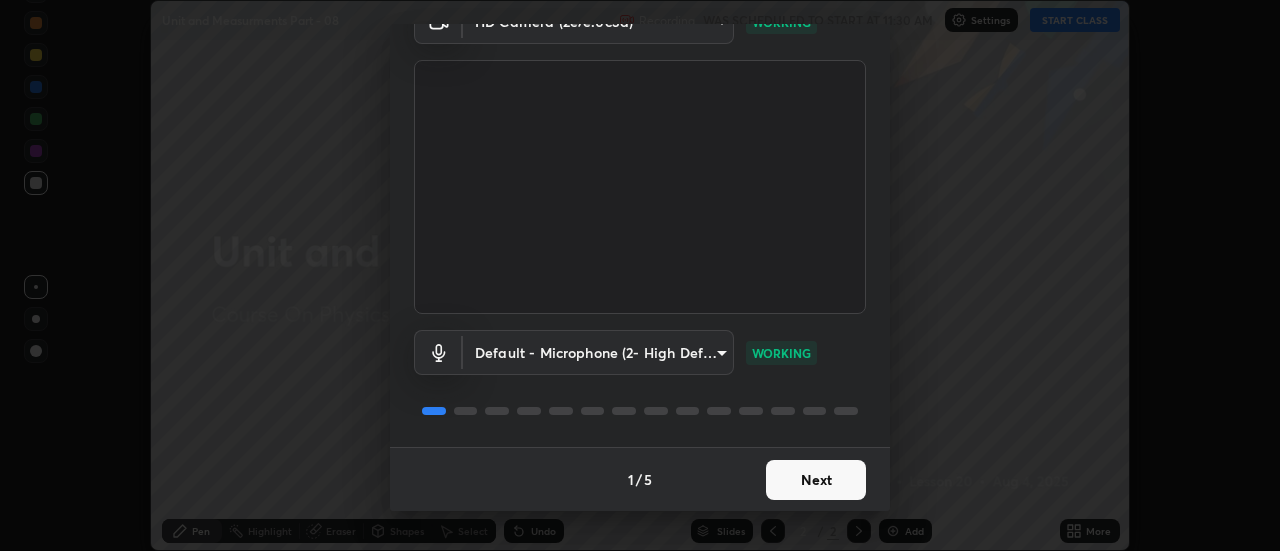 click on "Next" at bounding box center [816, 480] 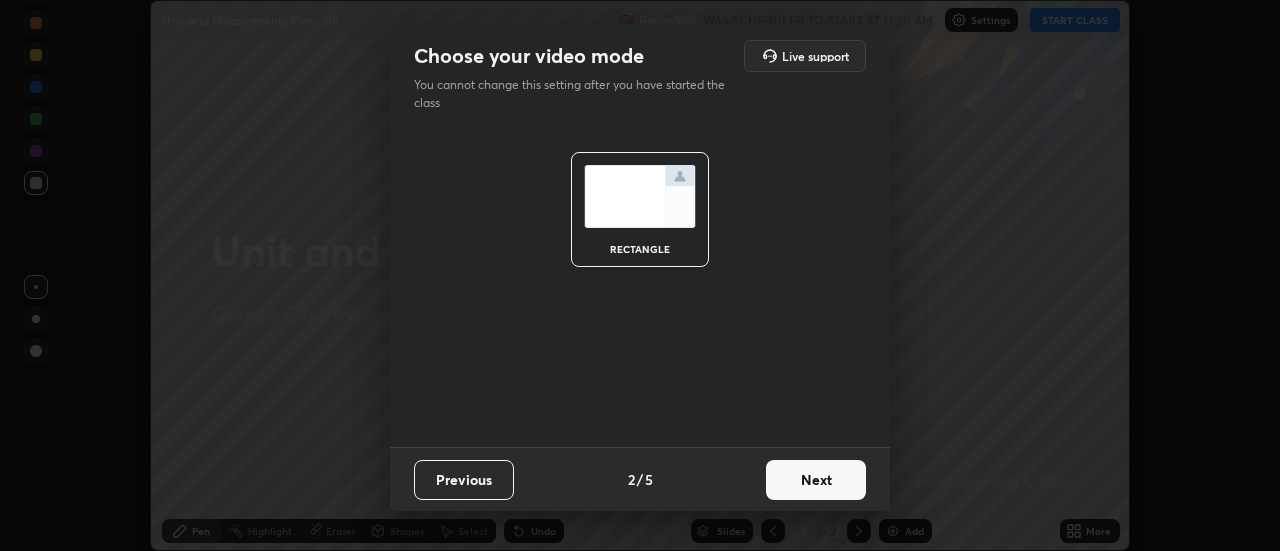 scroll, scrollTop: 0, scrollLeft: 0, axis: both 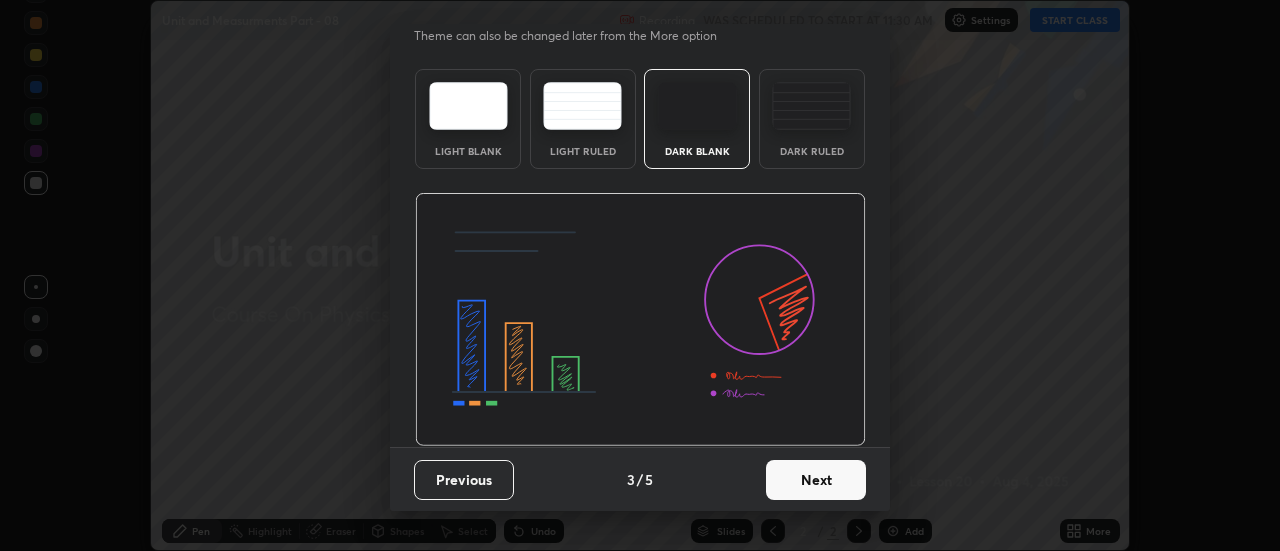 click on "Next" at bounding box center [816, 480] 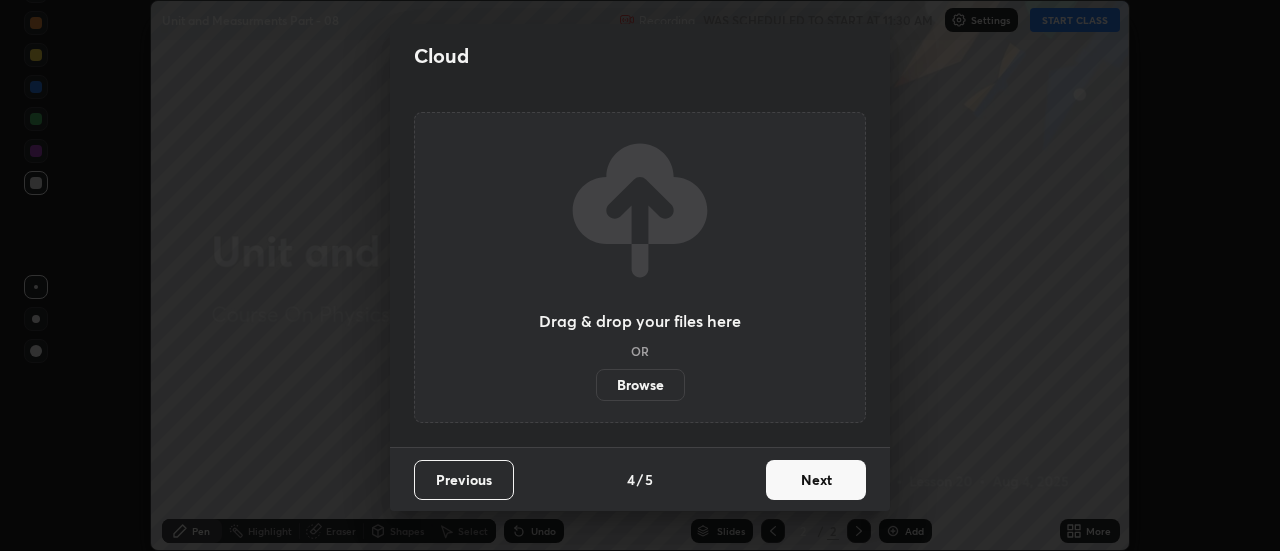 scroll, scrollTop: 0, scrollLeft: 0, axis: both 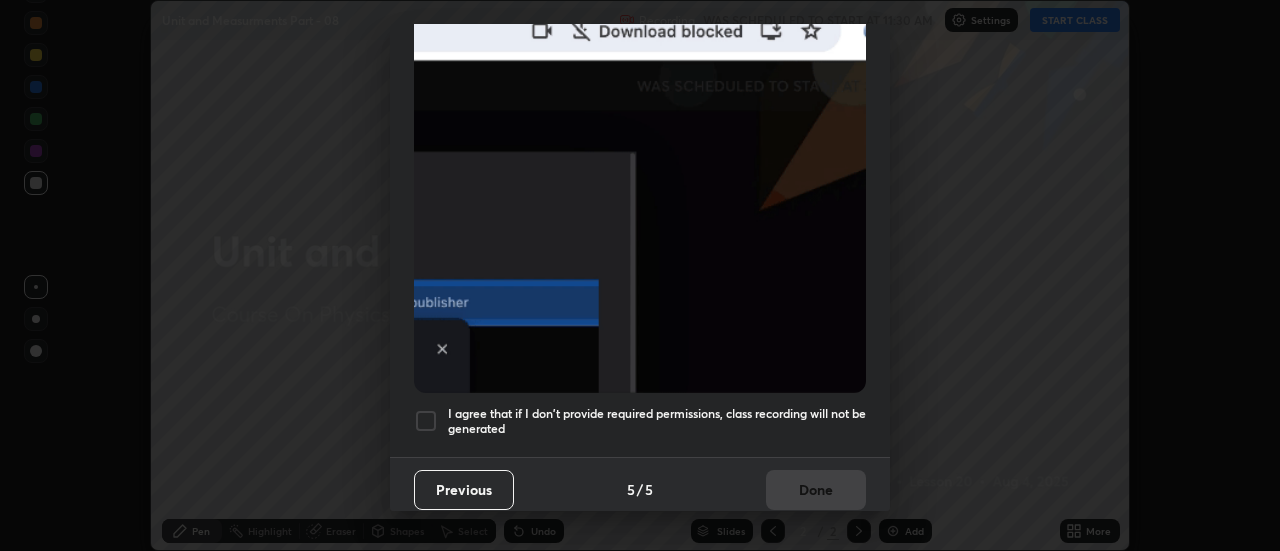 click at bounding box center [426, 421] 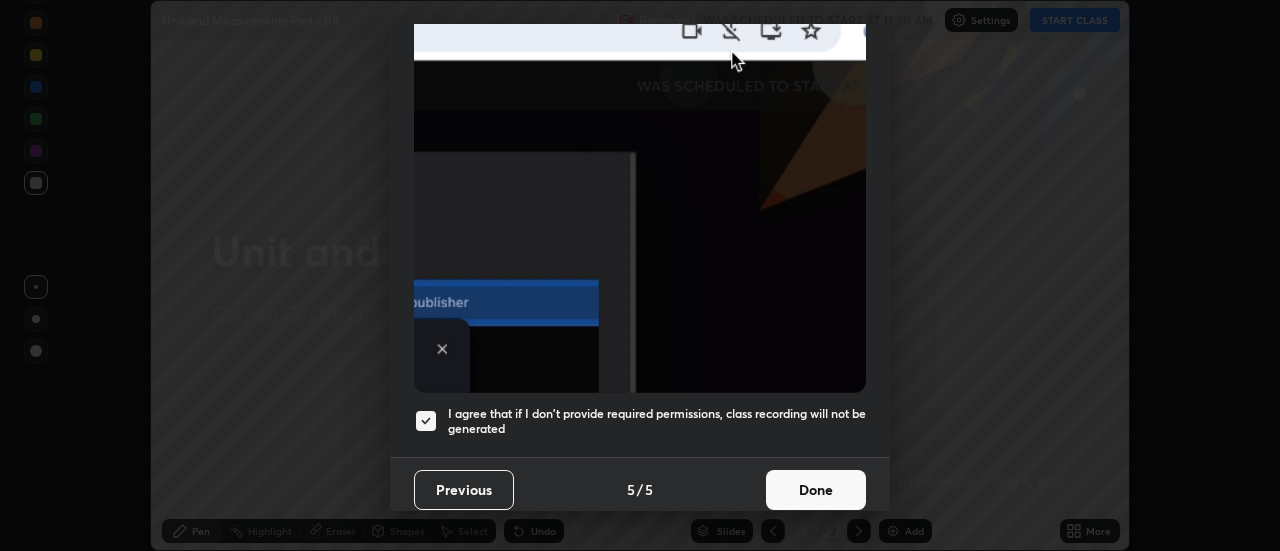 click on "Done" at bounding box center [816, 490] 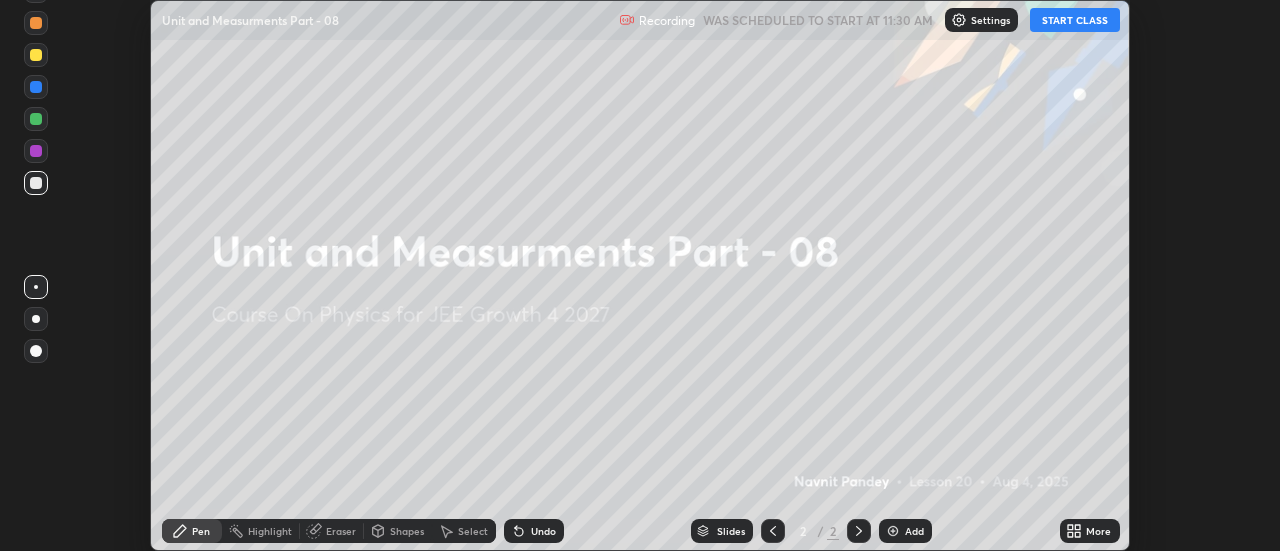 click 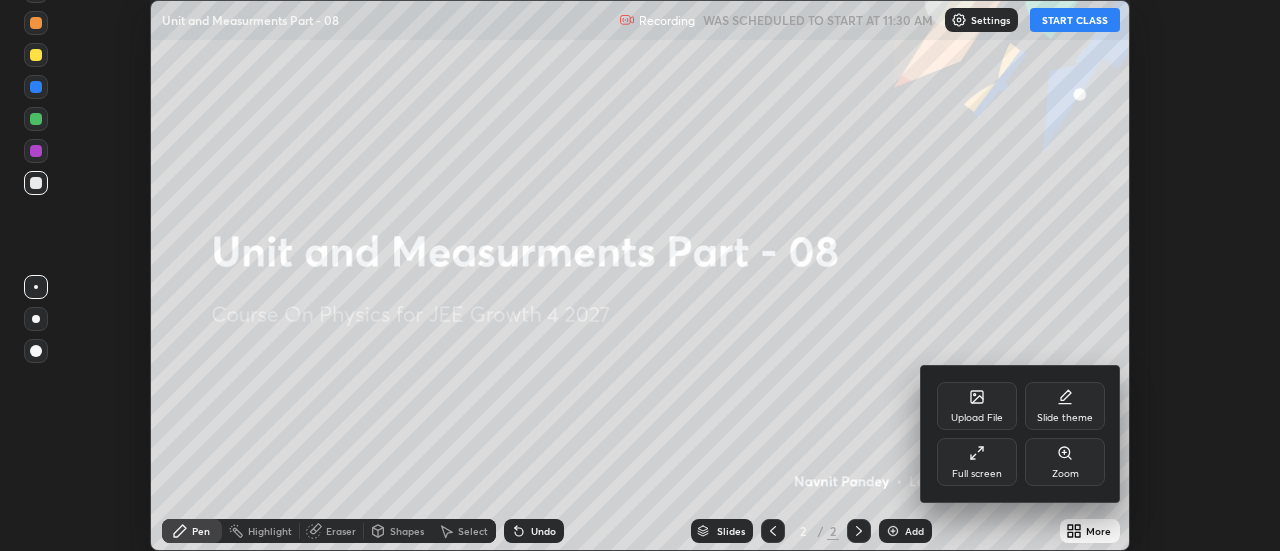 click 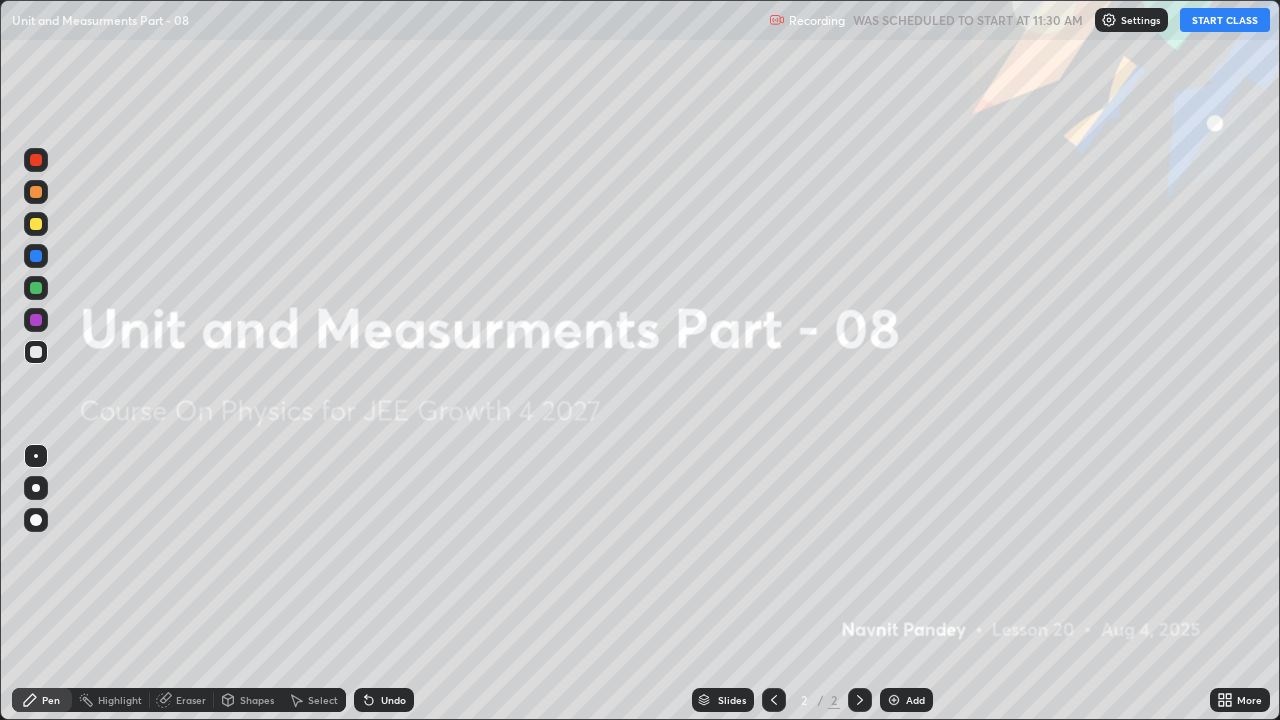 scroll, scrollTop: 99280, scrollLeft: 98720, axis: both 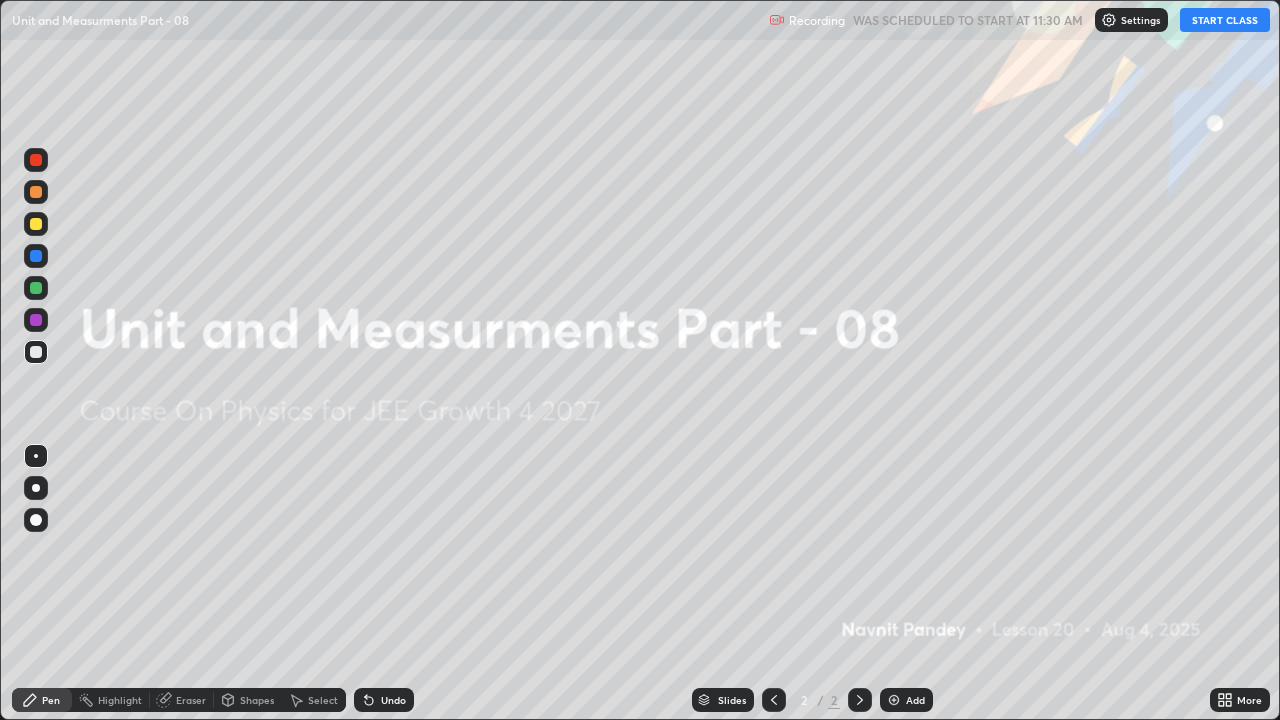 click on "START CLASS" at bounding box center [1225, 20] 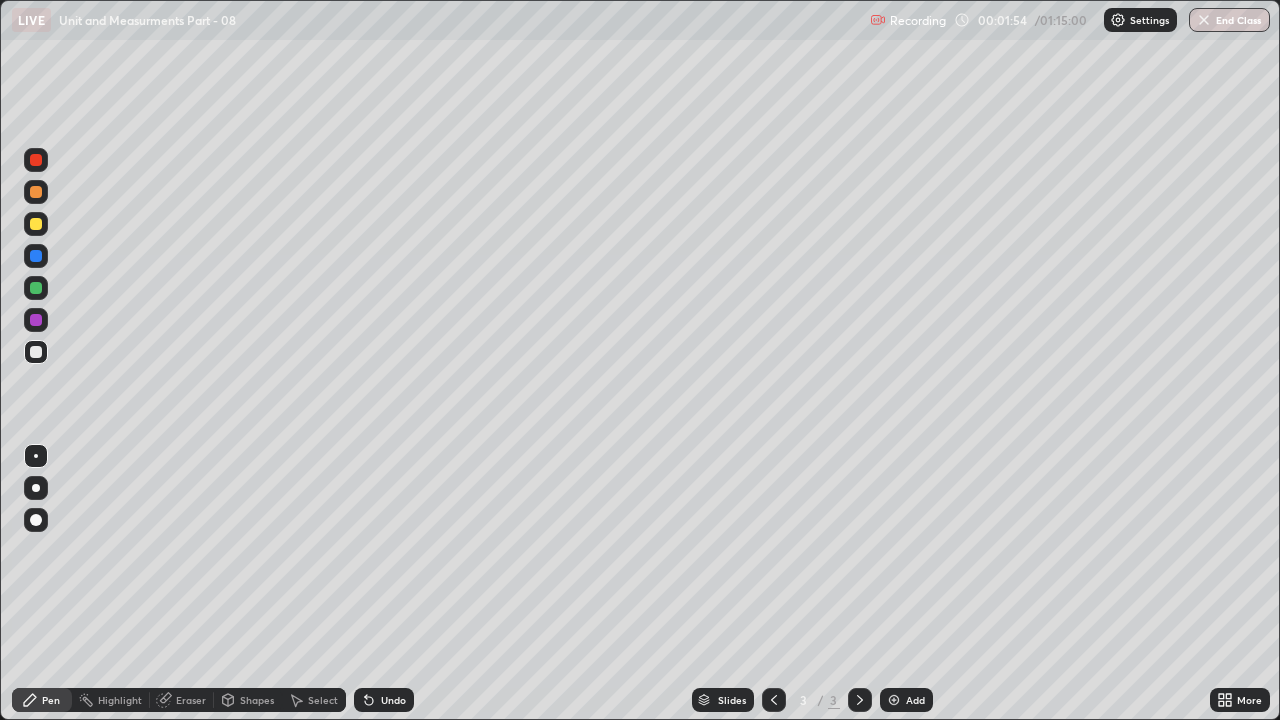 click at bounding box center [36, 288] 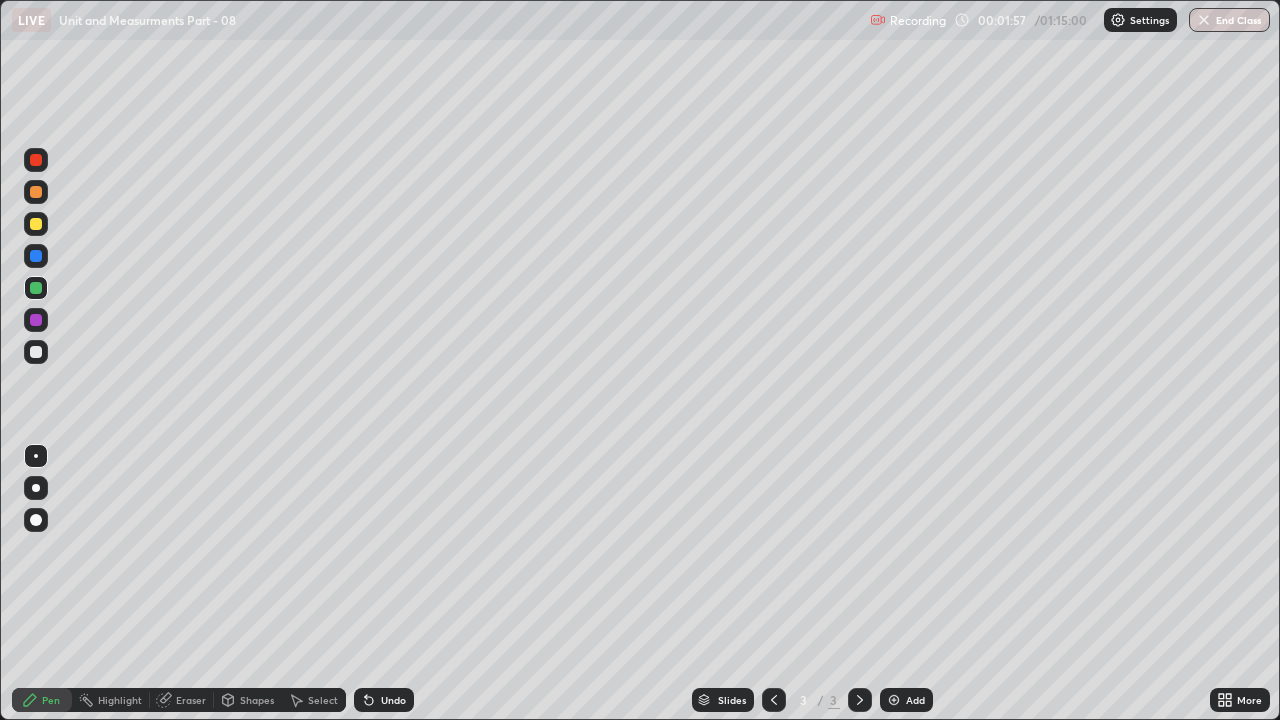 click 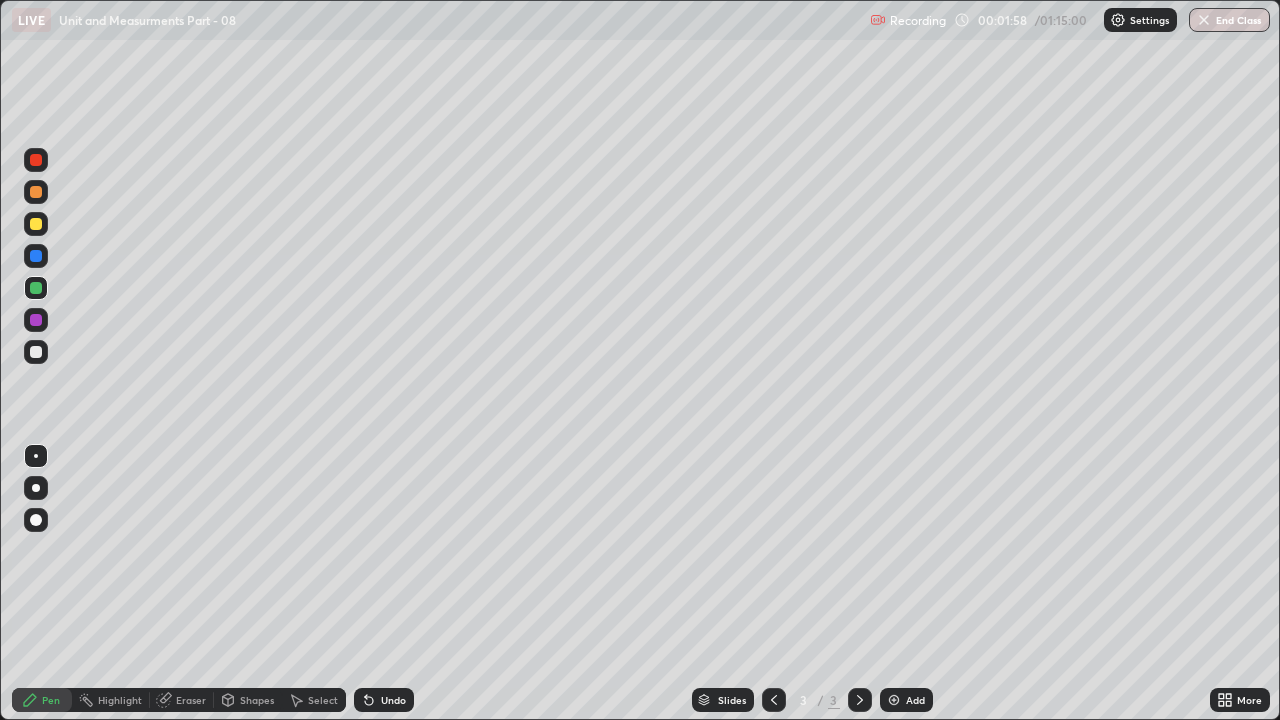 click at bounding box center [36, 352] 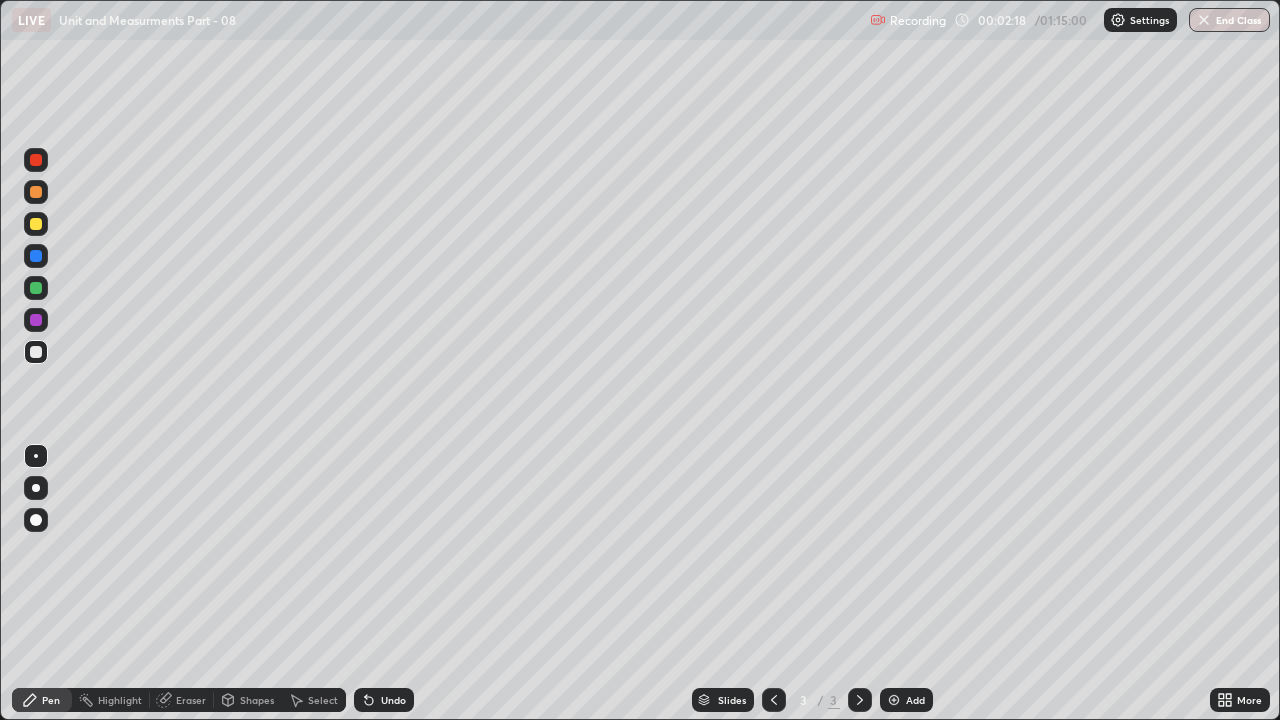 click at bounding box center [36, 320] 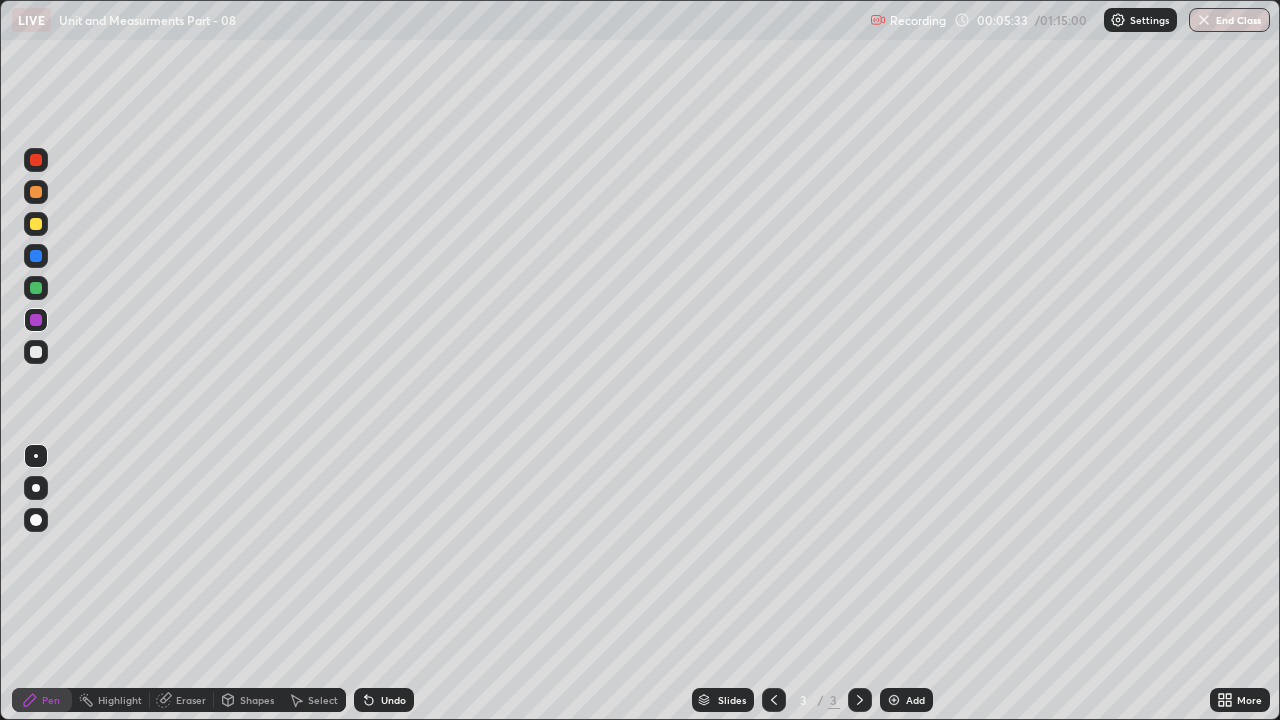 click at bounding box center (894, 700) 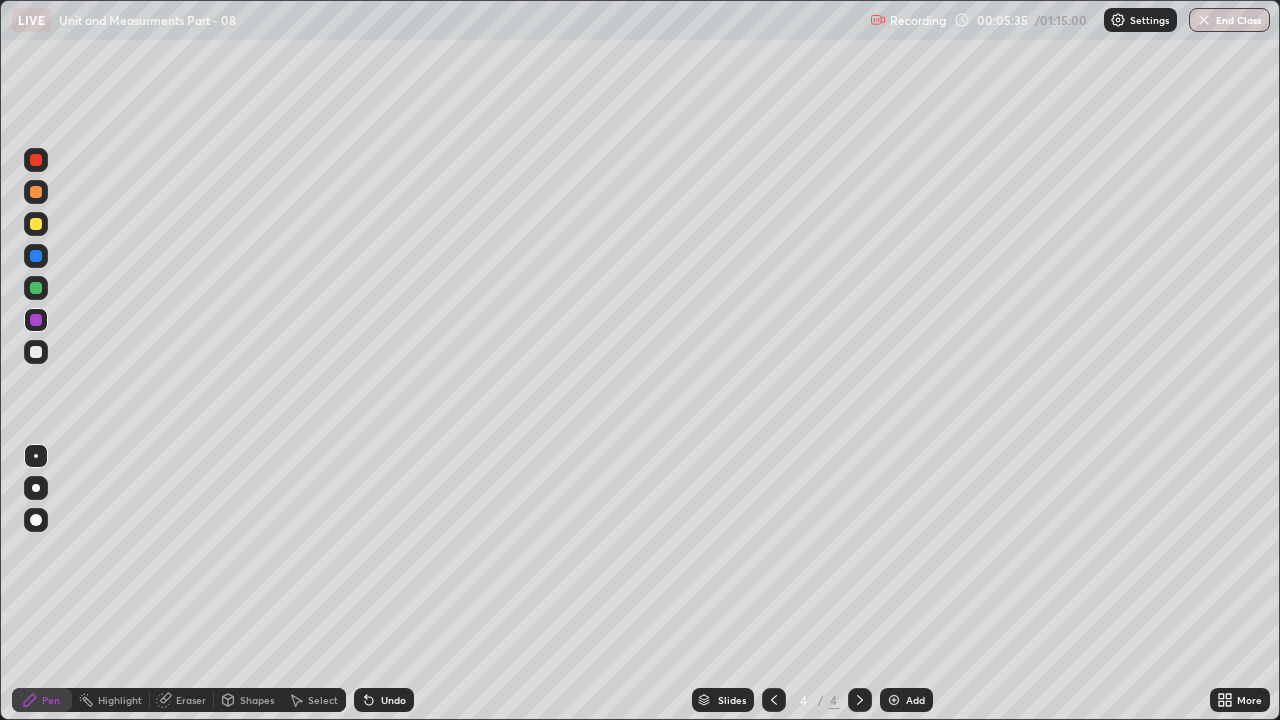 click at bounding box center [36, 288] 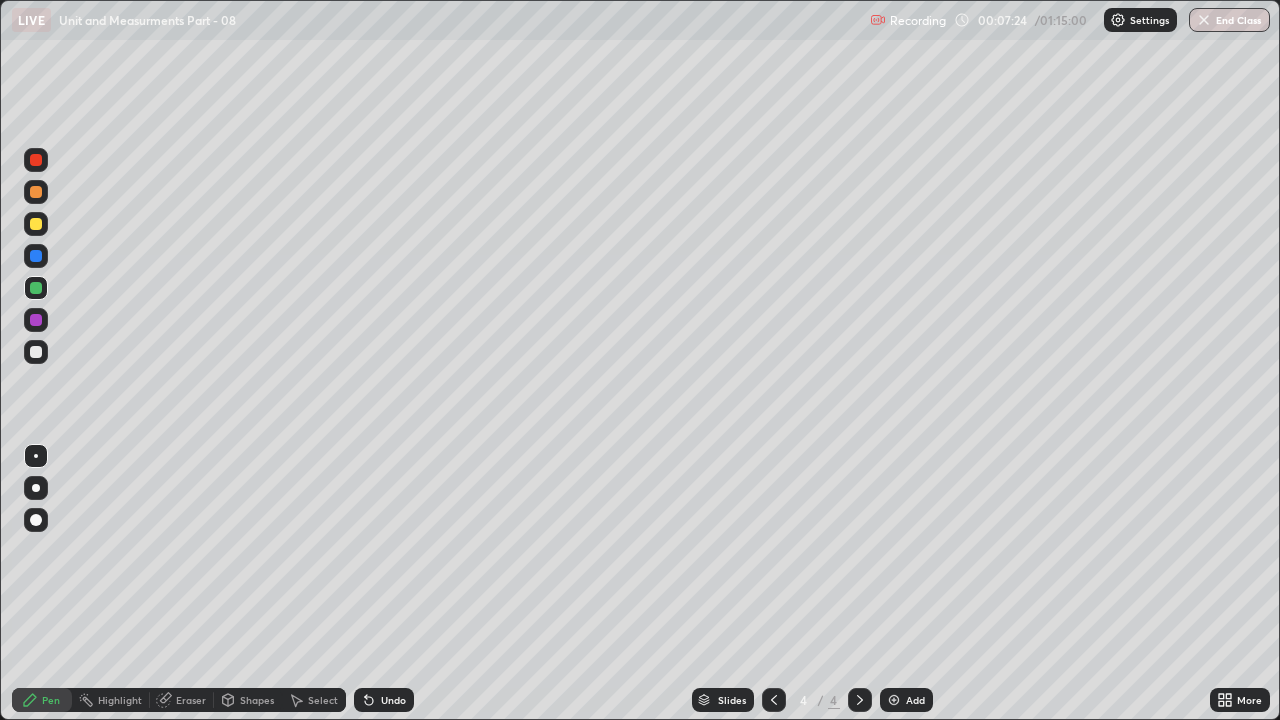 click at bounding box center (36, 352) 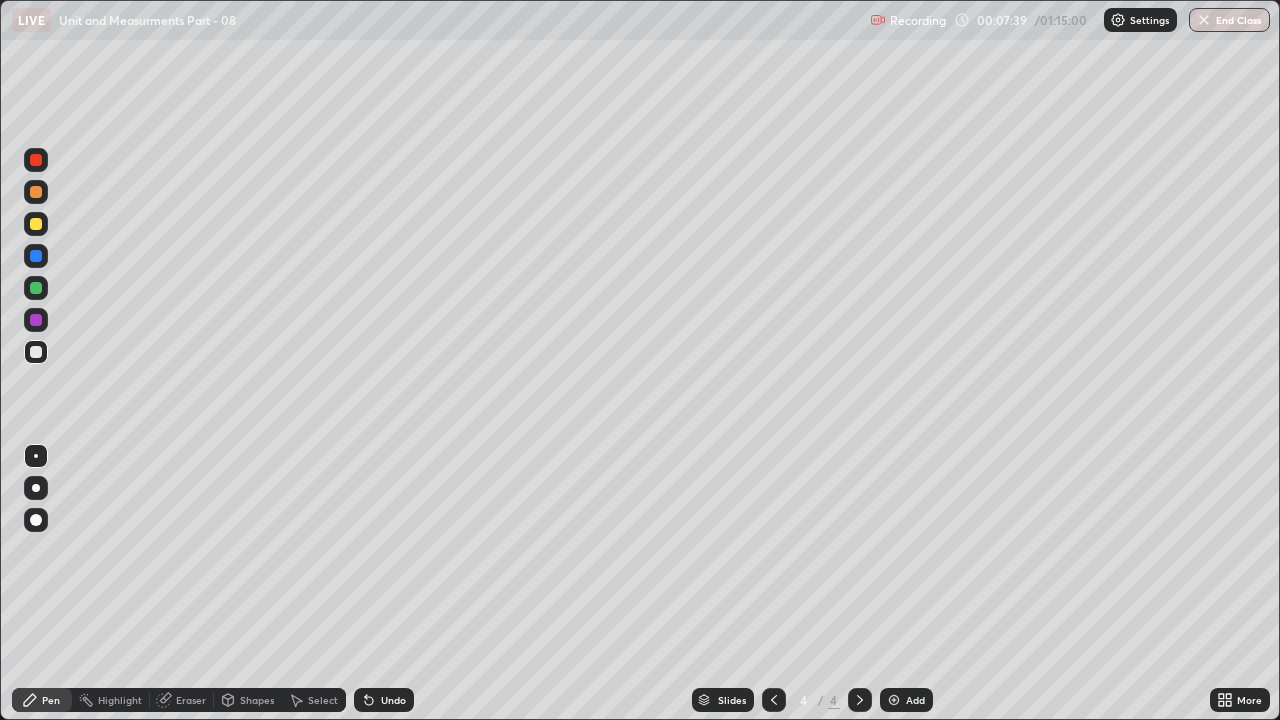 click on "Eraser" at bounding box center [182, 700] 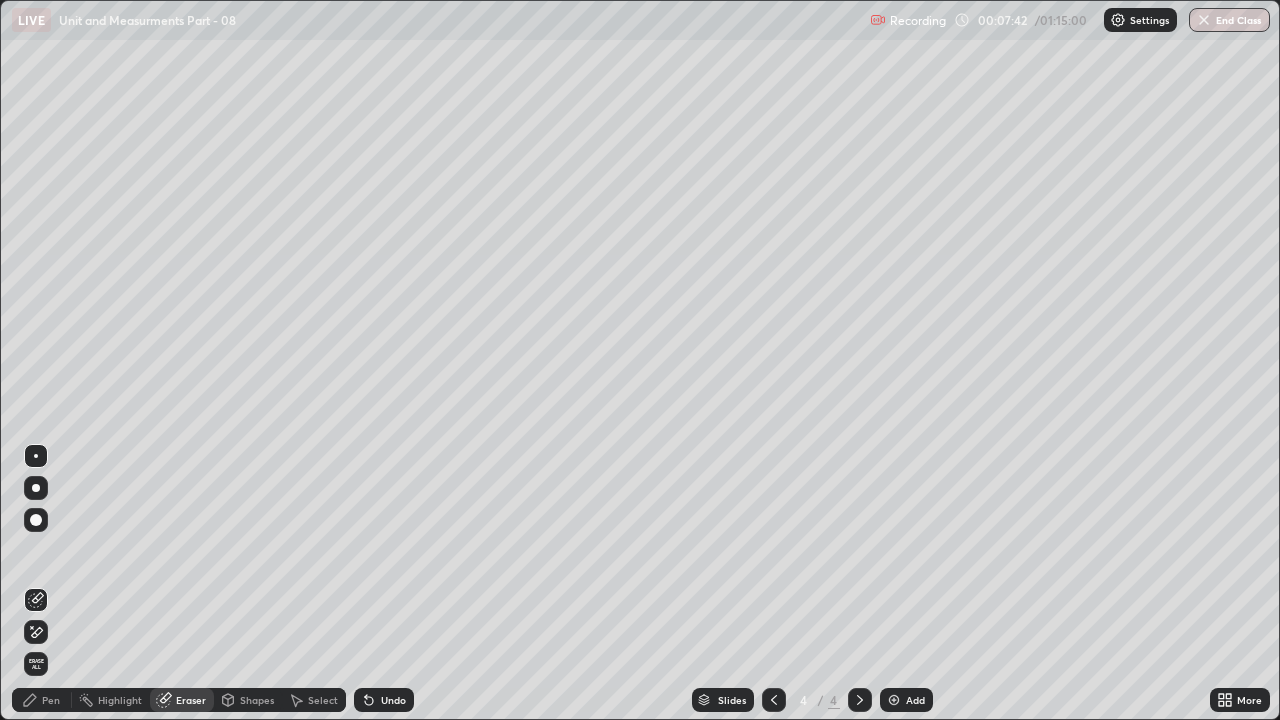 click on "Pen" at bounding box center [51, 700] 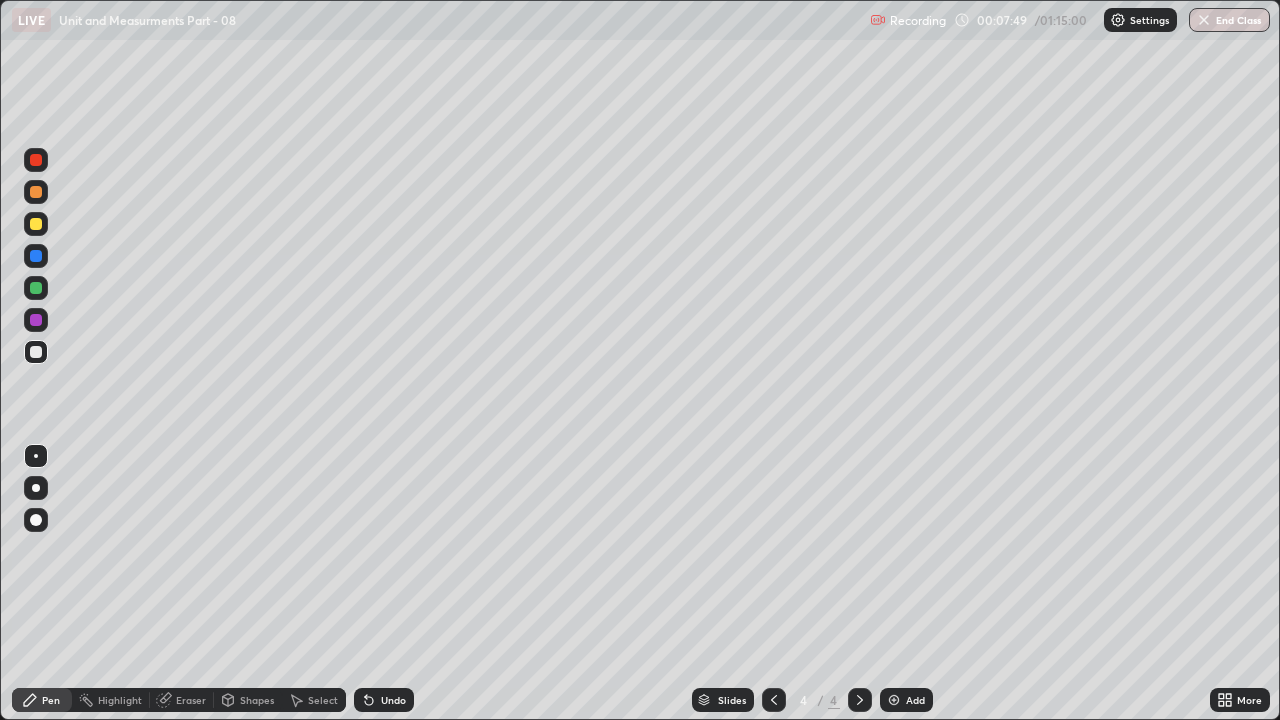 click at bounding box center [36, 288] 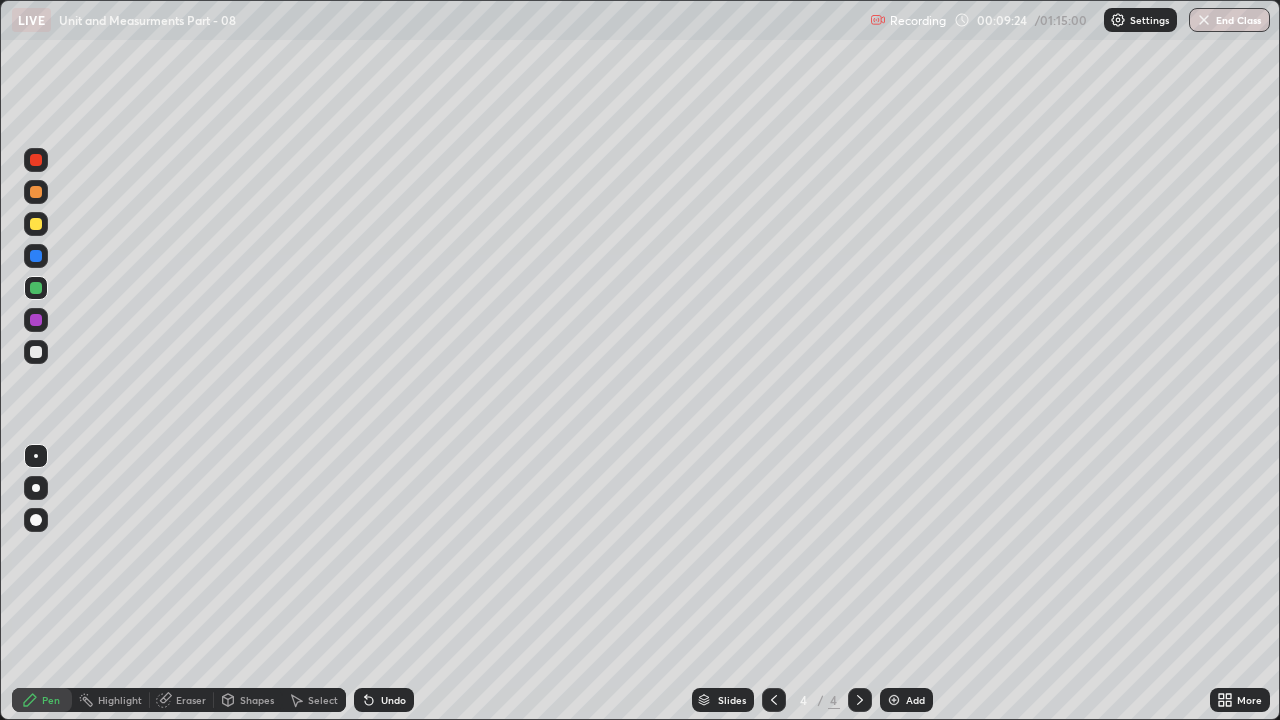 click at bounding box center (36, 320) 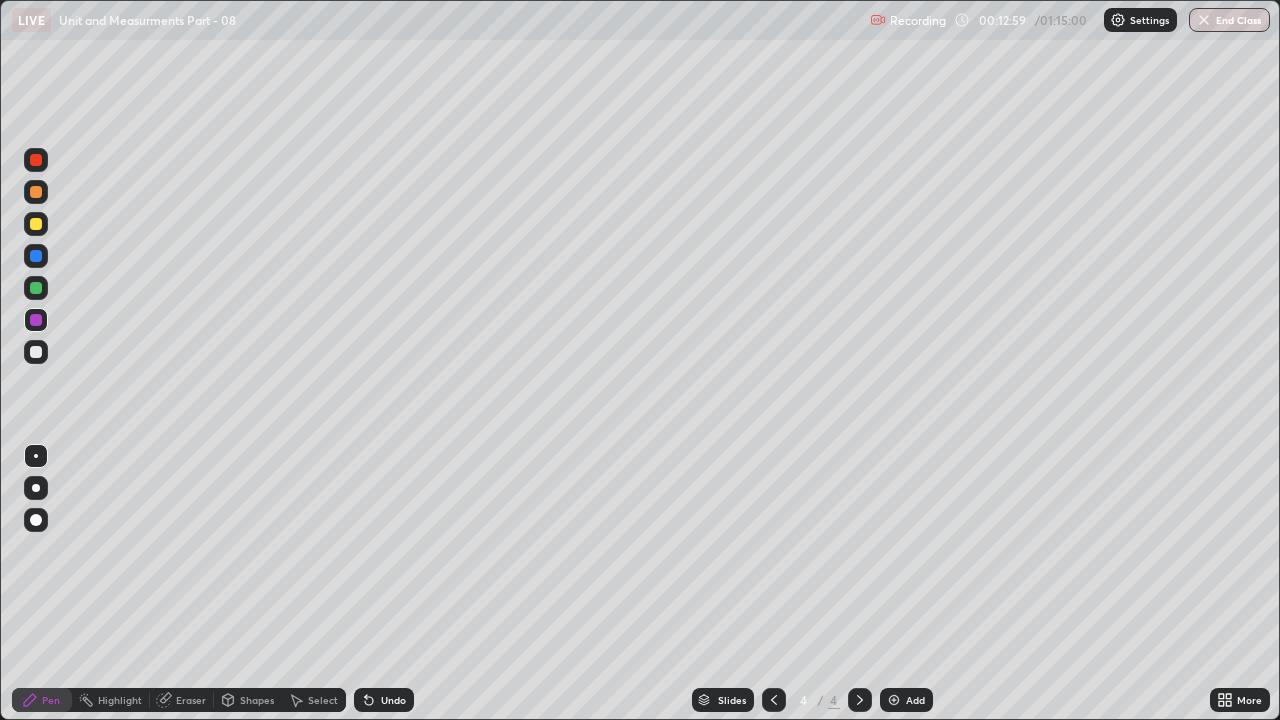 click on "Add" at bounding box center [915, 700] 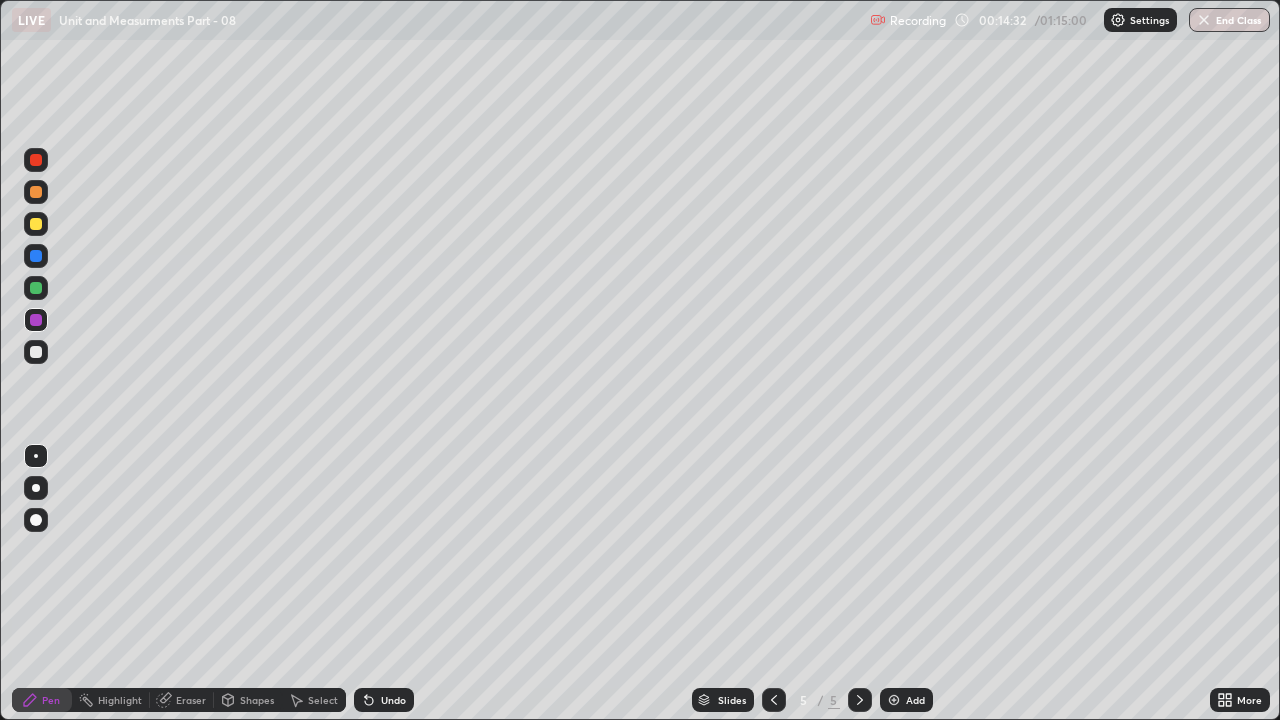 click at bounding box center (36, 224) 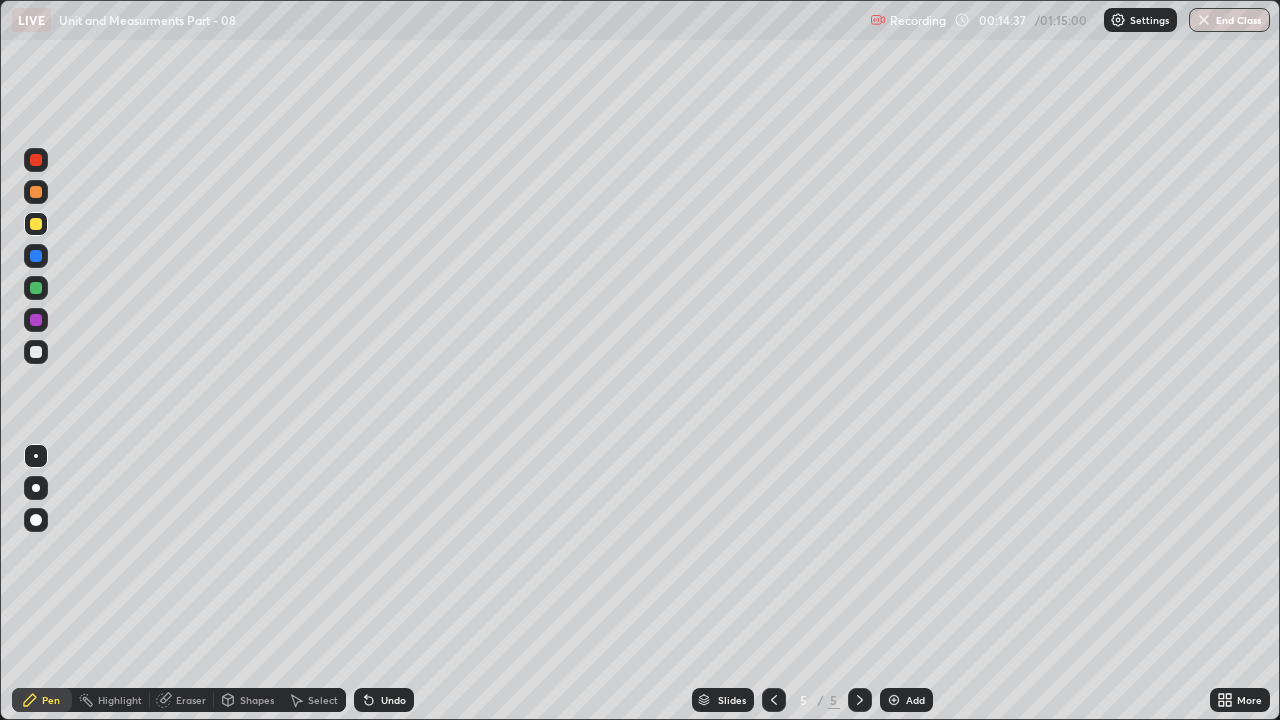click on "Eraser" at bounding box center (191, 700) 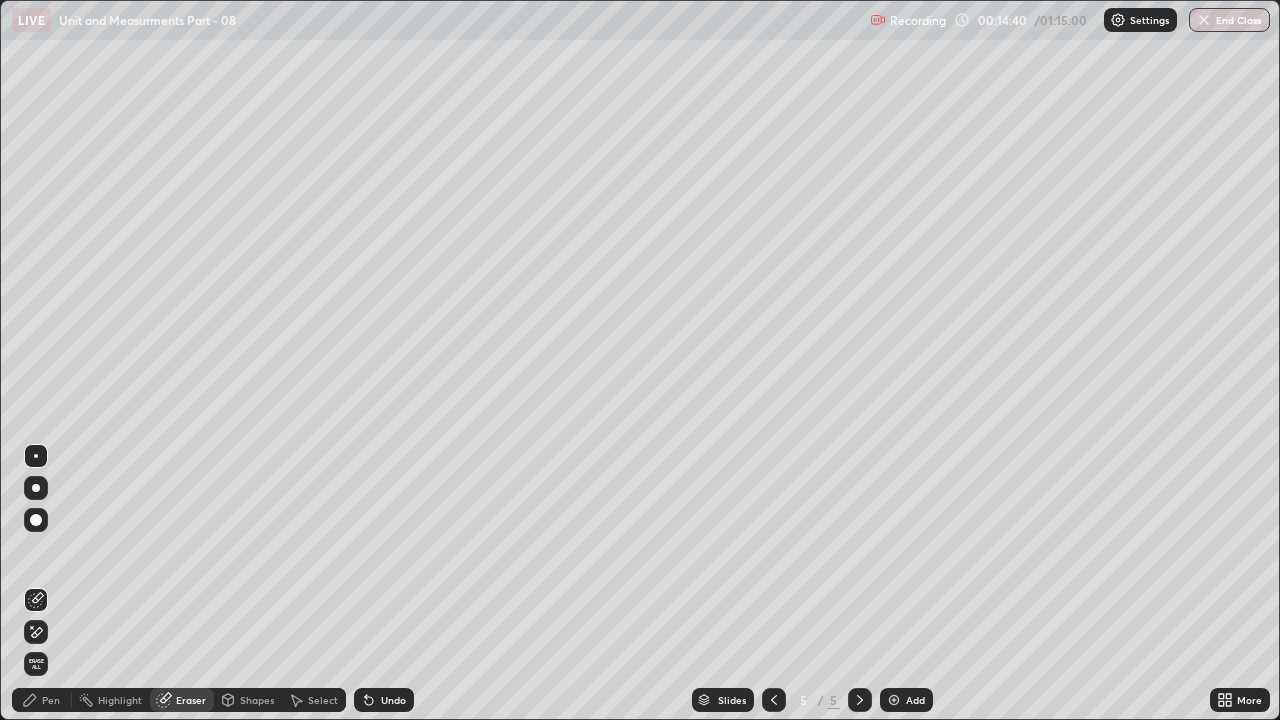 click on "Pen" at bounding box center (51, 700) 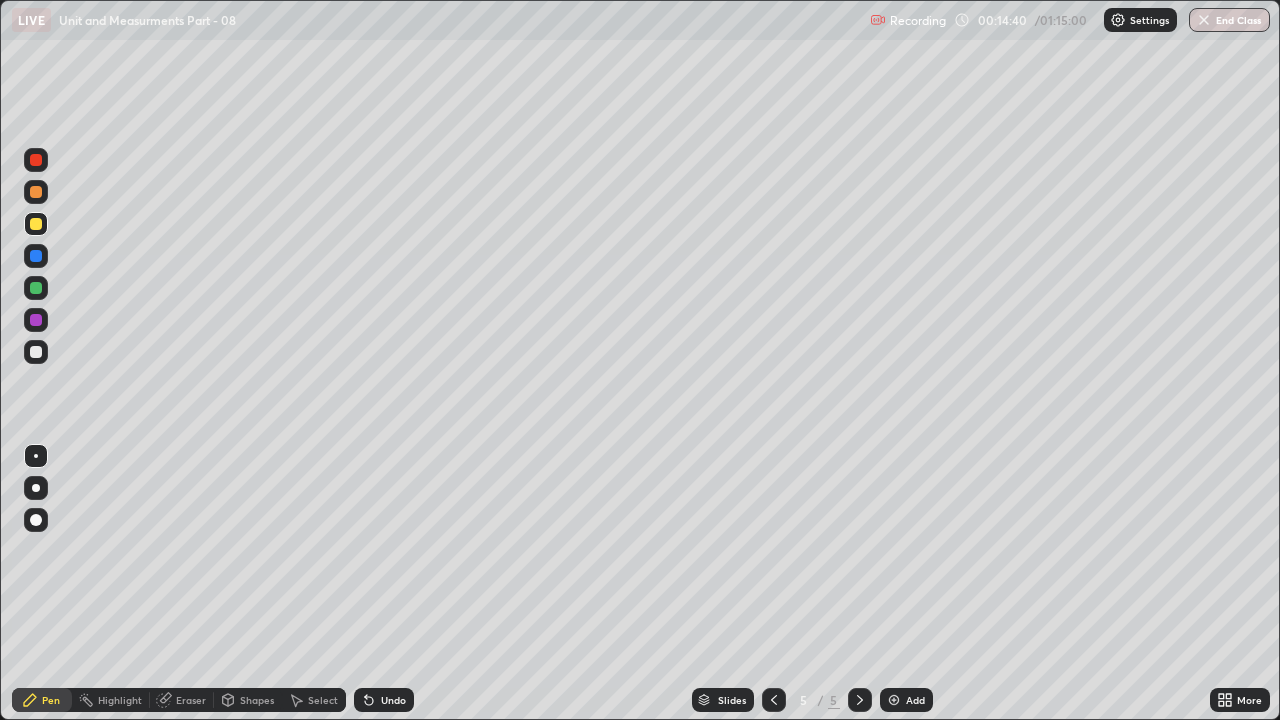 click at bounding box center [36, 320] 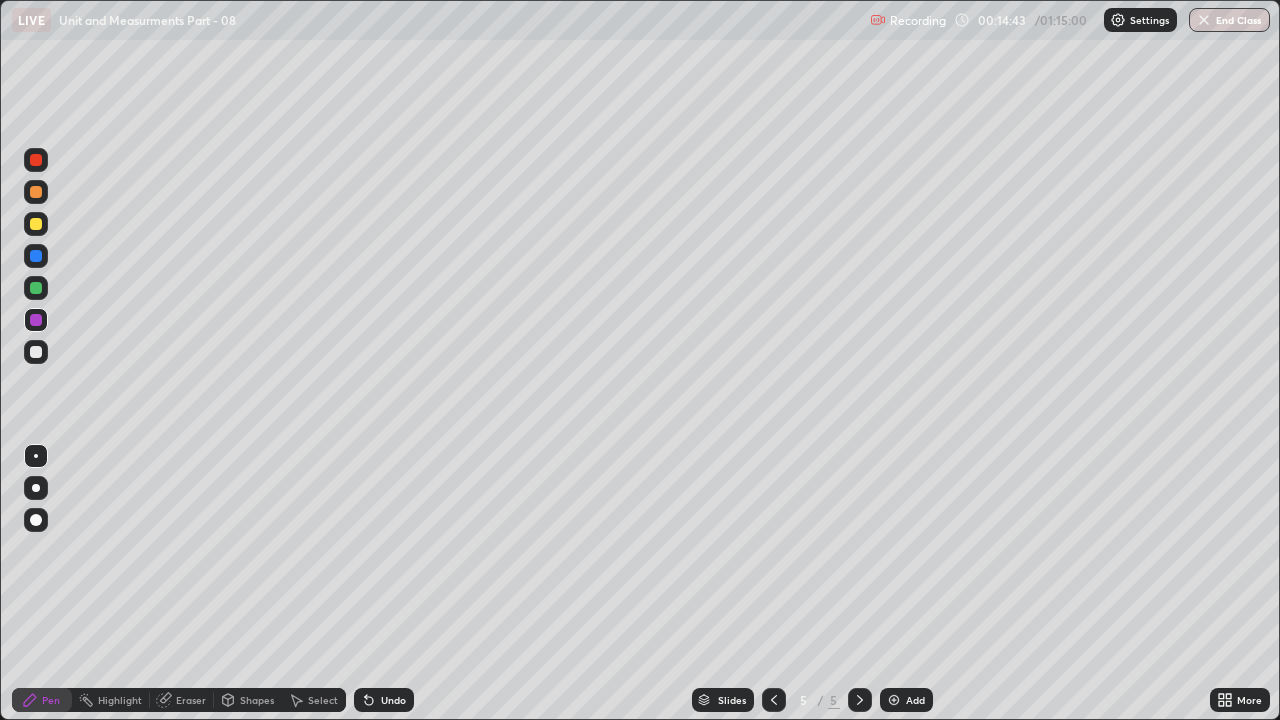 click at bounding box center (36, 288) 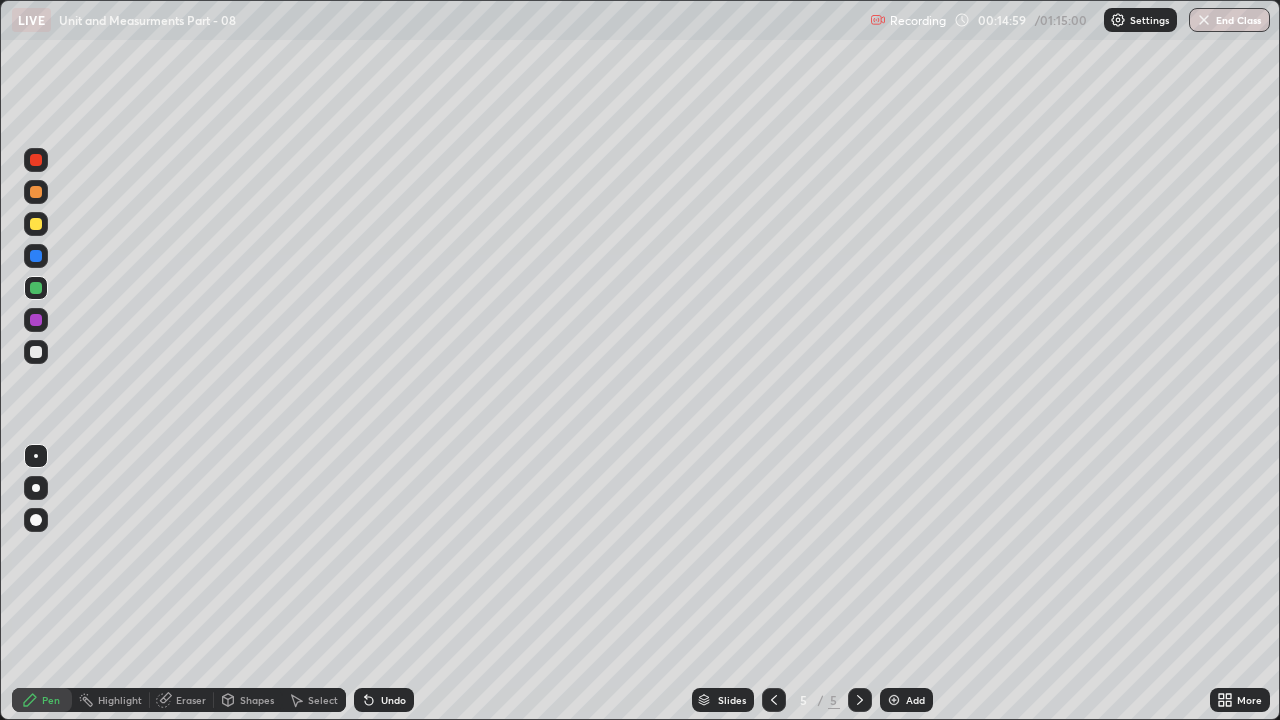 click on "Undo" at bounding box center (393, 700) 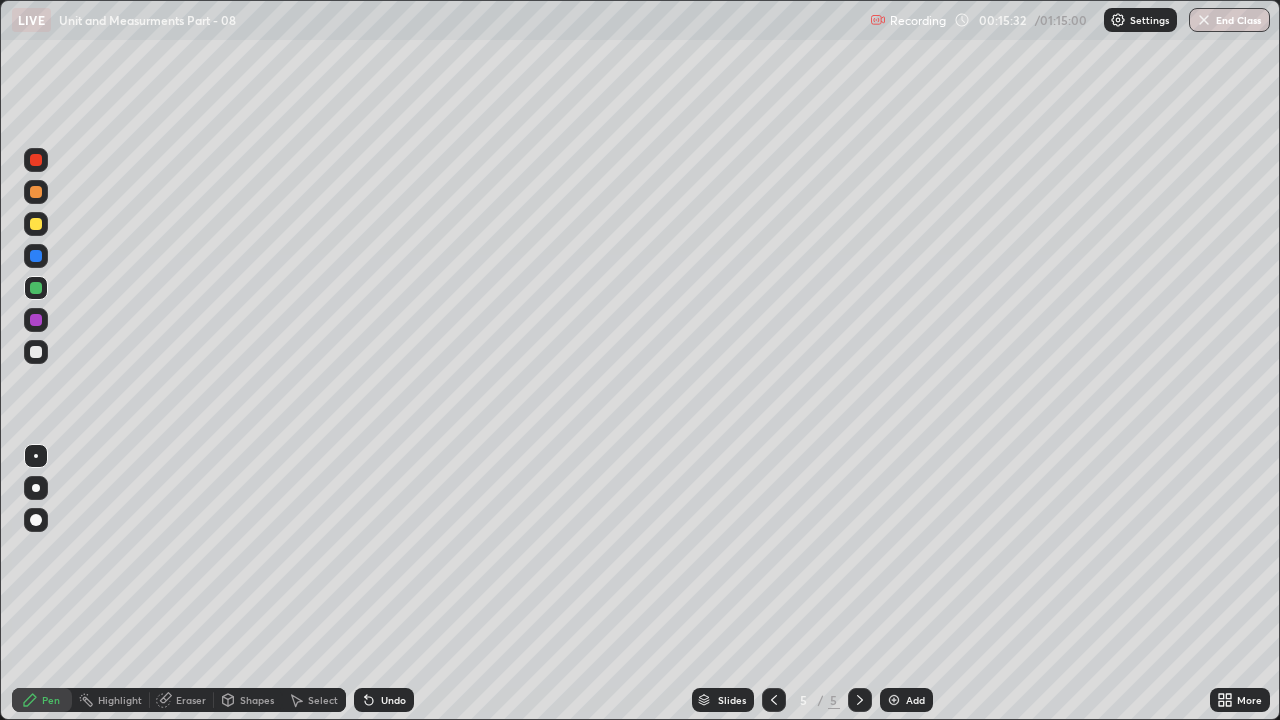 click on "Eraser" at bounding box center (182, 700) 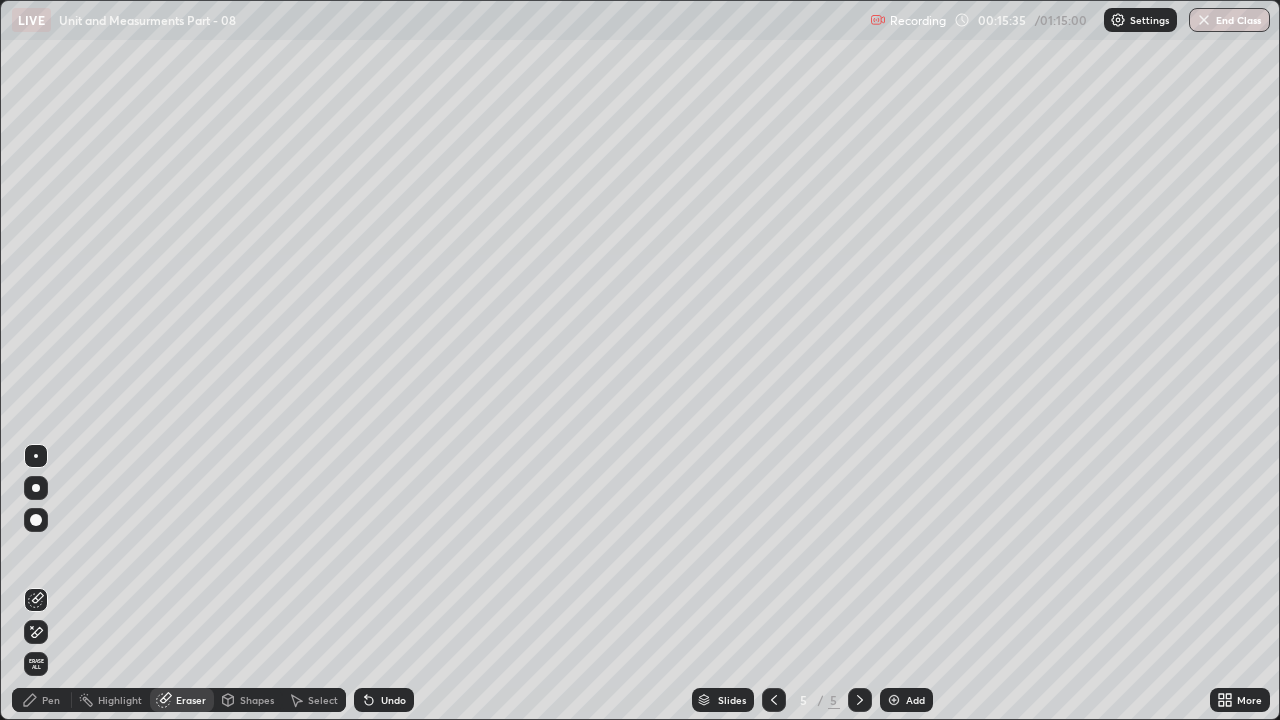 click on "Pen" at bounding box center [42, 700] 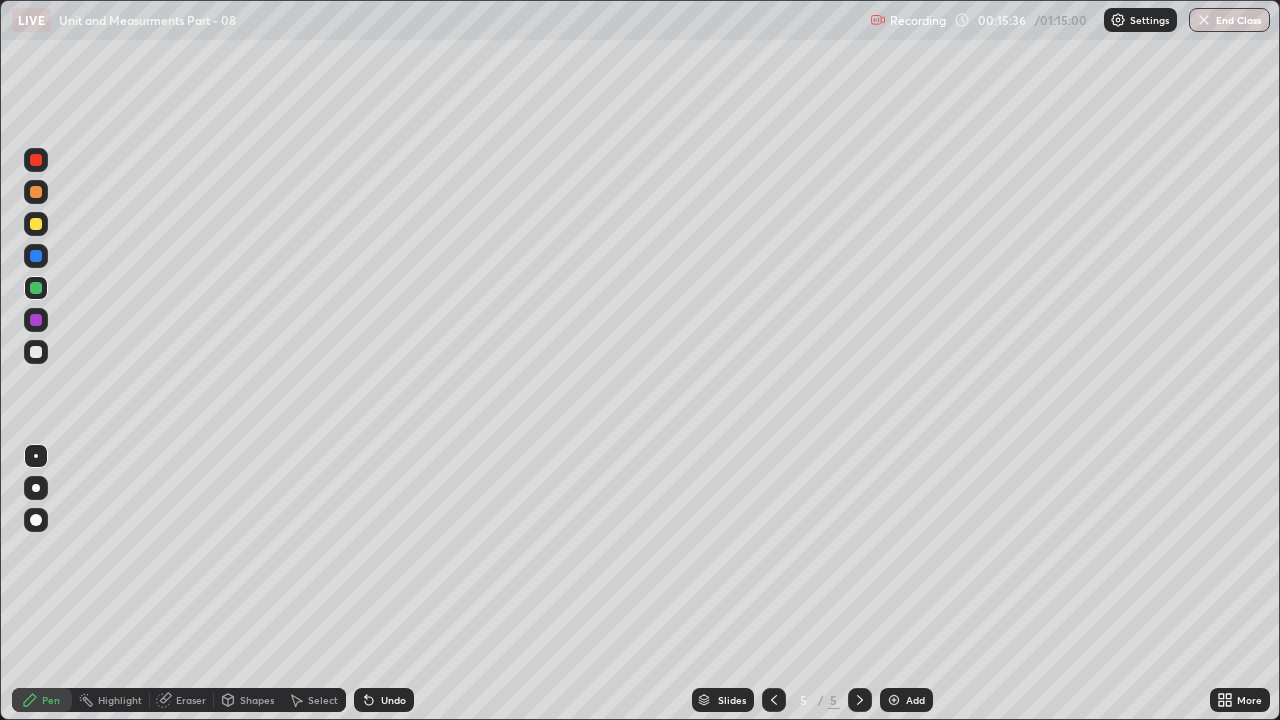 click at bounding box center [36, 320] 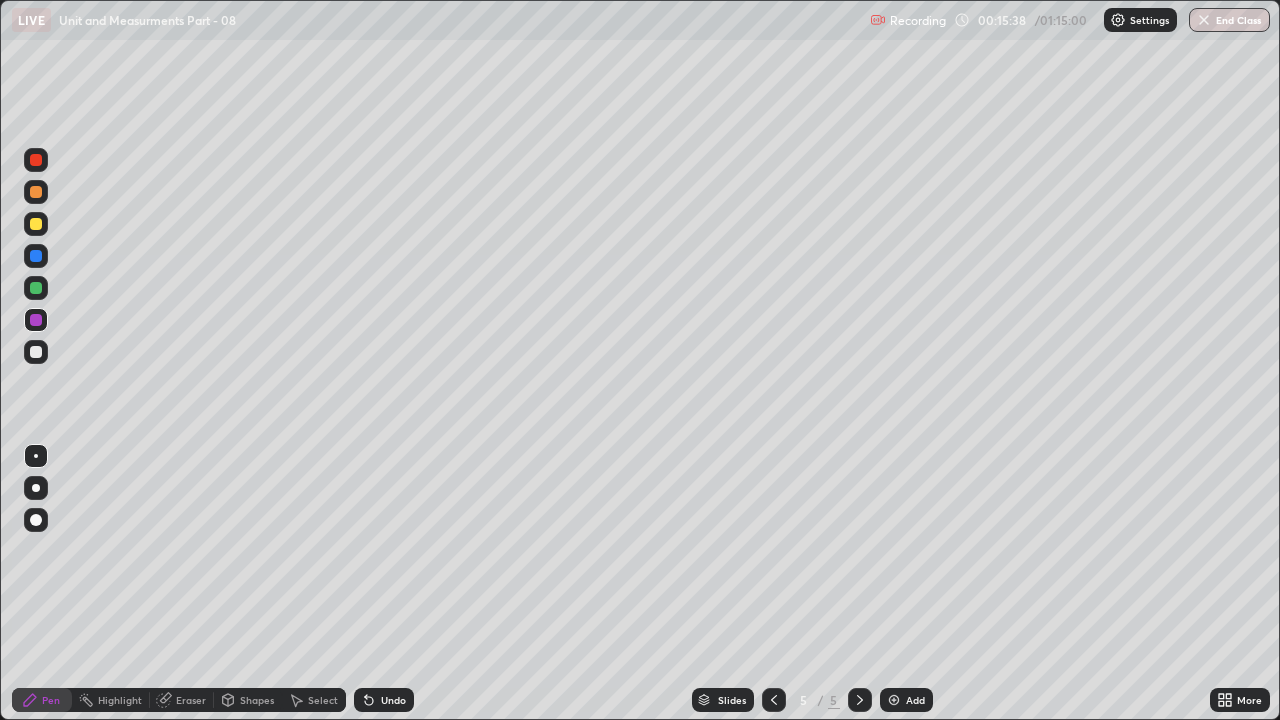 click at bounding box center (36, 288) 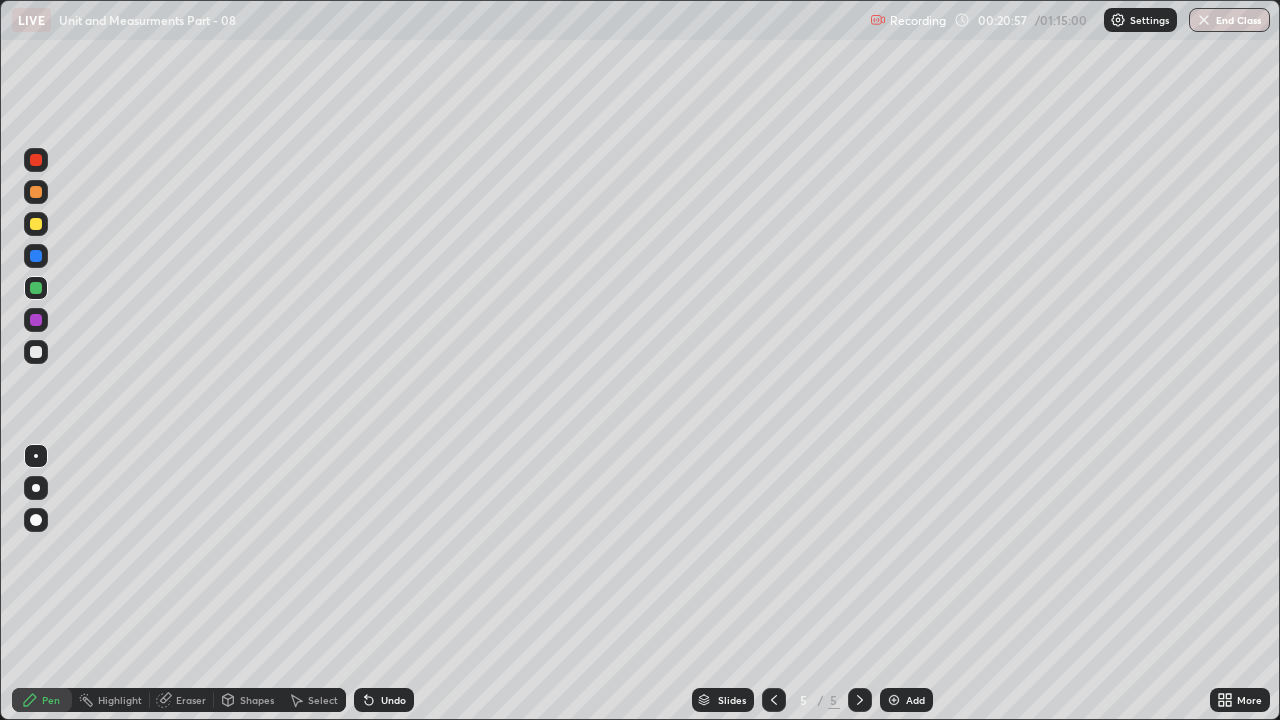 click at bounding box center [36, 320] 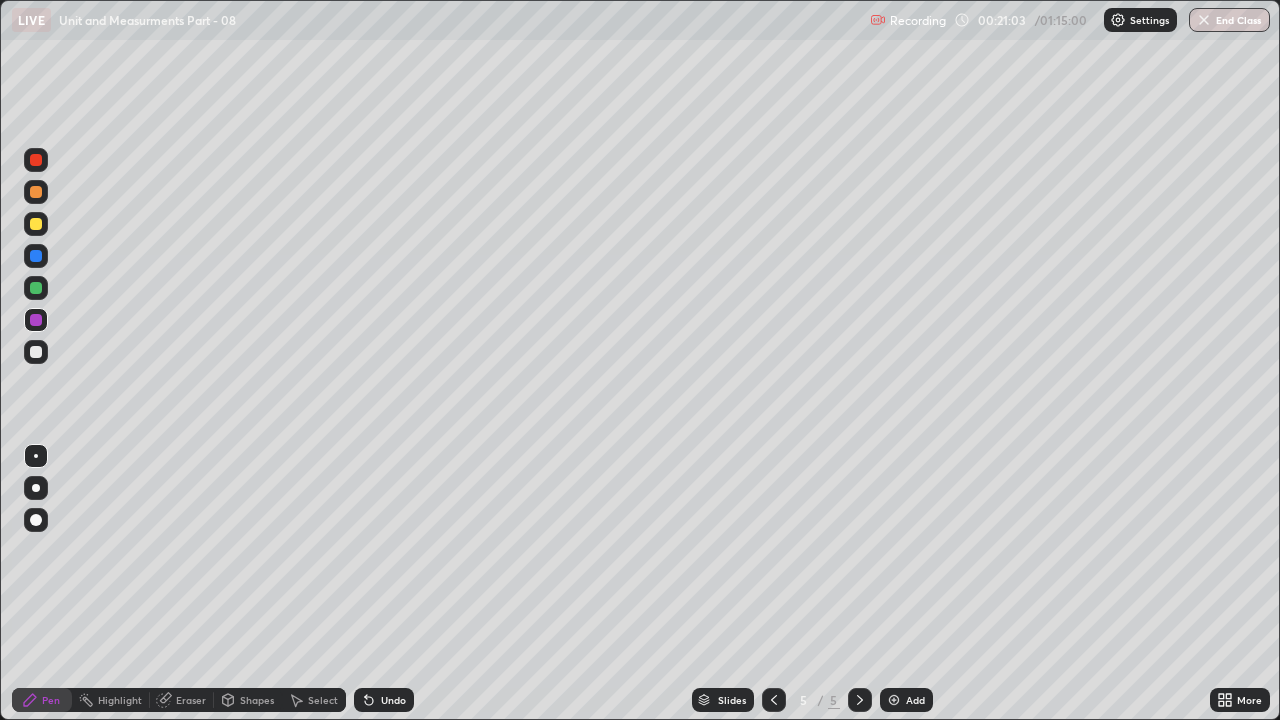 click 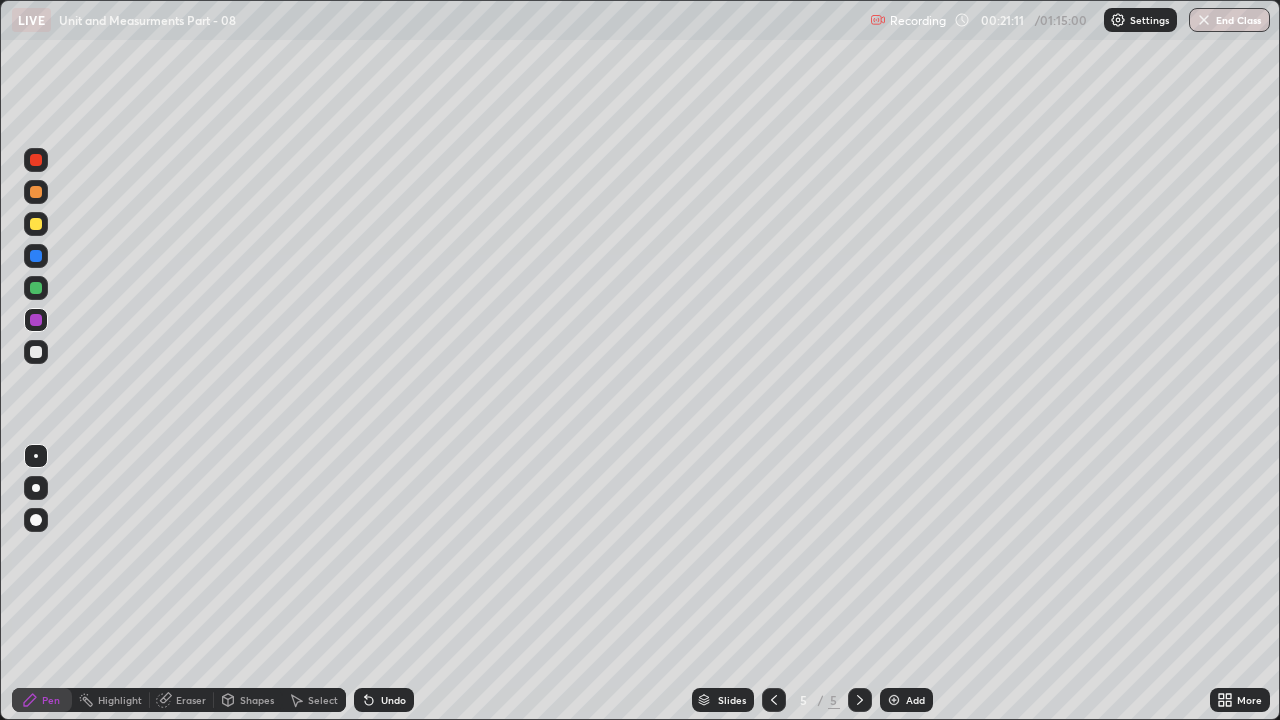 click at bounding box center (36, 224) 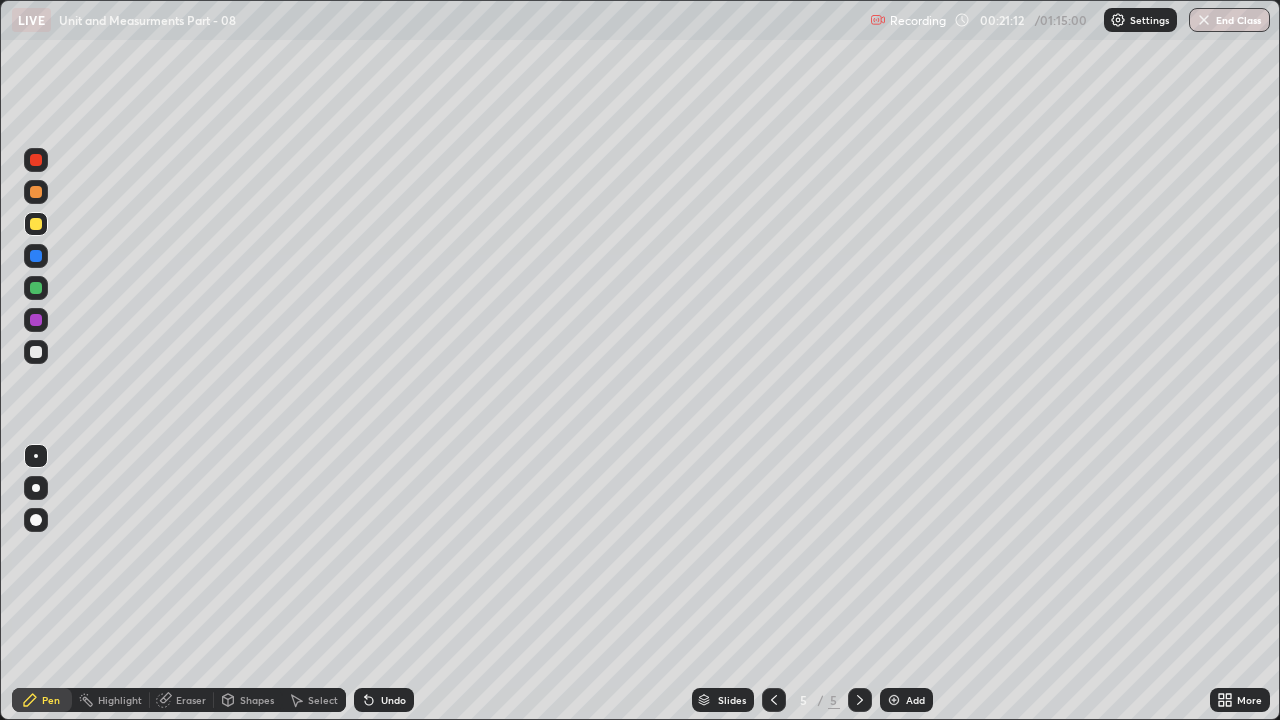 click at bounding box center [36, 256] 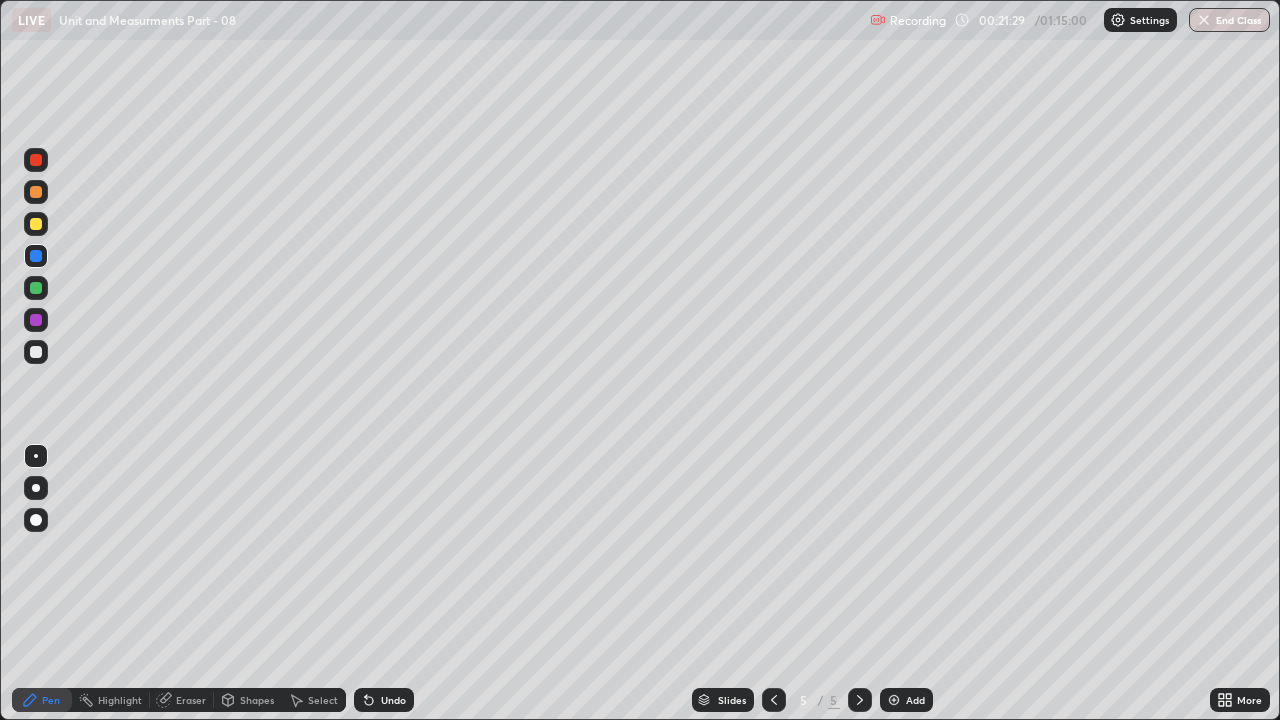 click 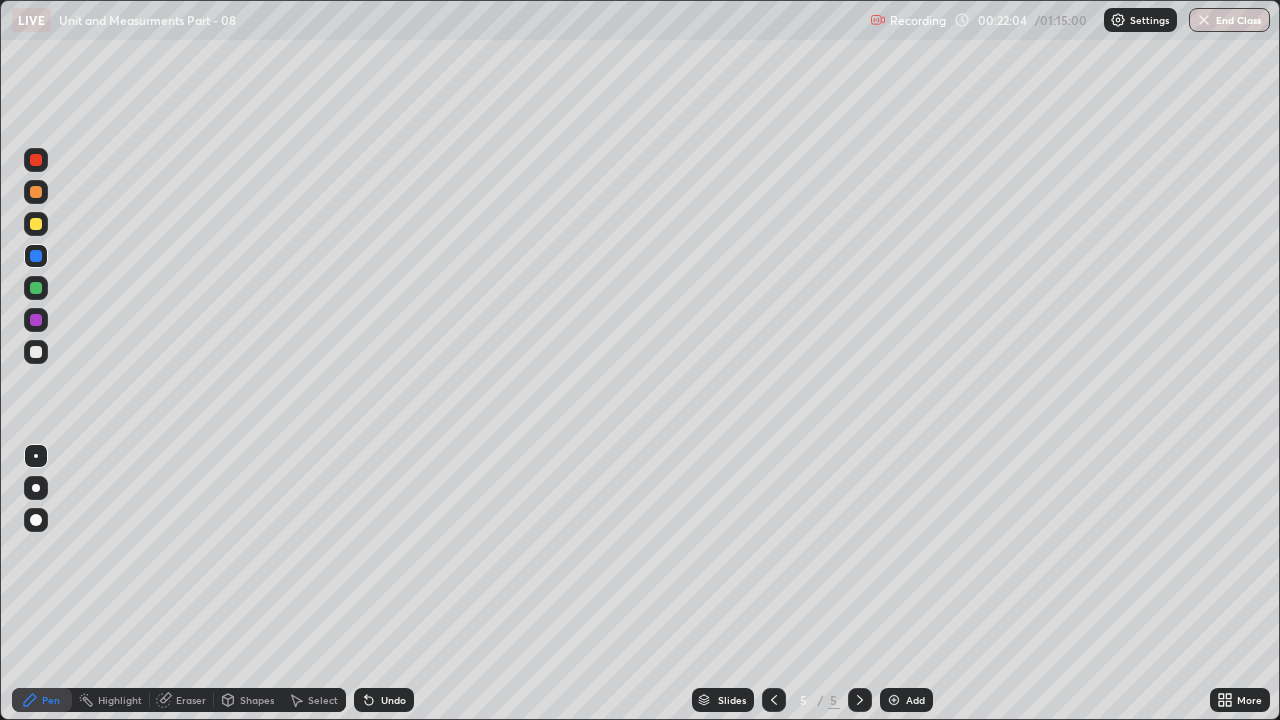 click 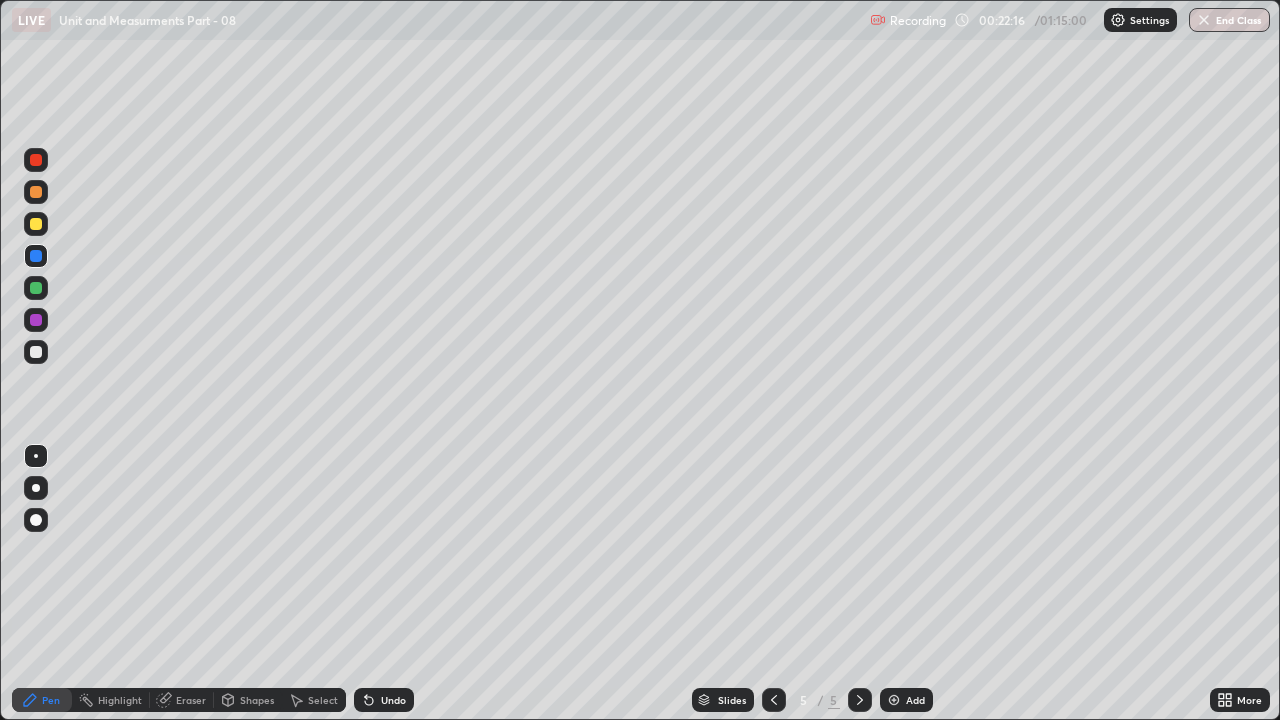 click 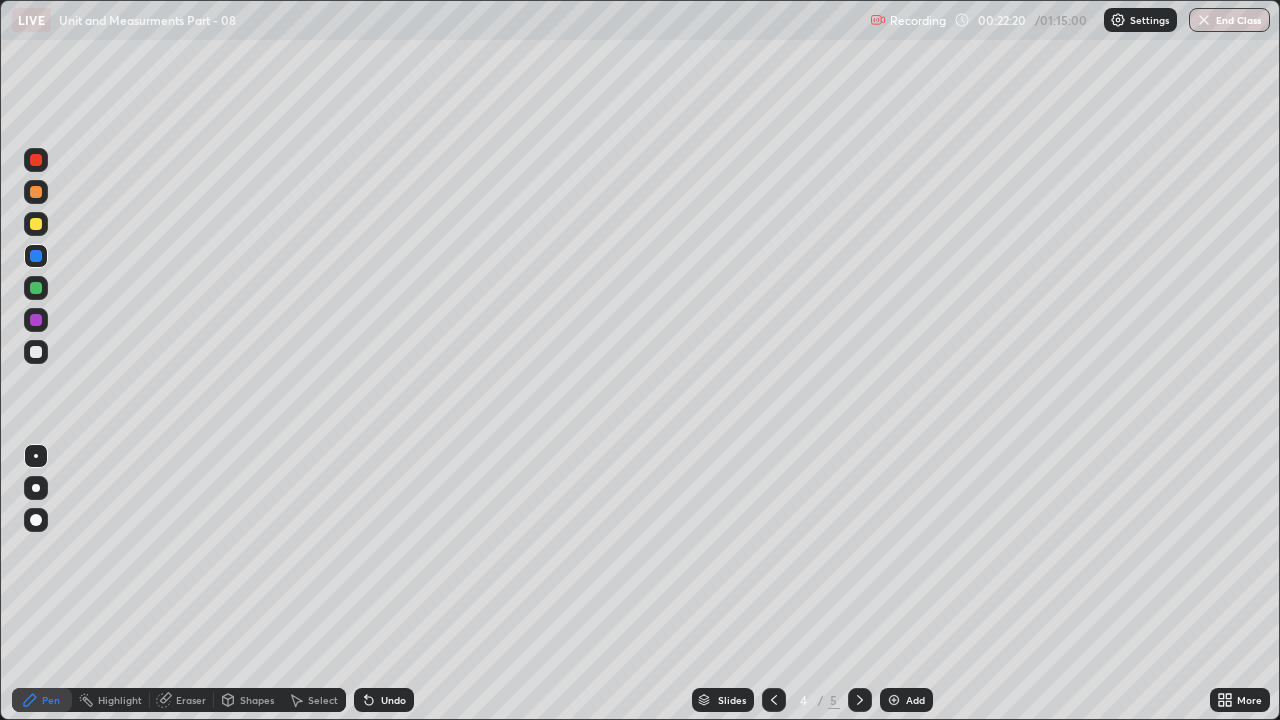 click 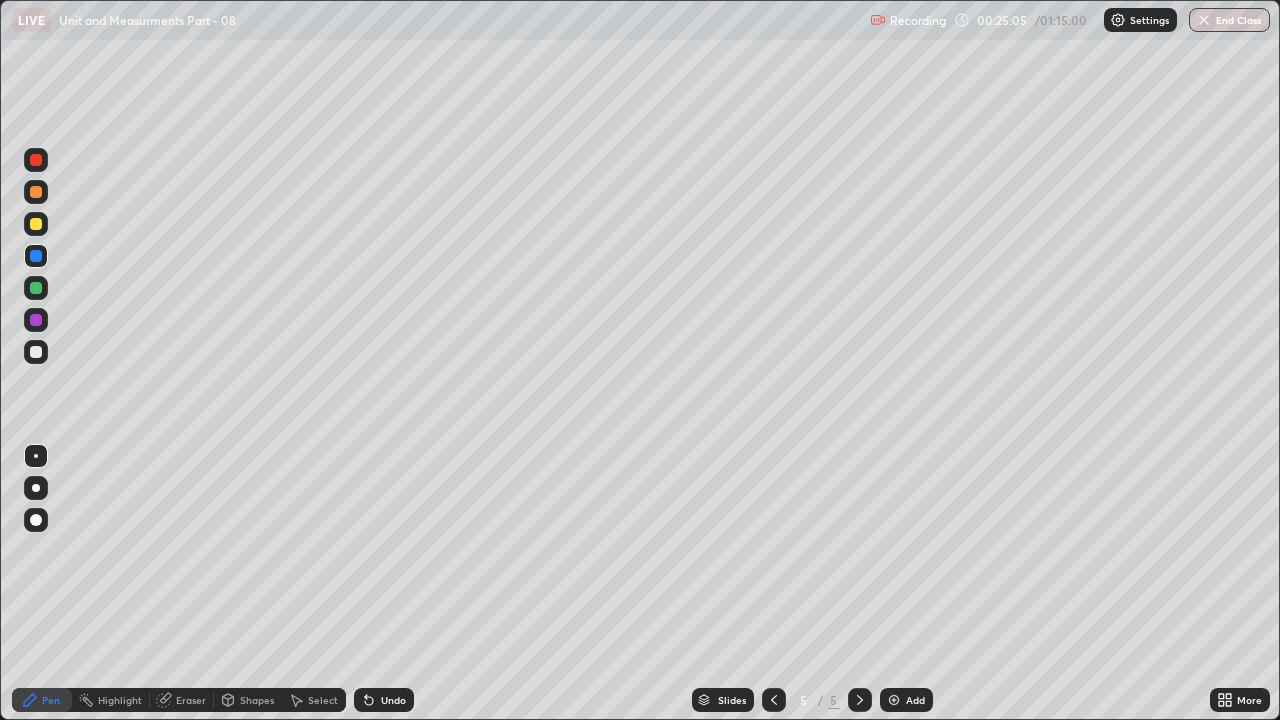 click on "Undo" at bounding box center [393, 700] 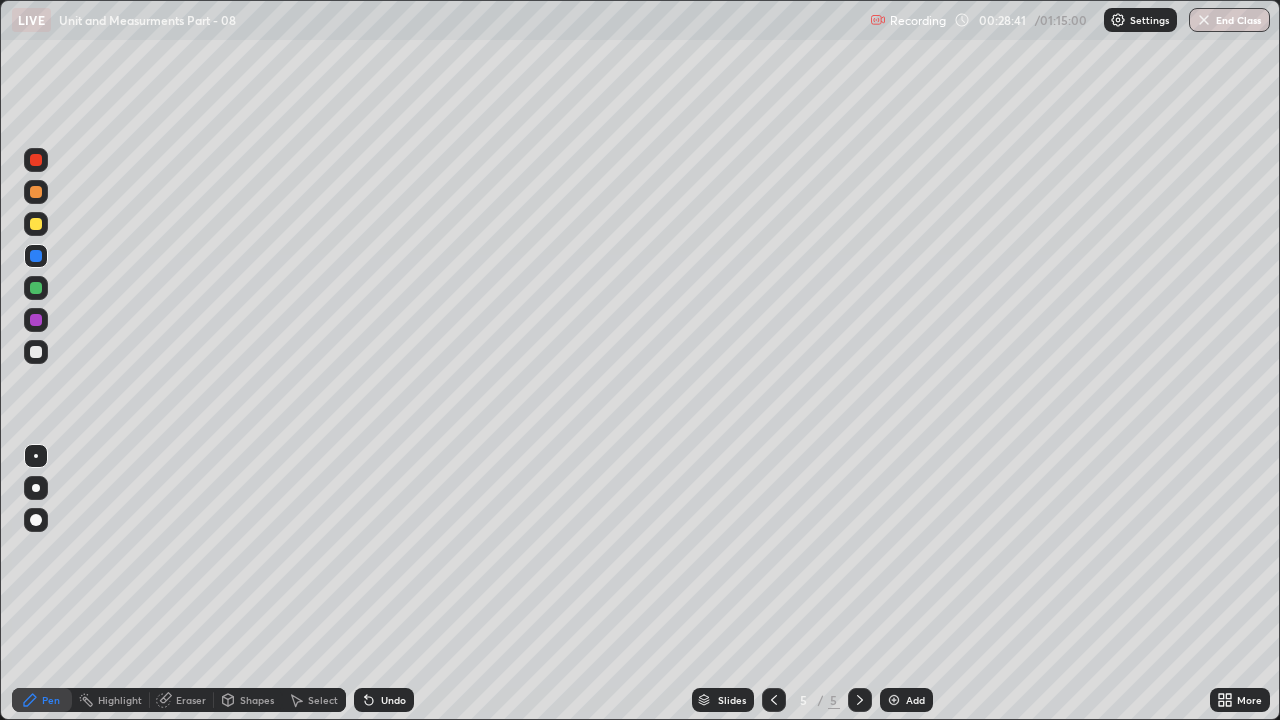 click at bounding box center [894, 700] 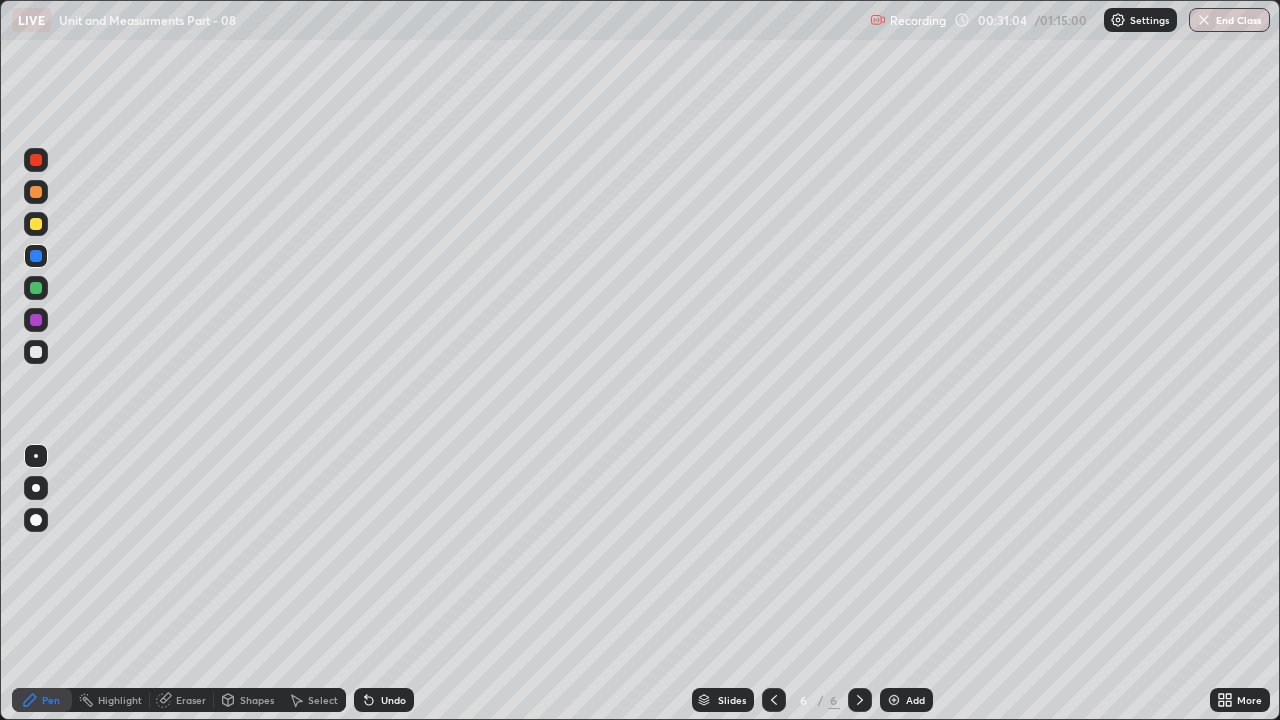 click at bounding box center [36, 288] 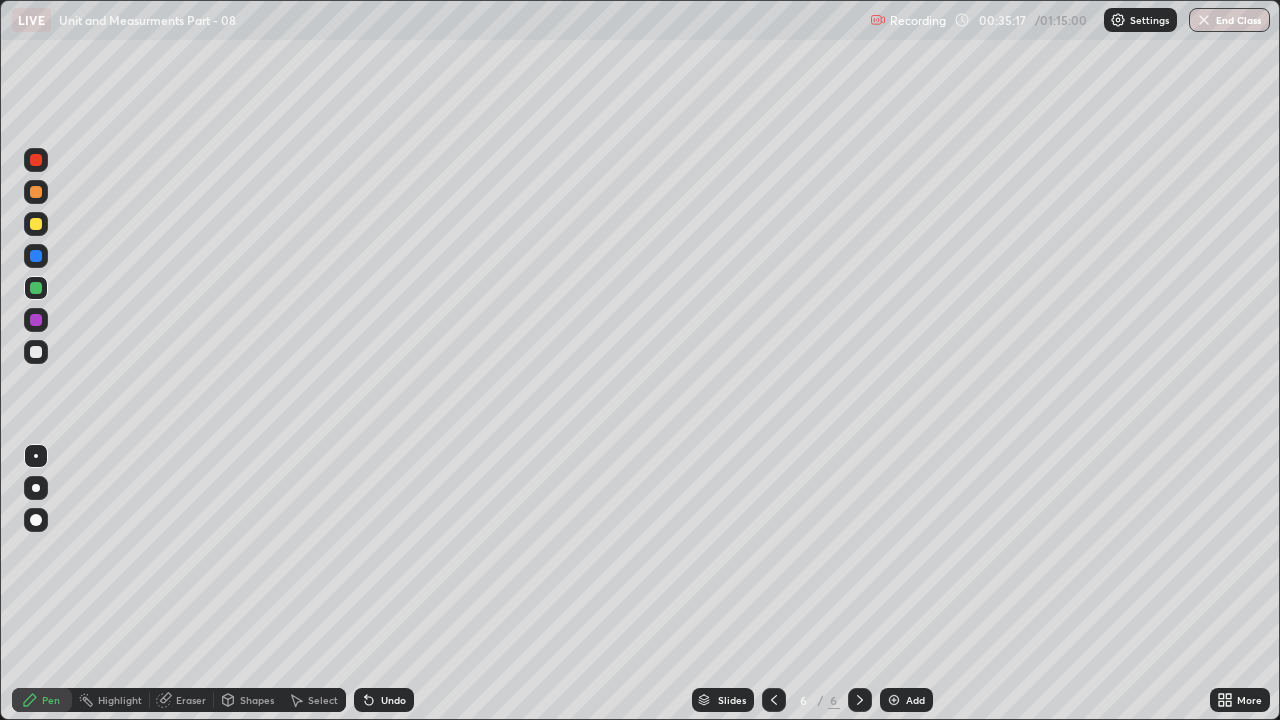 click at bounding box center [36, 256] 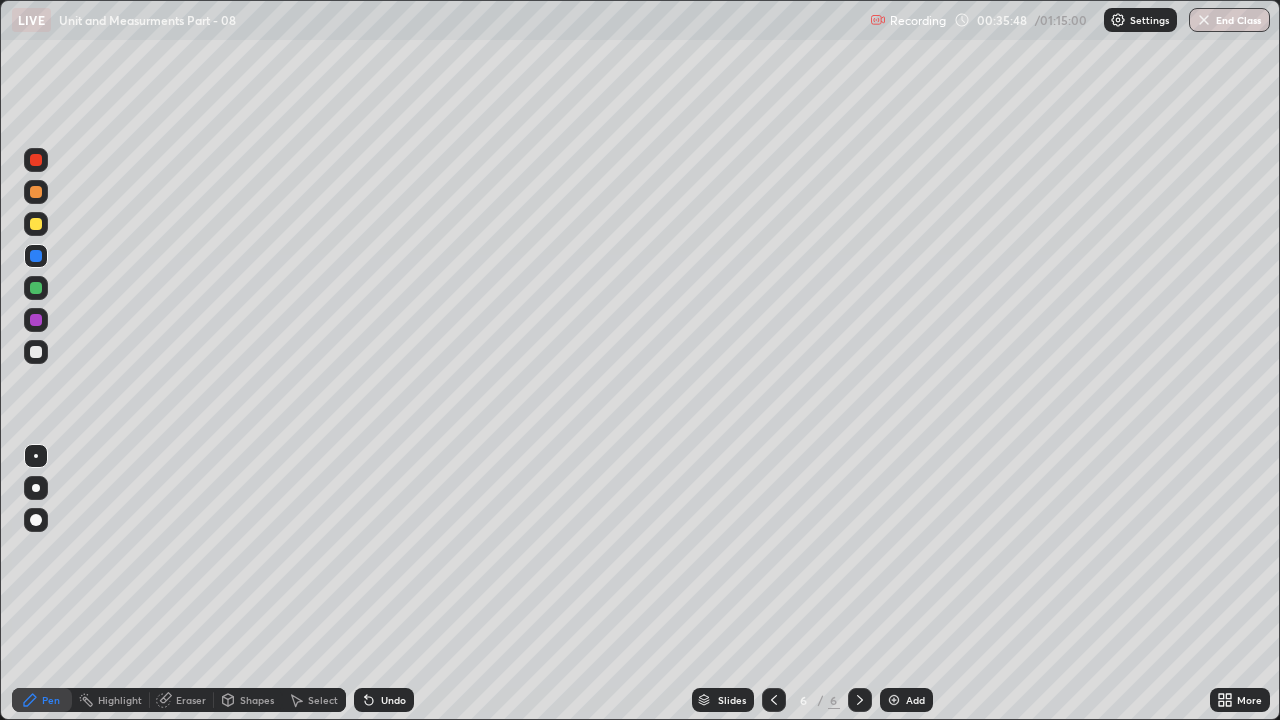 click 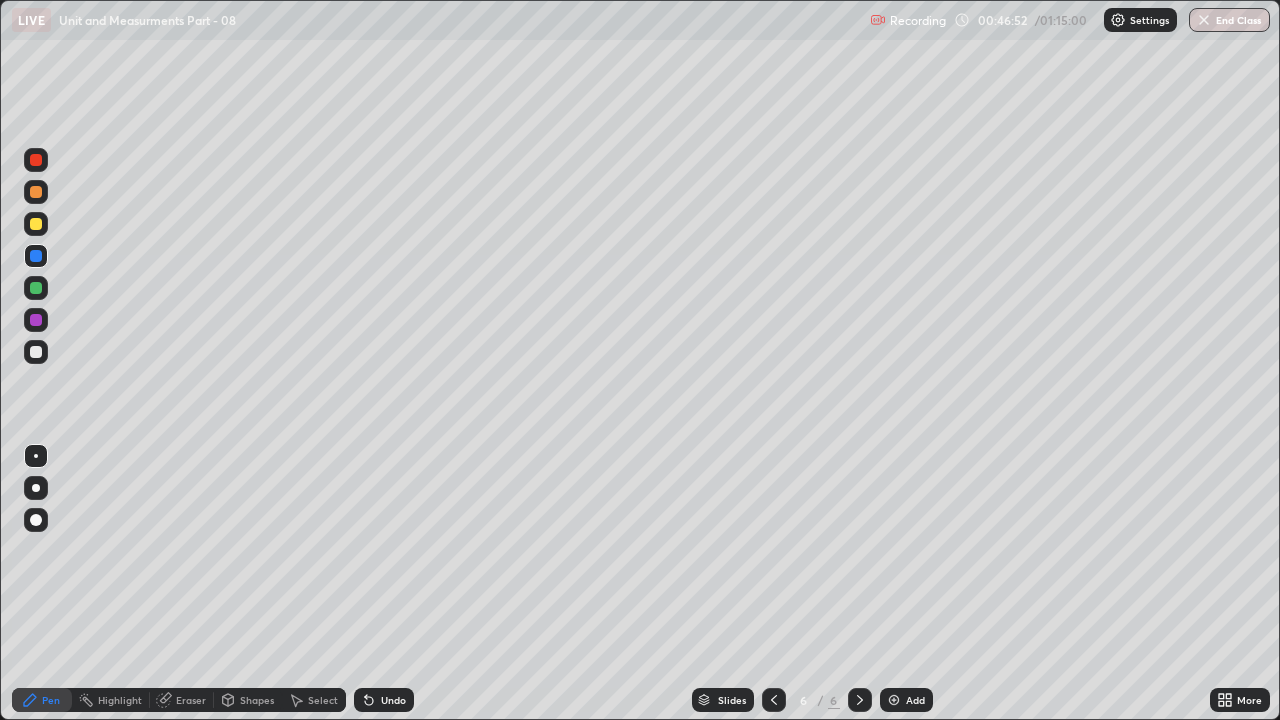 click on "Add" at bounding box center [915, 700] 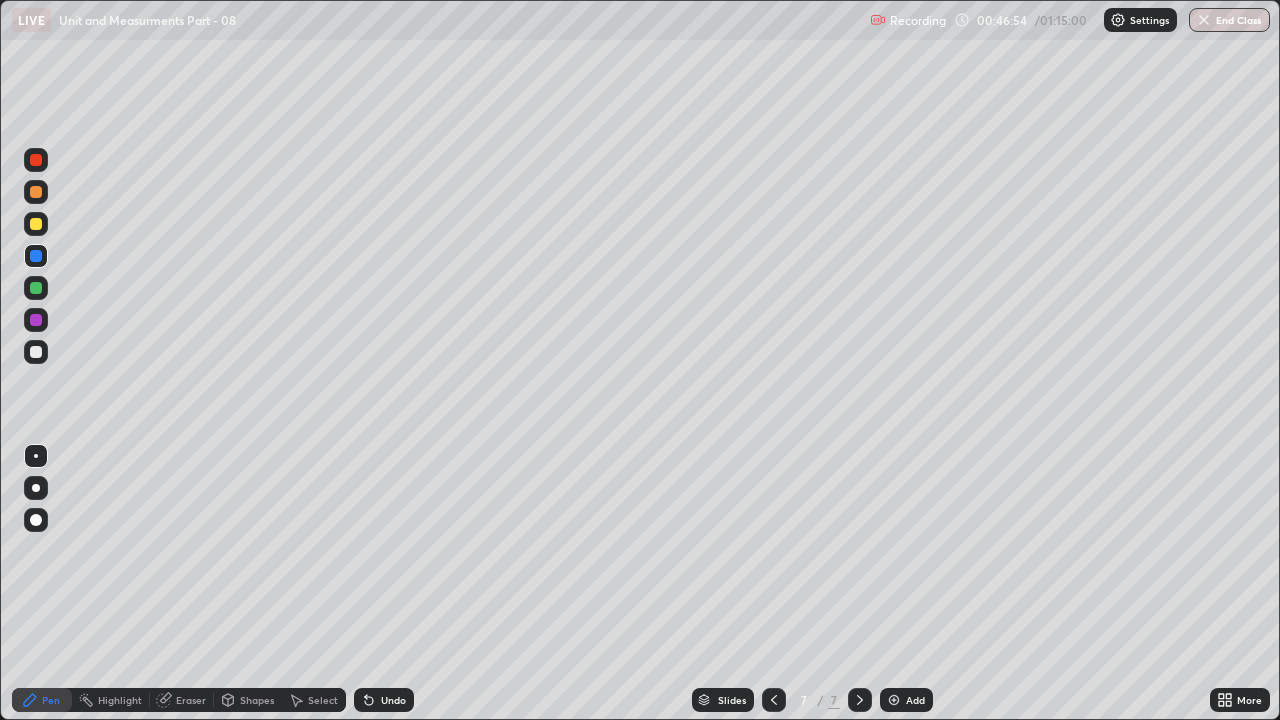click at bounding box center (36, 352) 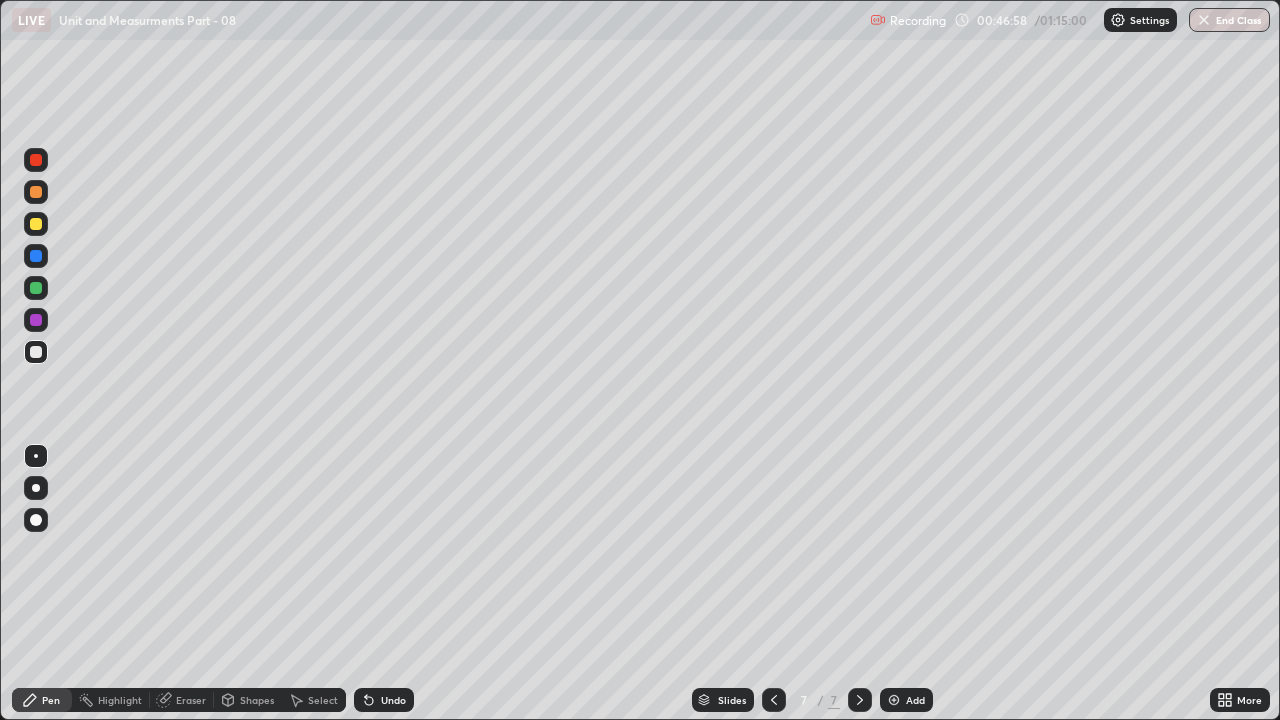 click at bounding box center [36, 288] 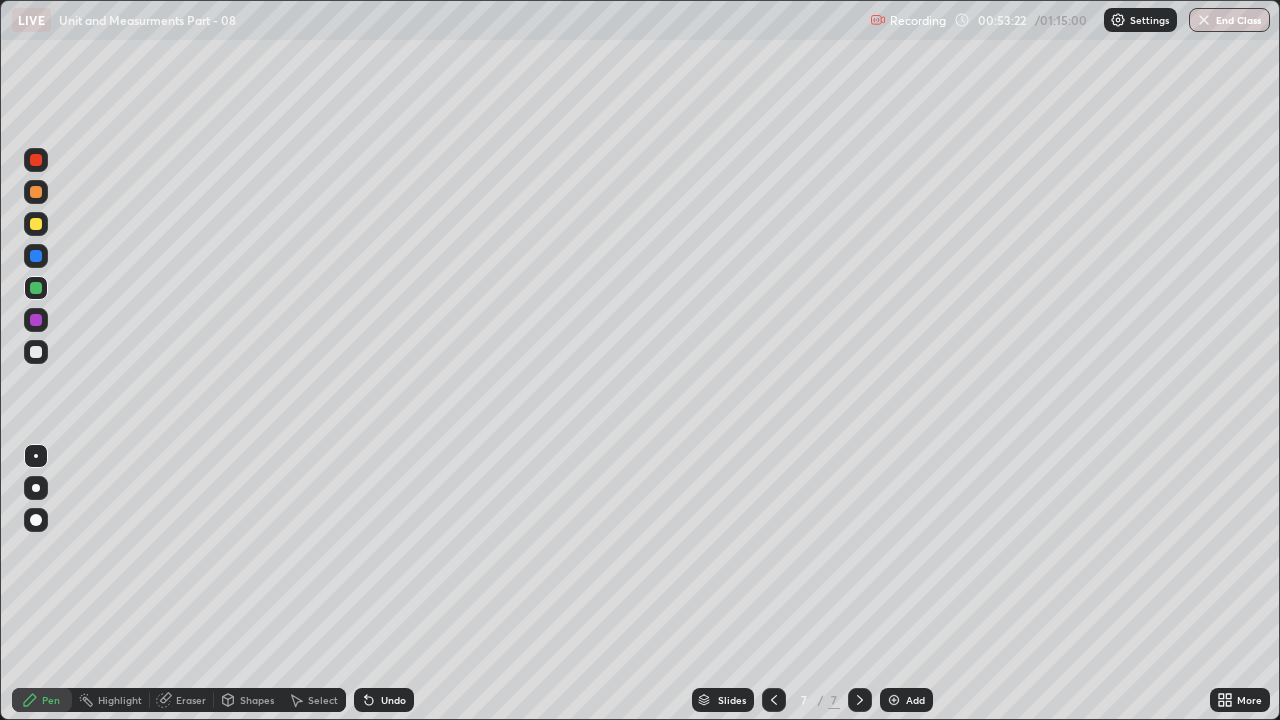 click on "Undo" at bounding box center (393, 700) 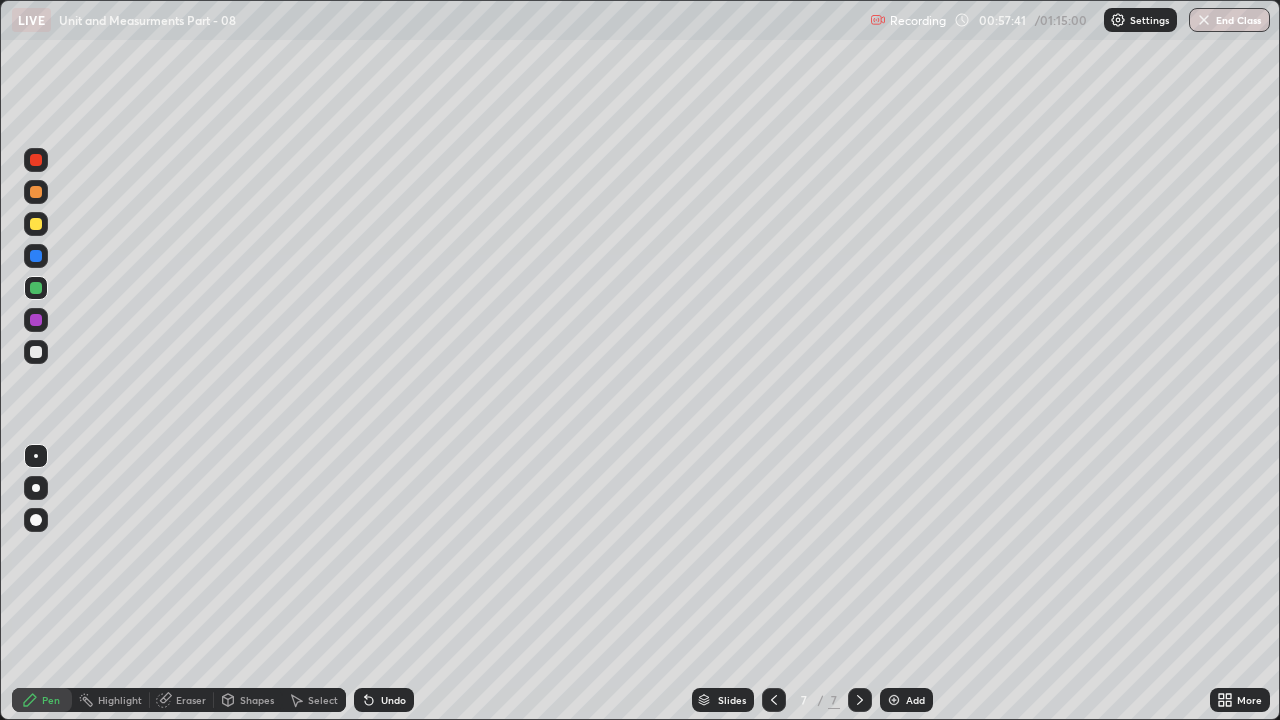 click on "Add" at bounding box center [915, 700] 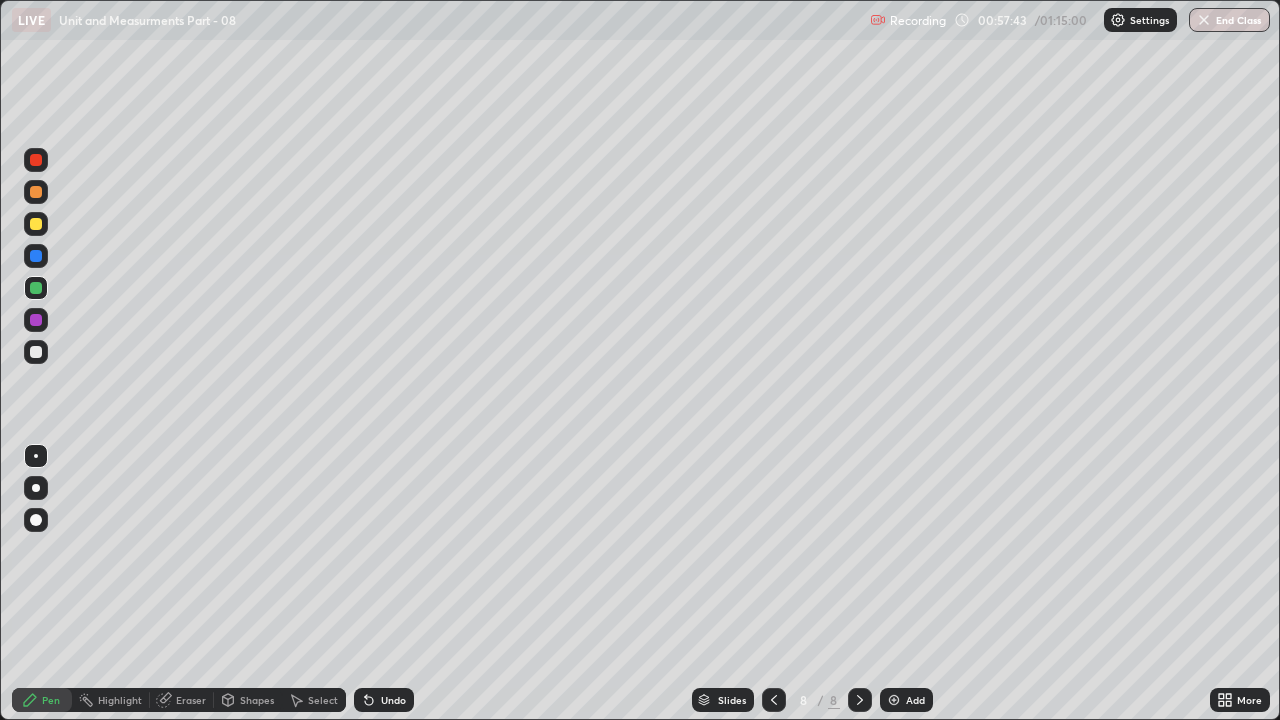 click at bounding box center (36, 352) 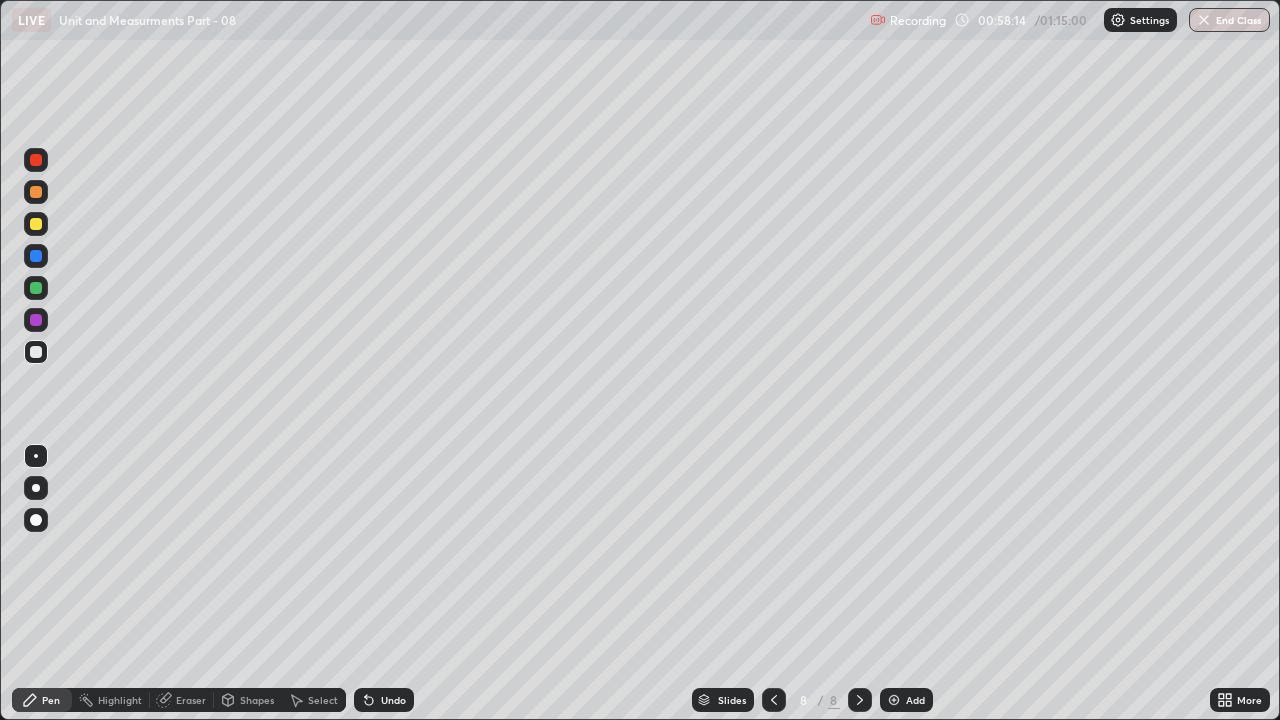 click 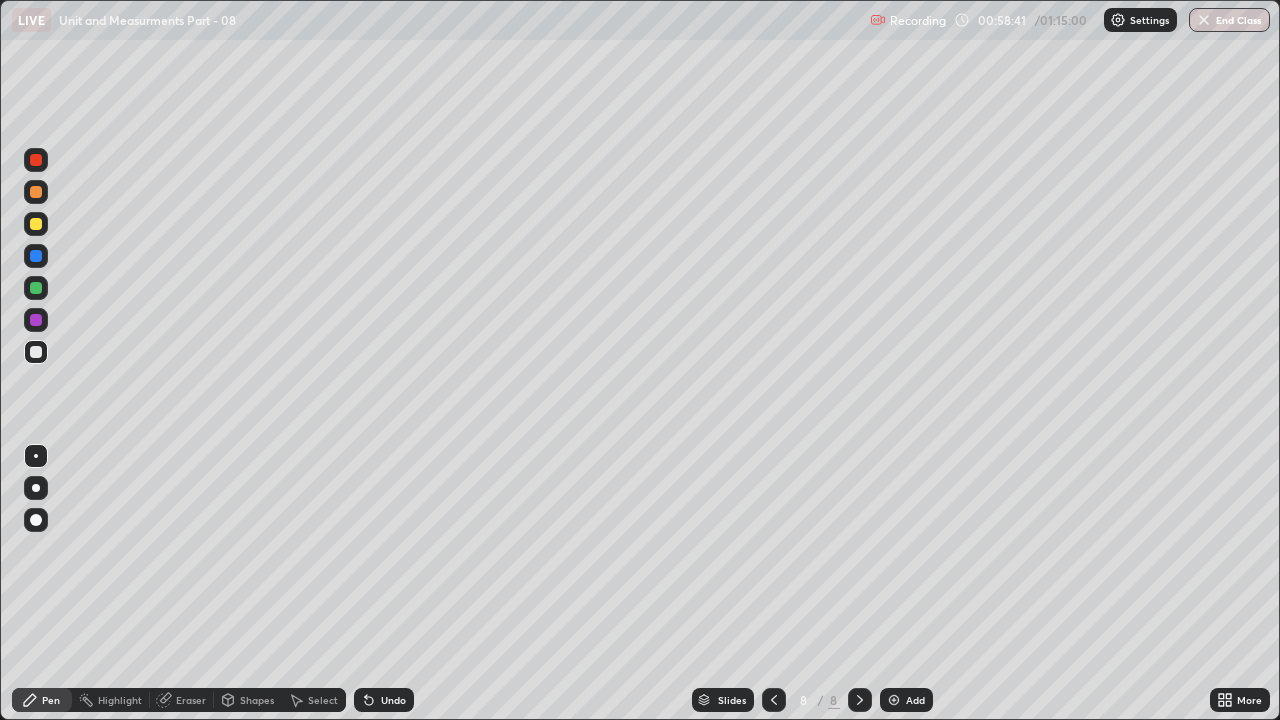 click on "Undo" at bounding box center [393, 700] 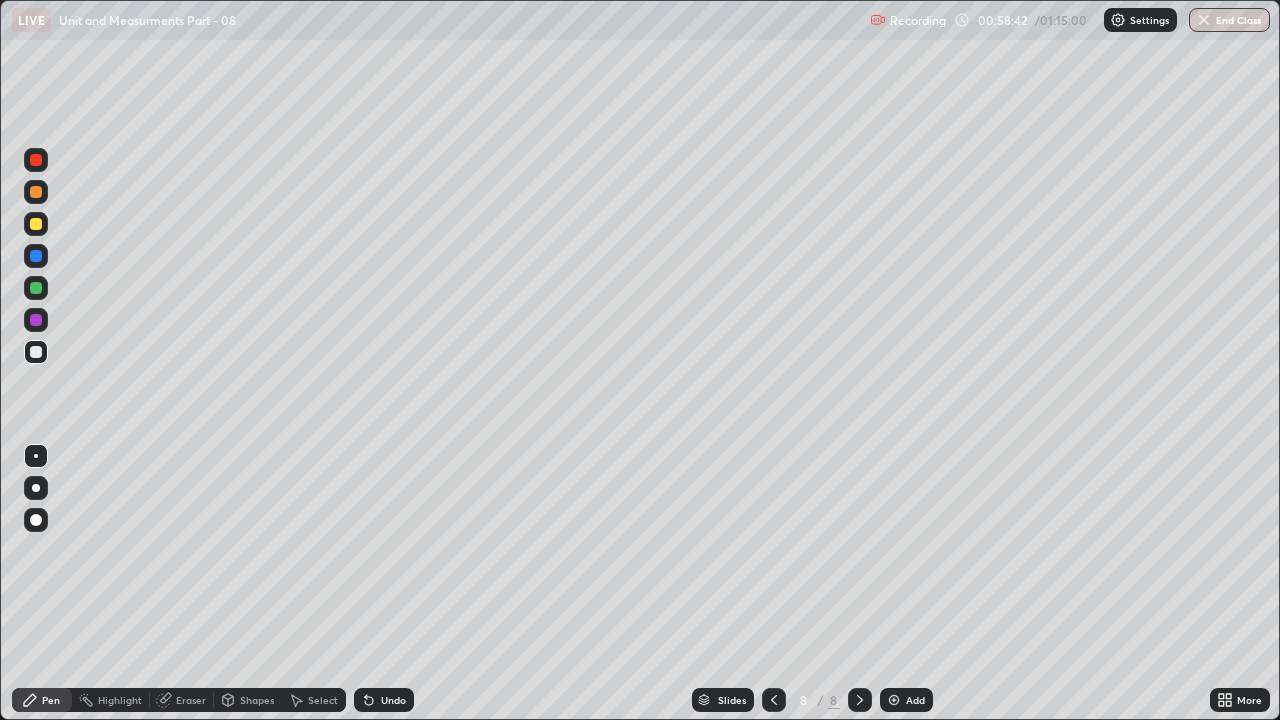 click on "Undo" at bounding box center [393, 700] 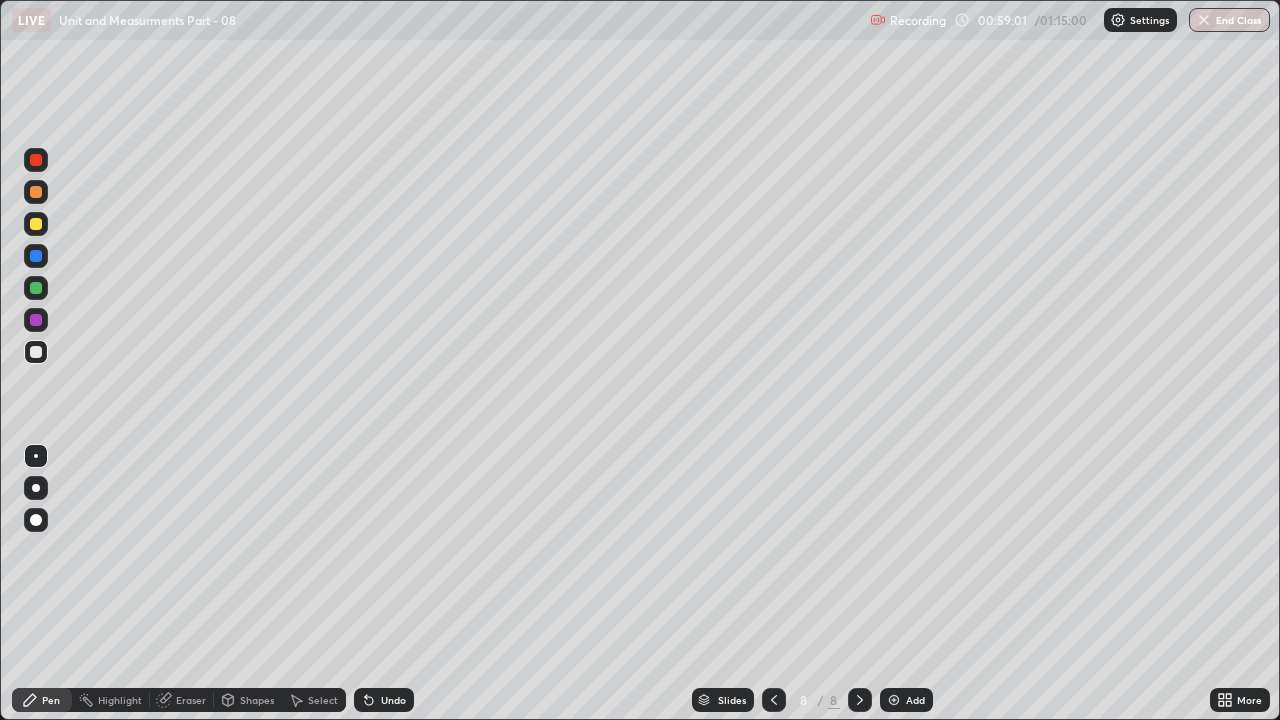 click on "Undo" at bounding box center (393, 700) 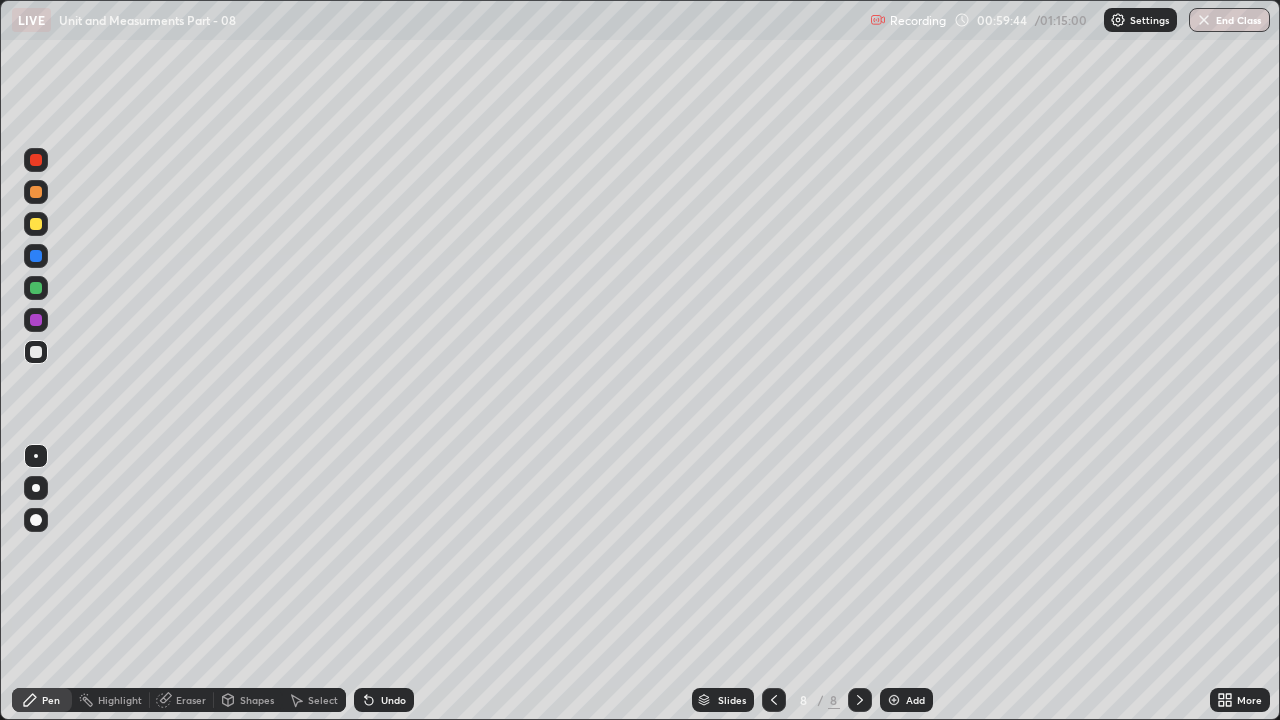 click at bounding box center [36, 288] 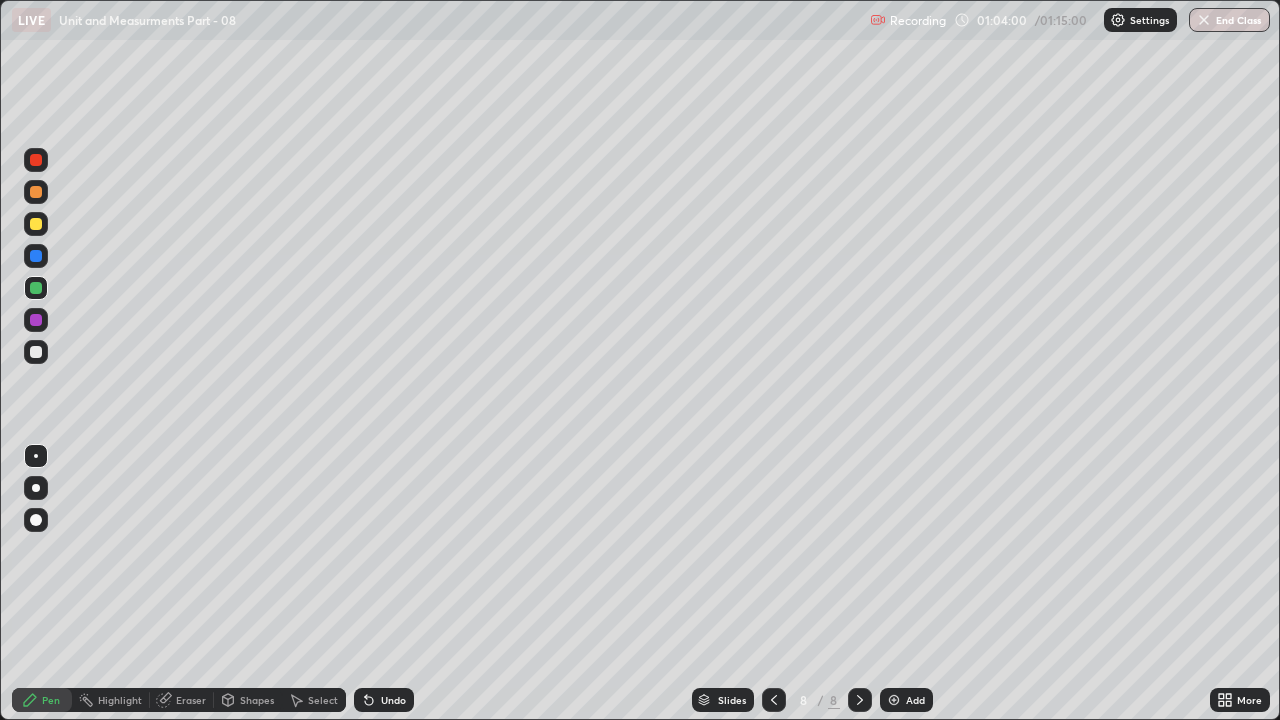 click on "Add" at bounding box center (906, 700) 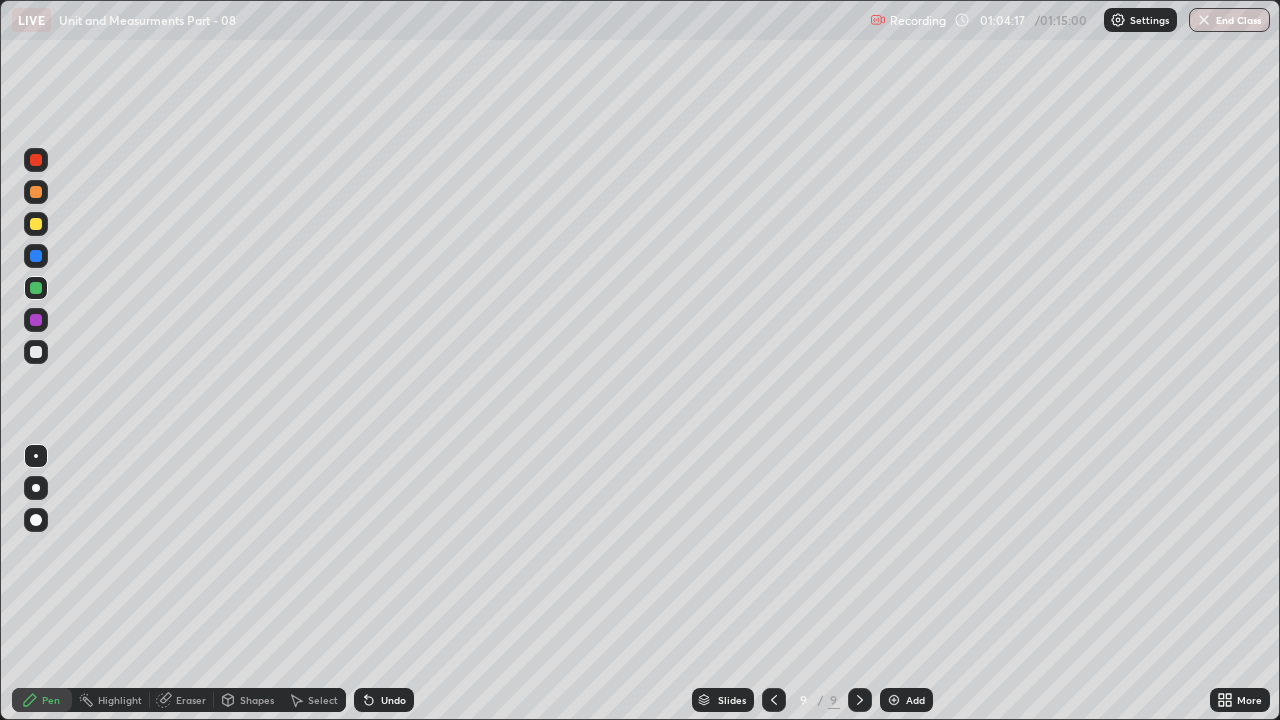 click on "Undo" at bounding box center [384, 700] 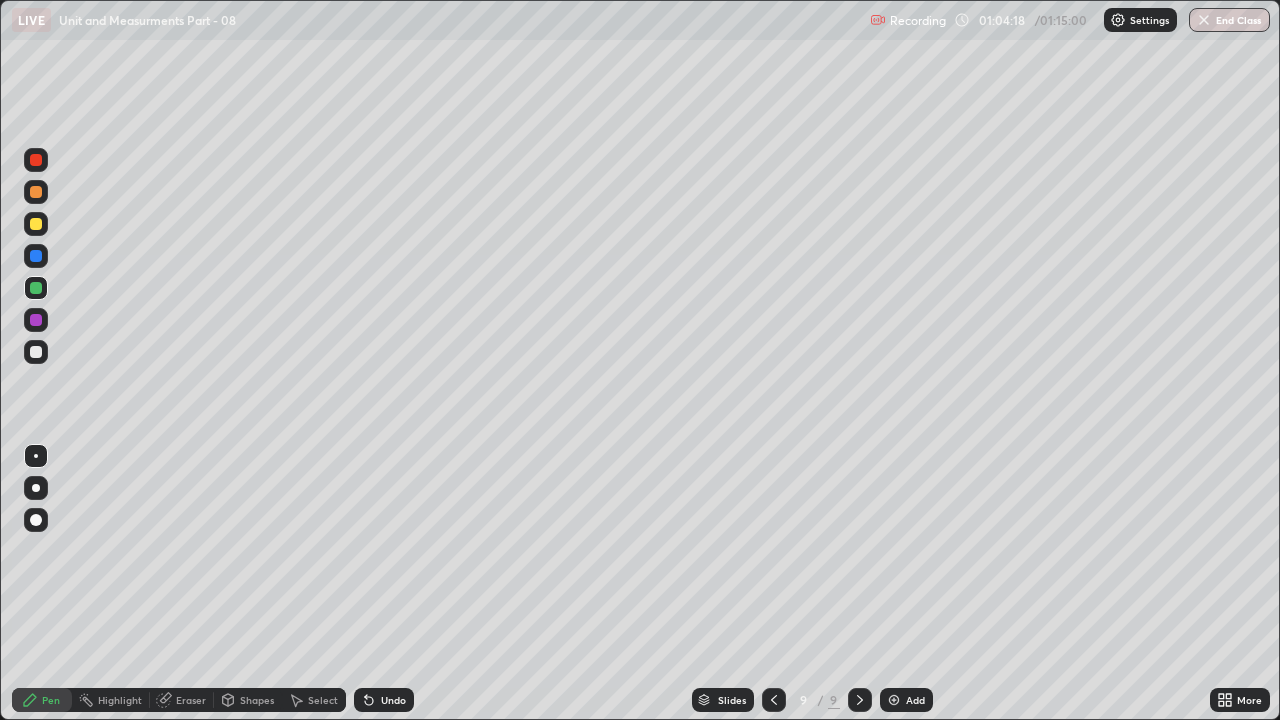 click on "Undo" at bounding box center [384, 700] 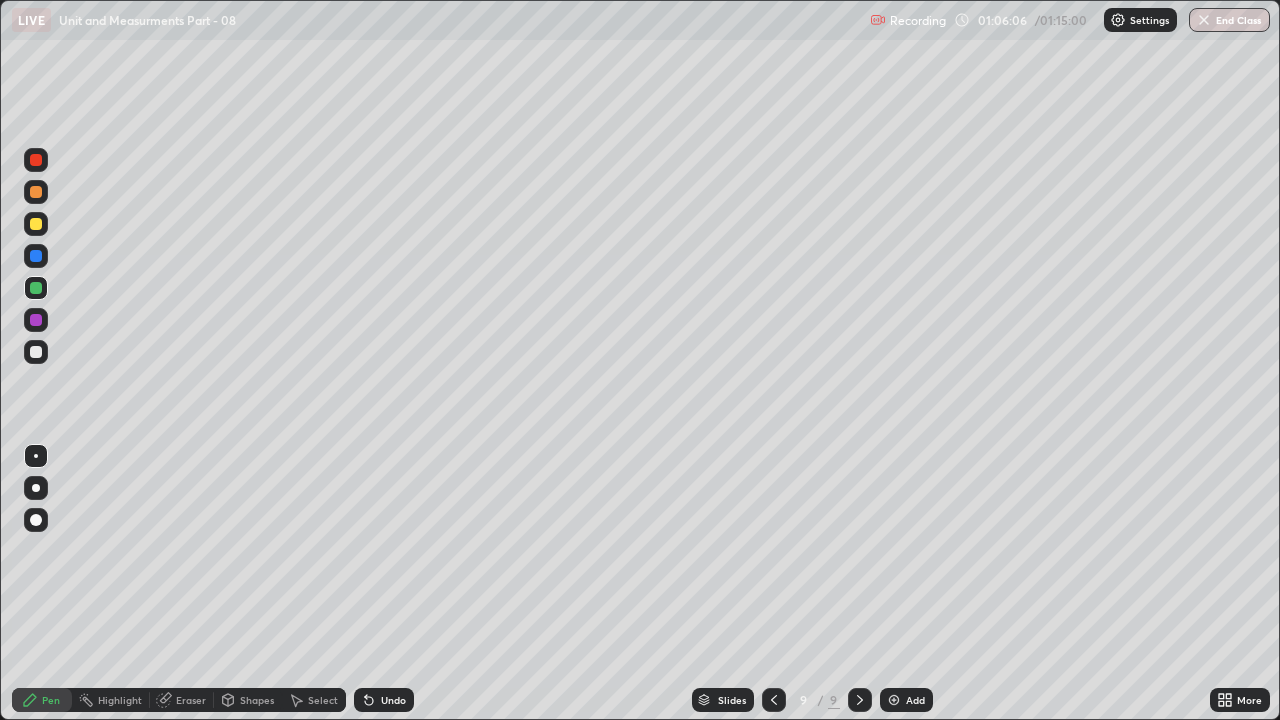 click on "Undo" at bounding box center (393, 700) 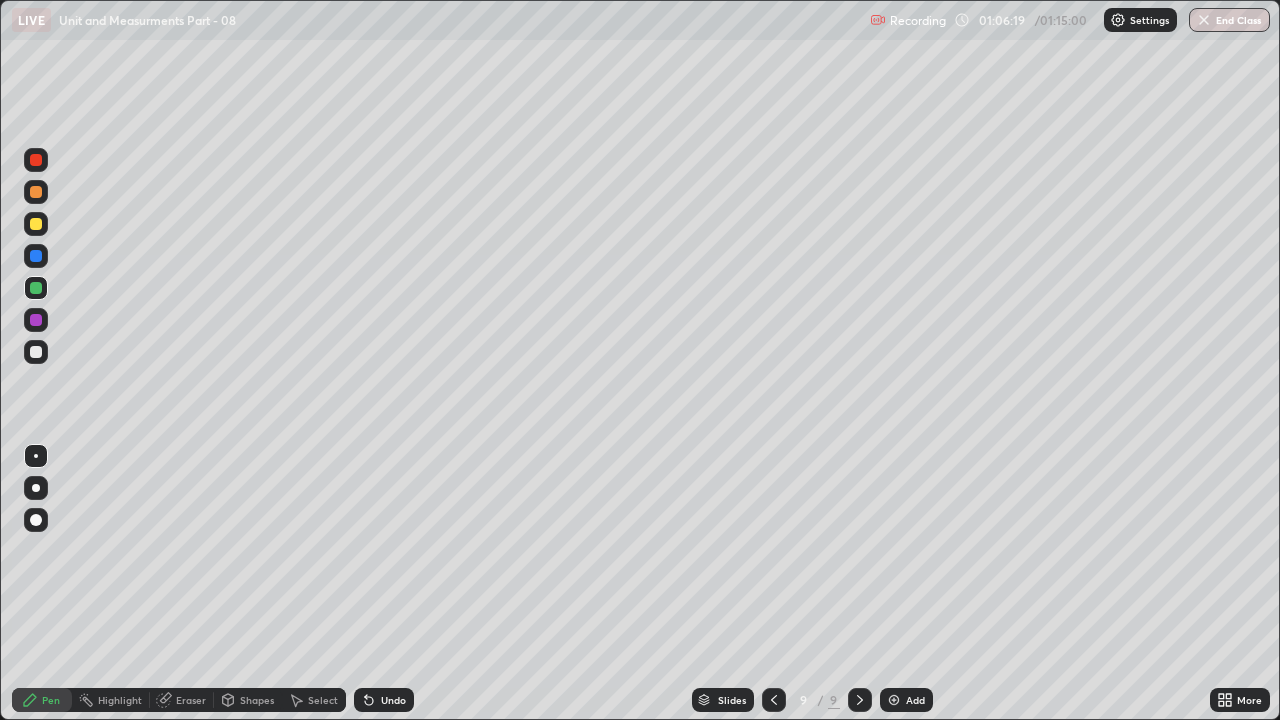 click at bounding box center [894, 700] 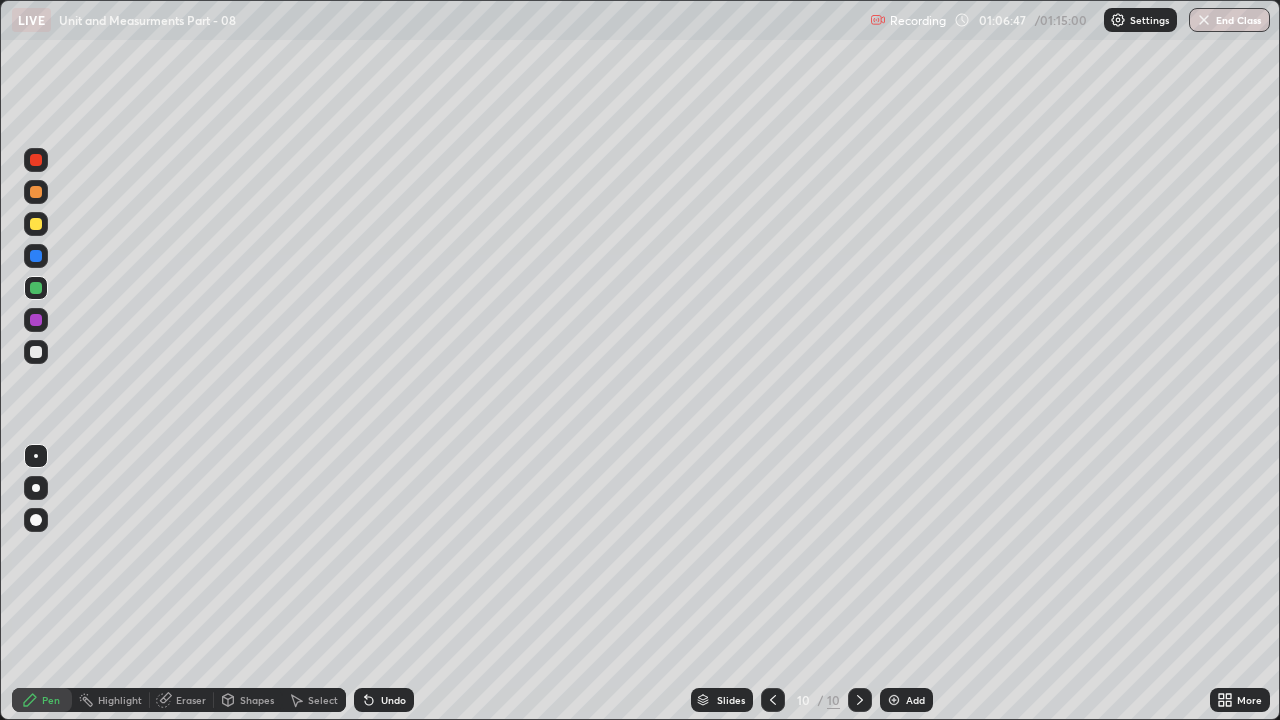 click on "Undo" at bounding box center [384, 700] 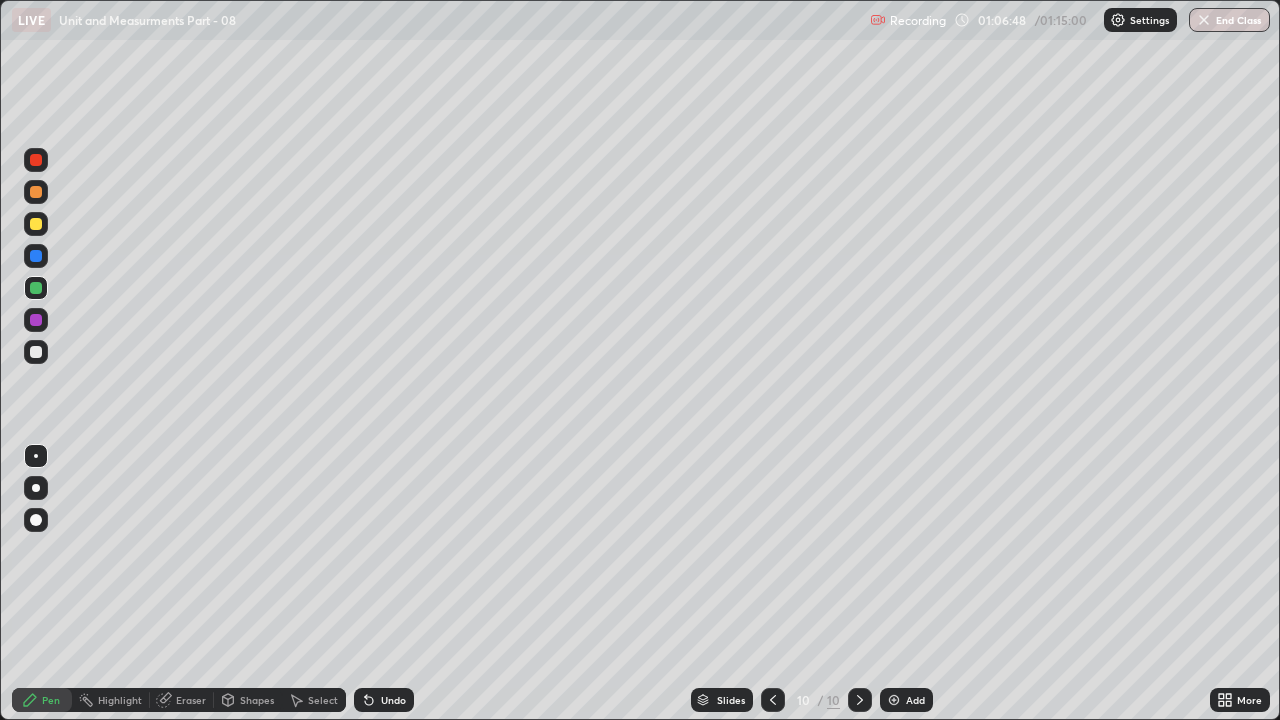 click on "Undo" at bounding box center [384, 700] 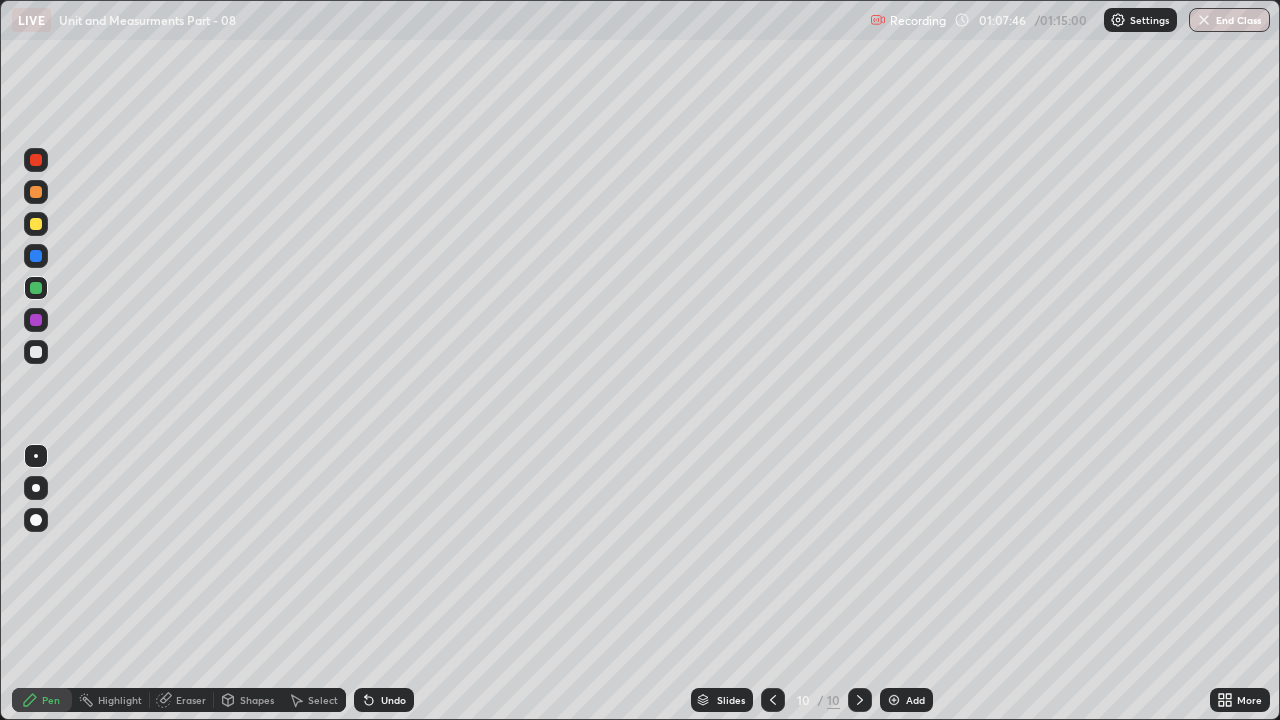 click on "Eraser" at bounding box center (191, 700) 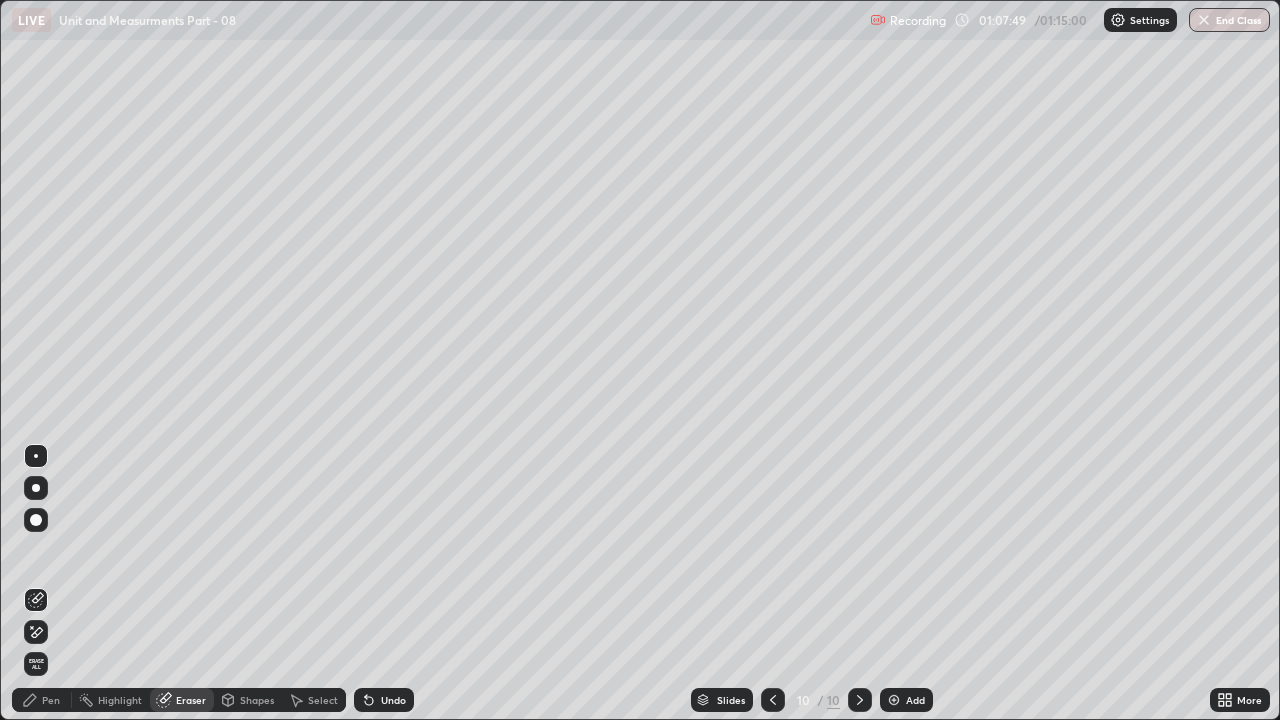 click on "Pen" at bounding box center [51, 700] 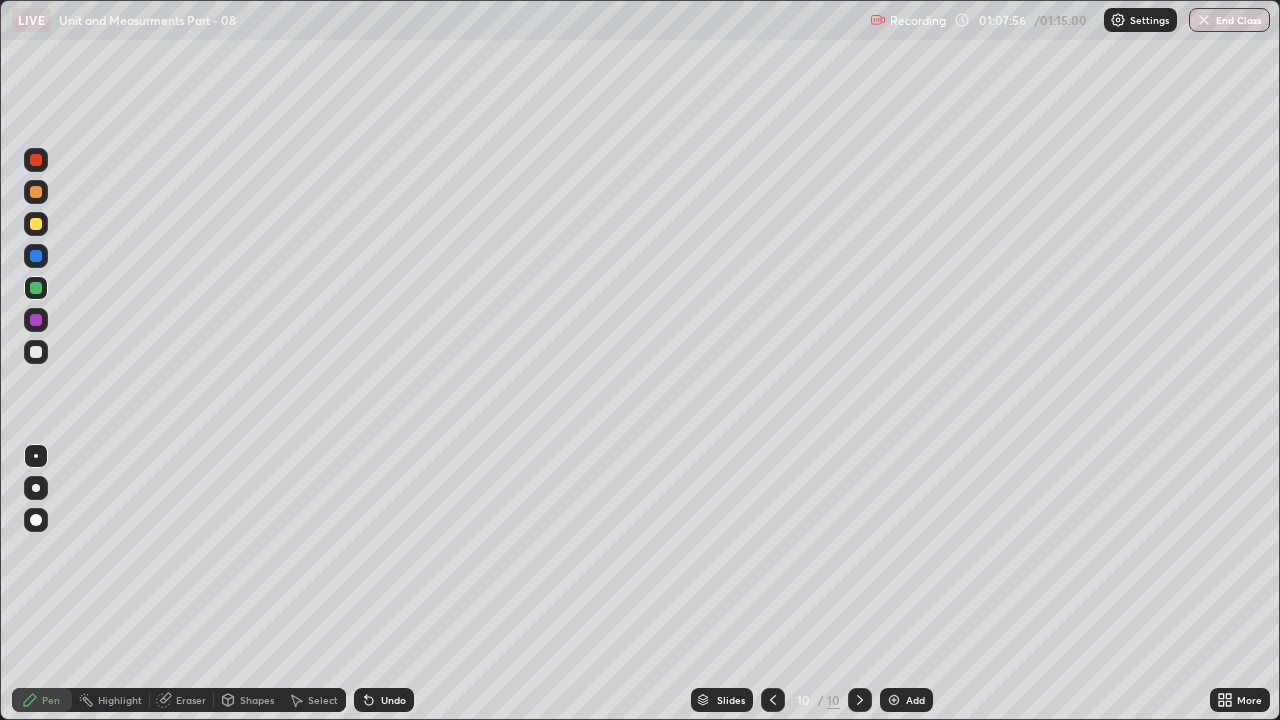 click at bounding box center [36, 256] 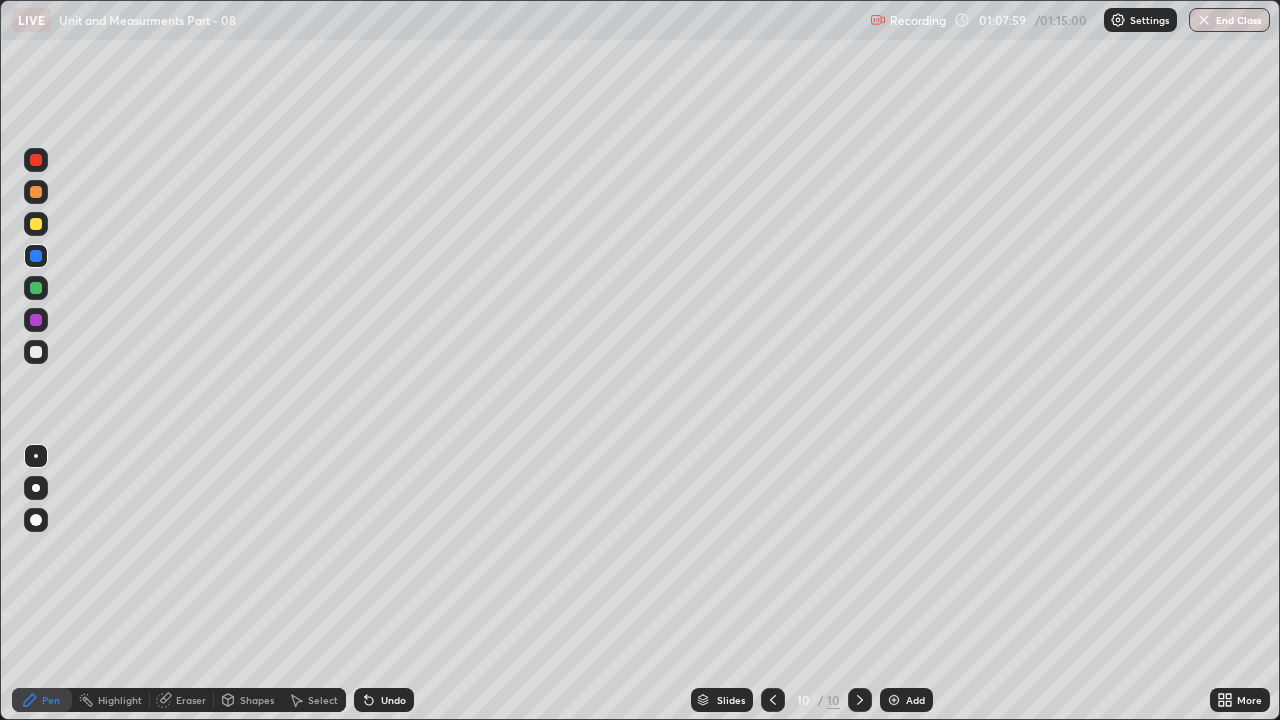 click on "Eraser" at bounding box center (191, 700) 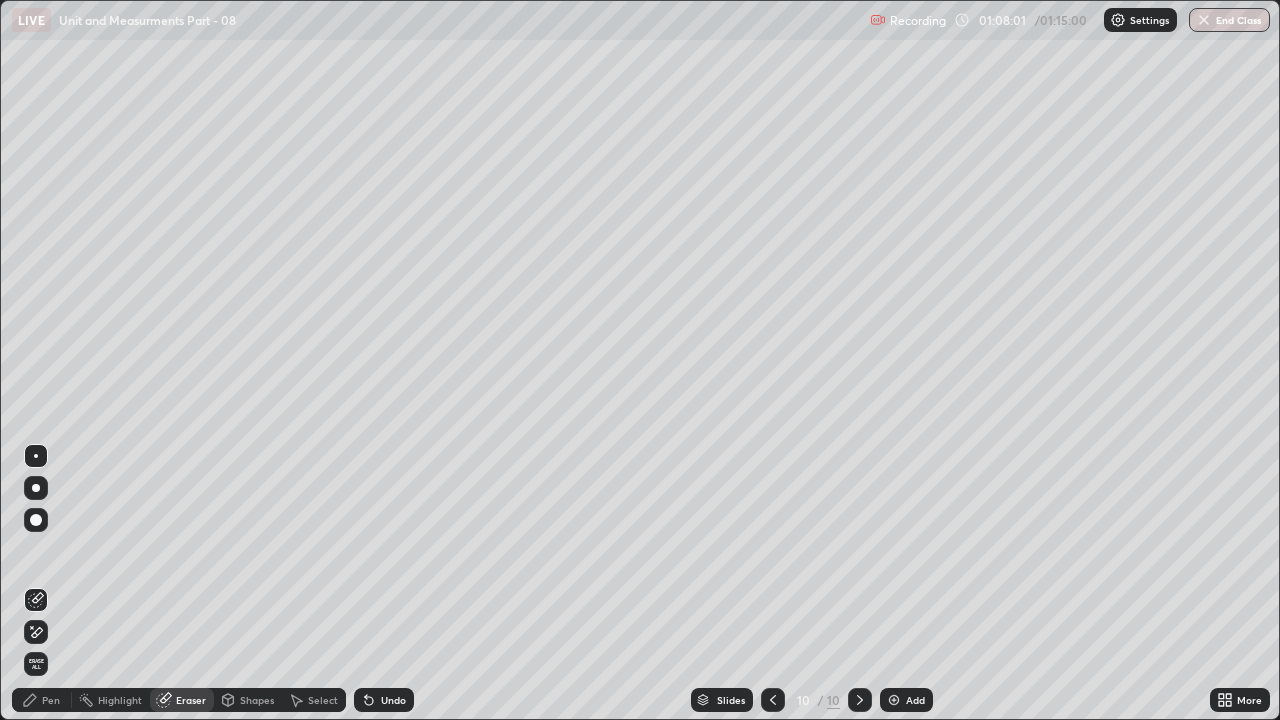 click on "Pen" at bounding box center (51, 700) 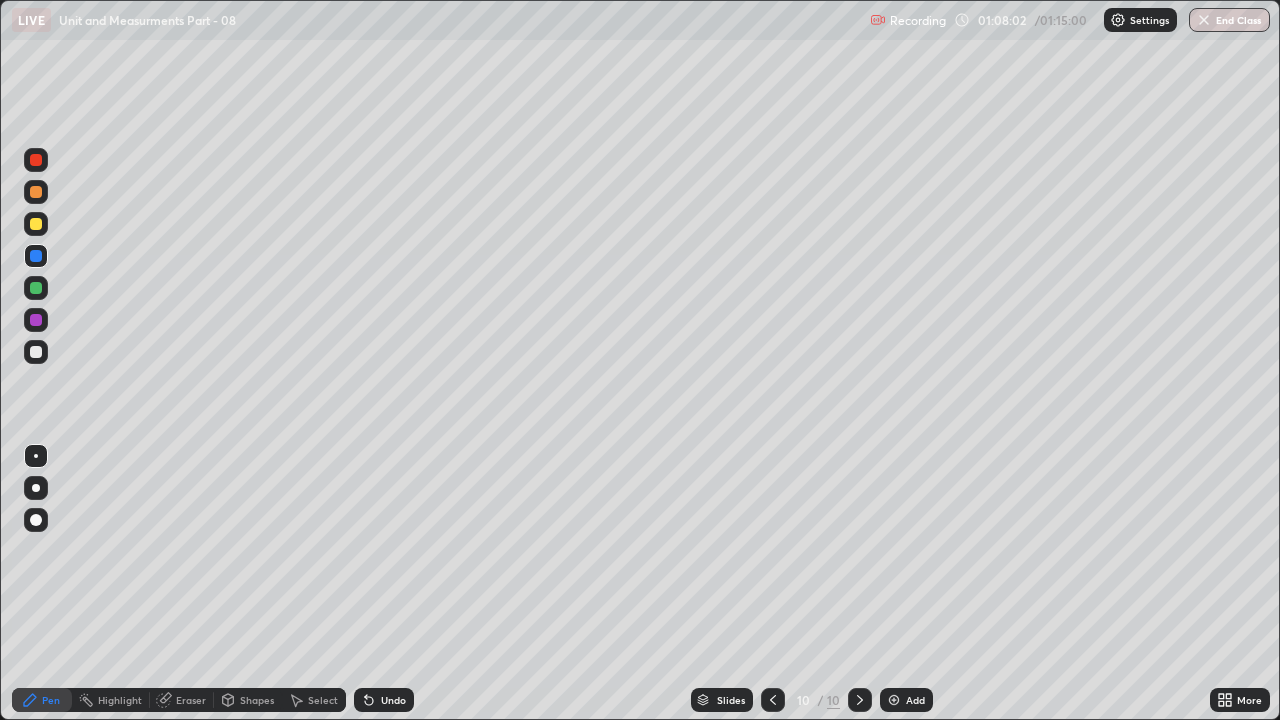 click at bounding box center [36, 288] 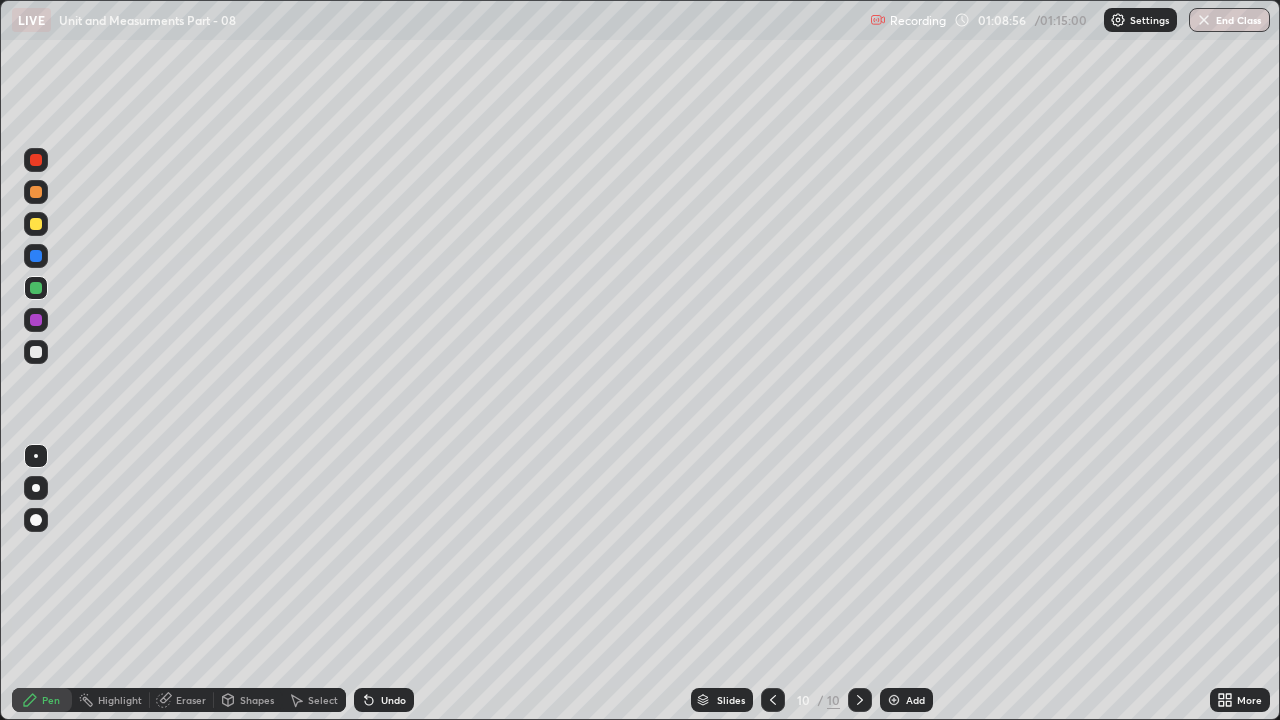 click at bounding box center [773, 700] 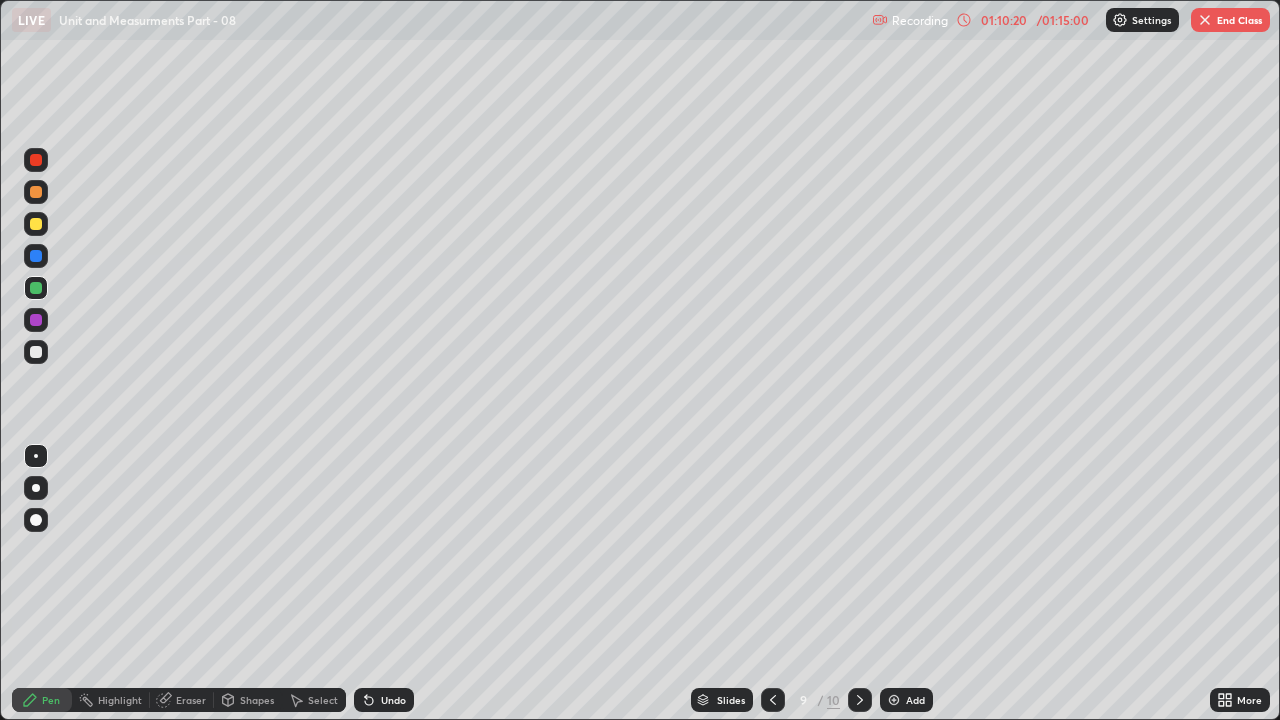 click at bounding box center [860, 700] 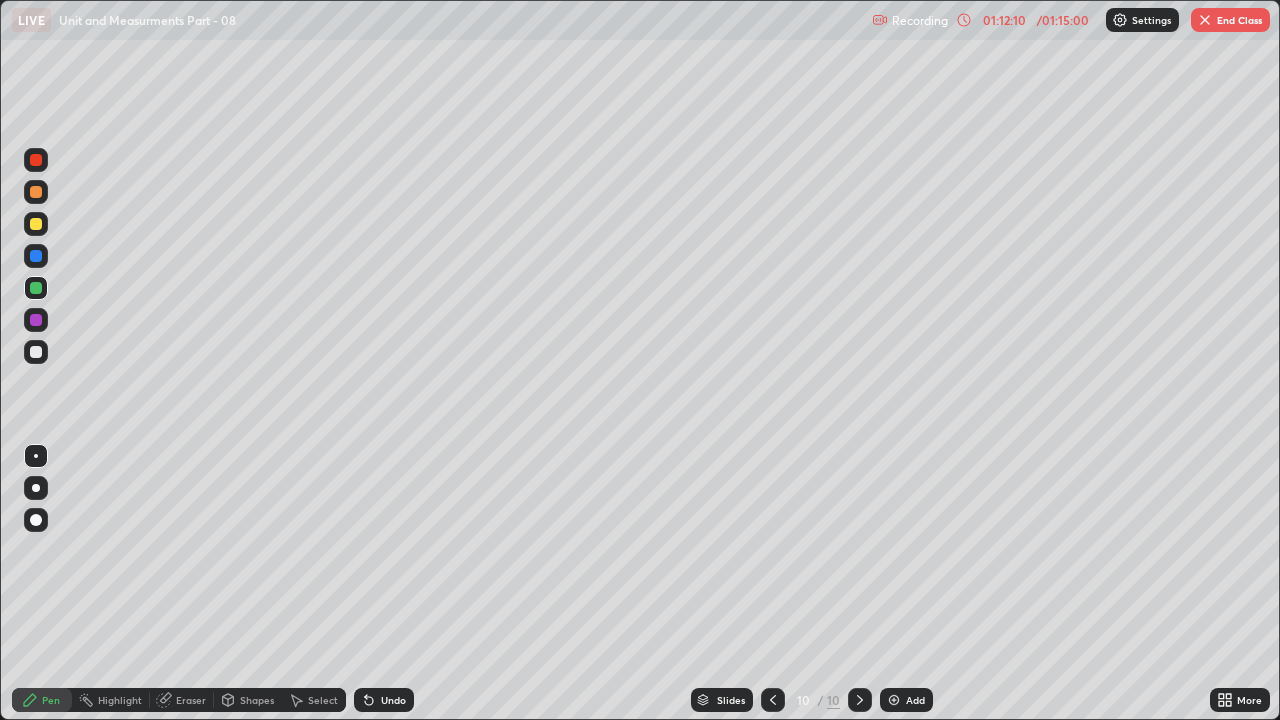 click on "End Class" at bounding box center (1230, 20) 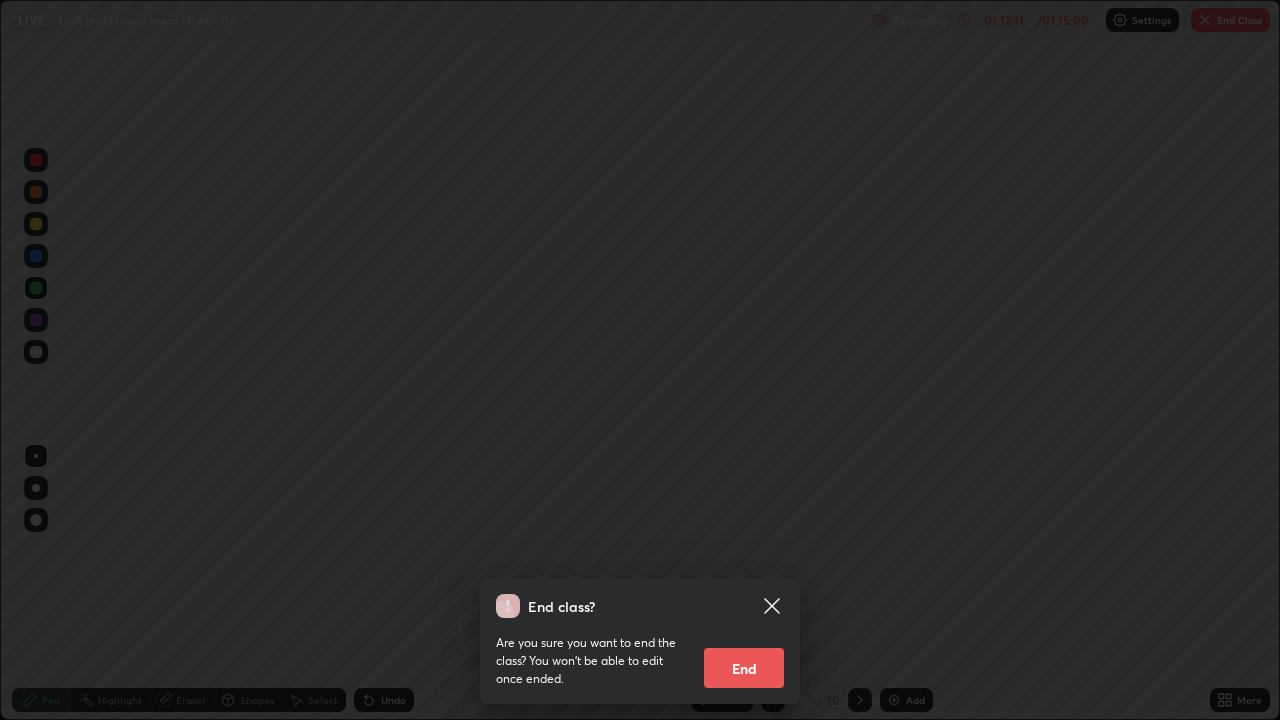 click on "End" at bounding box center [744, 668] 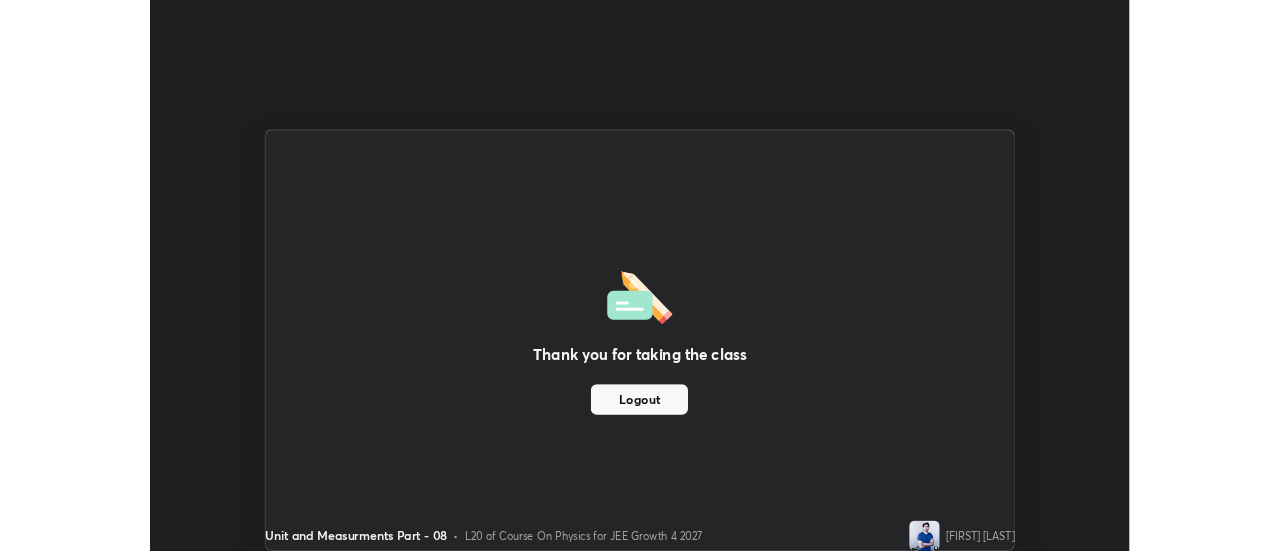 scroll, scrollTop: 551, scrollLeft: 1280, axis: both 